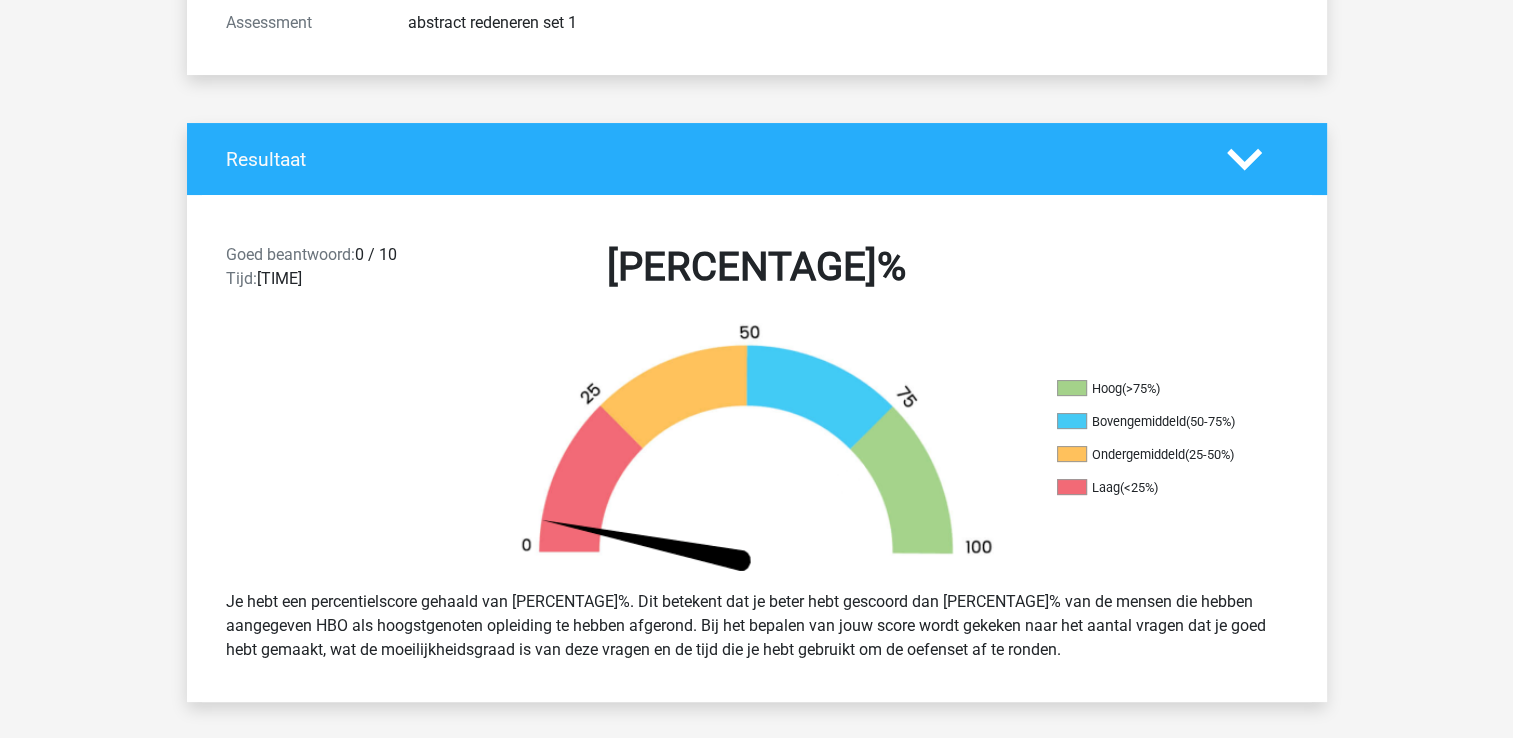 scroll, scrollTop: 0, scrollLeft: 0, axis: both 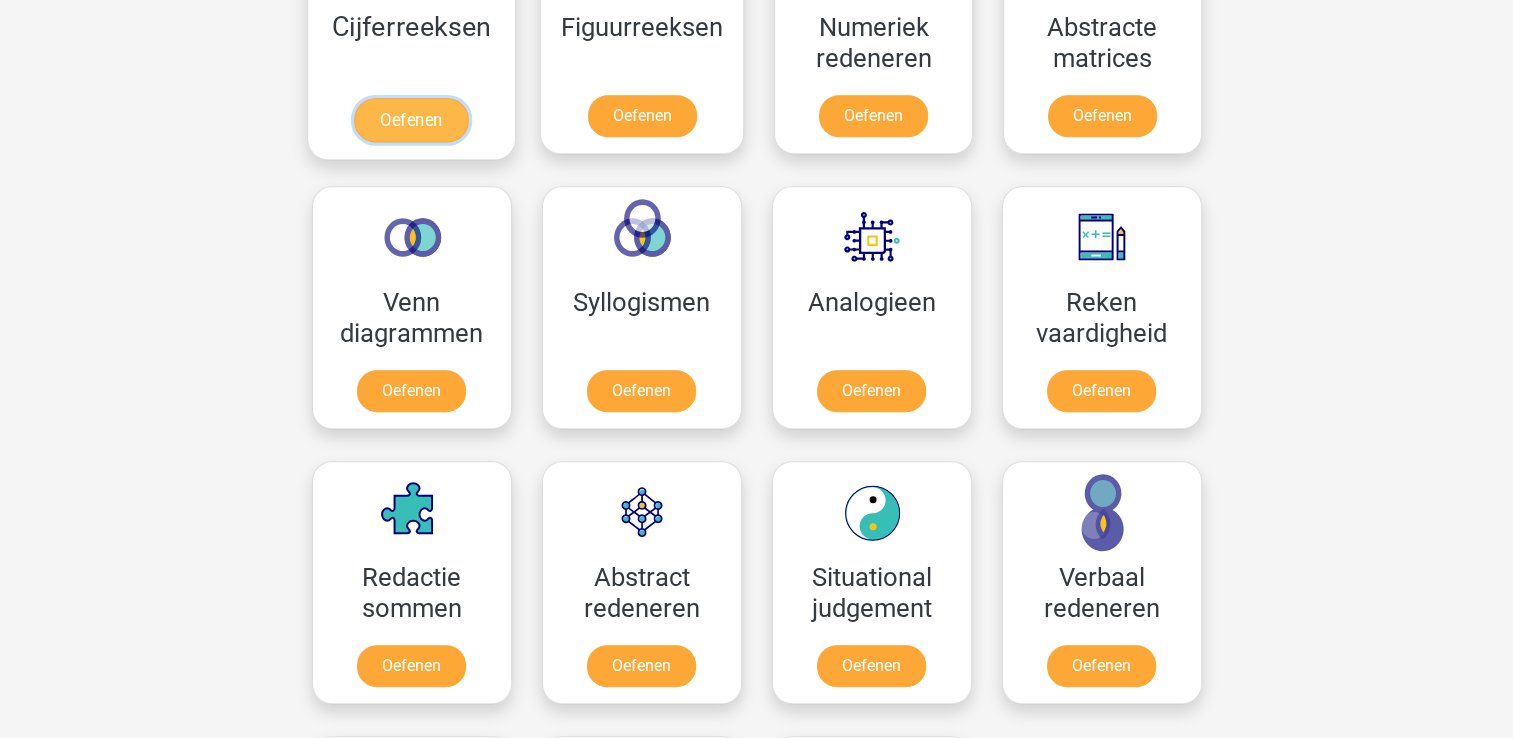 click on "Oefenen" at bounding box center [411, 120] 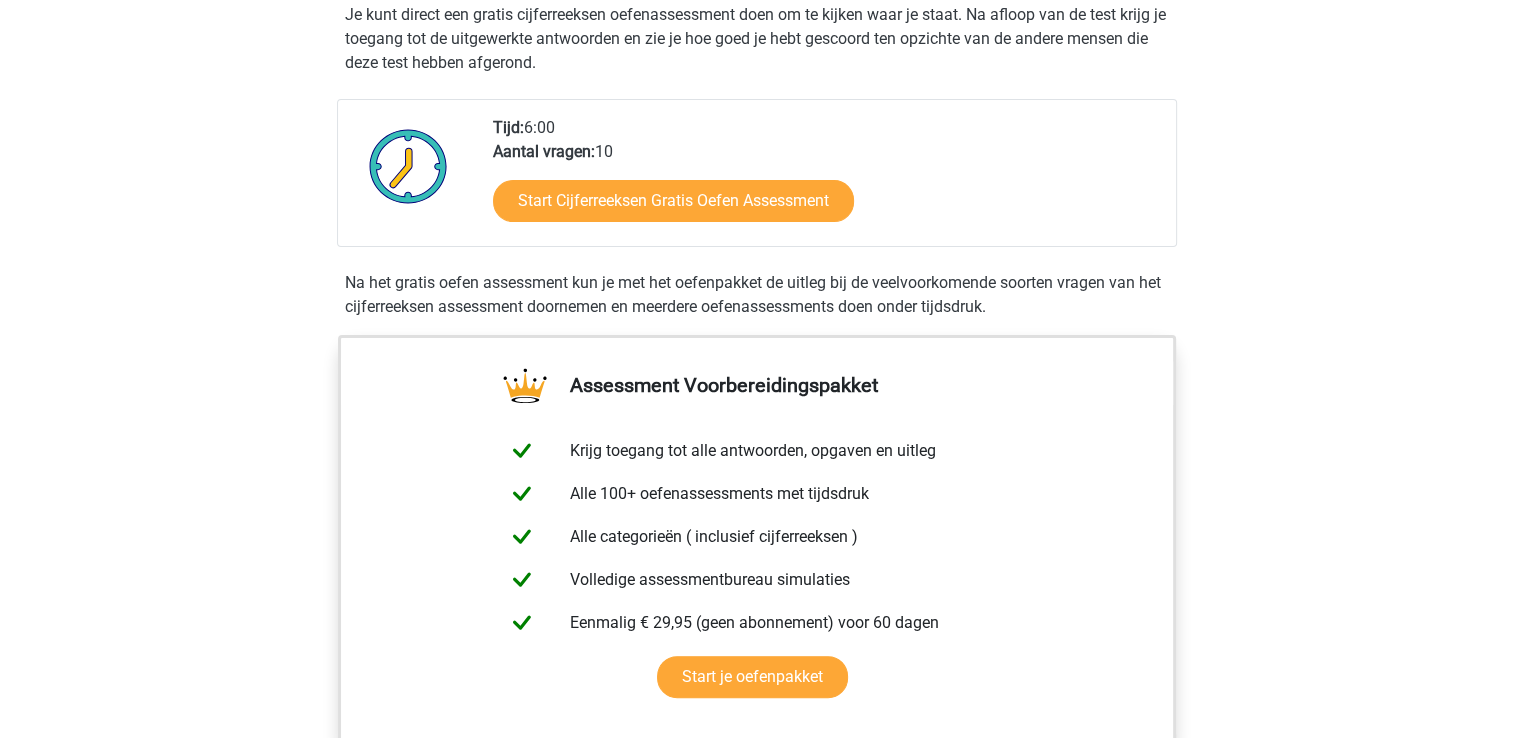 scroll, scrollTop: 404, scrollLeft: 0, axis: vertical 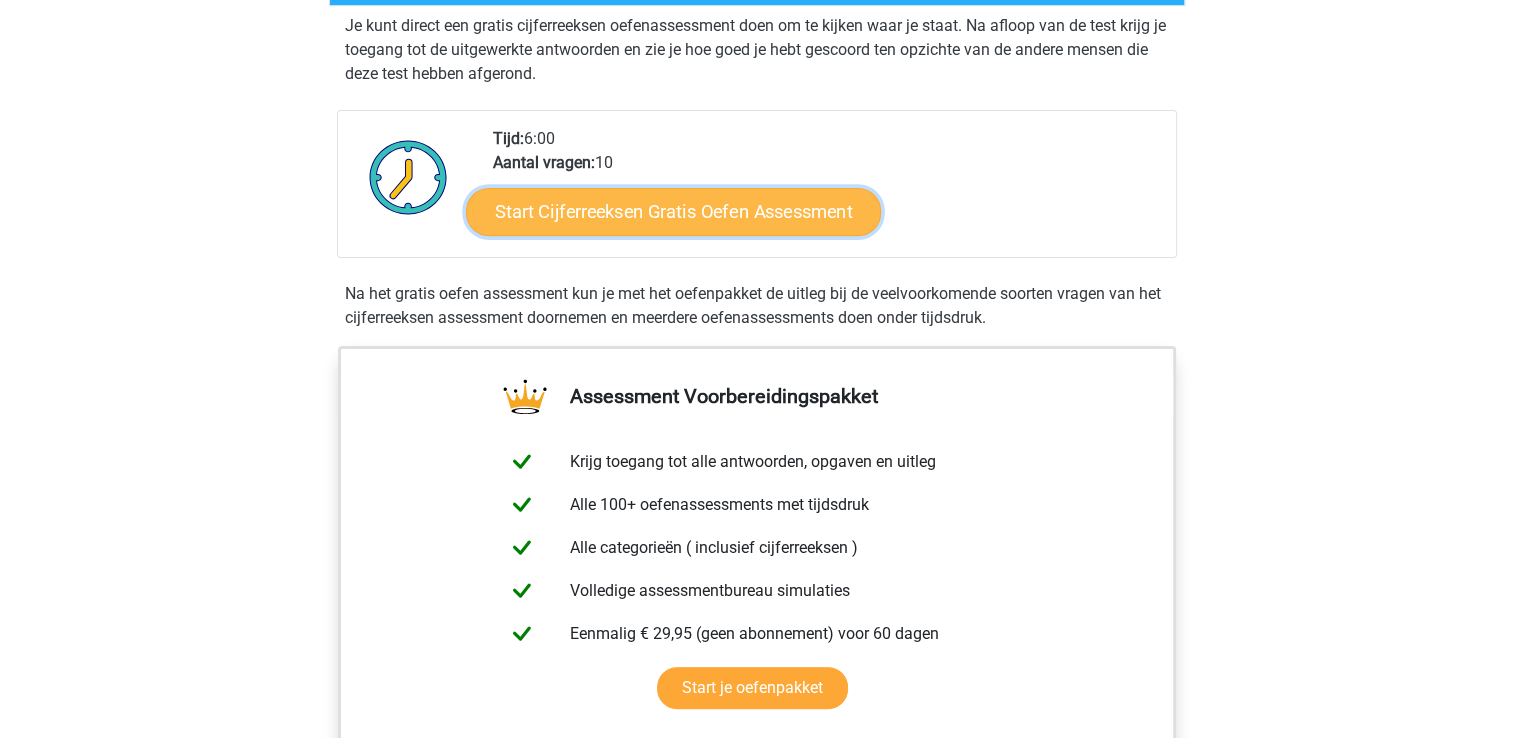 click on "Start Cijferreeksen
Gratis Oefen Assessment" at bounding box center [673, 211] 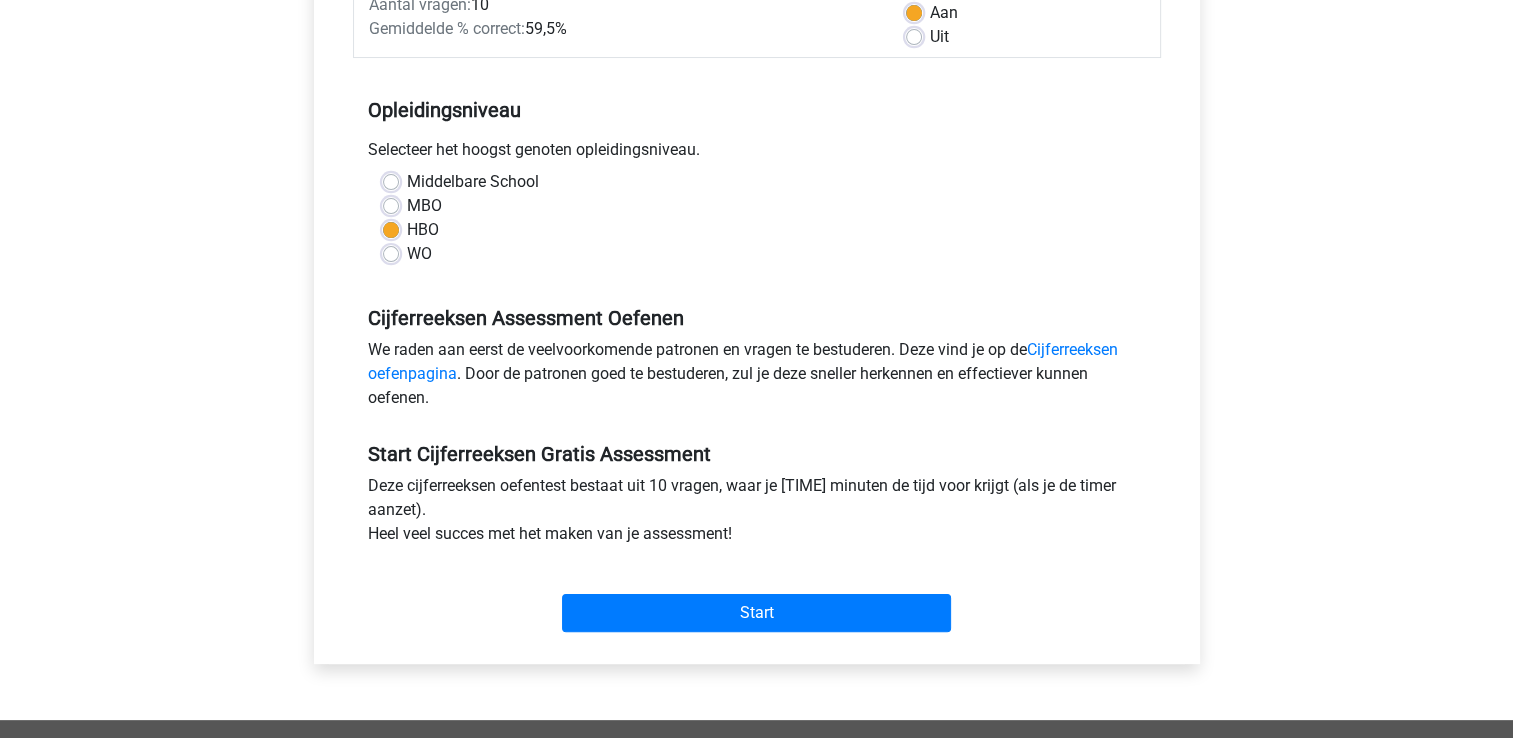 scroll, scrollTop: 415, scrollLeft: 0, axis: vertical 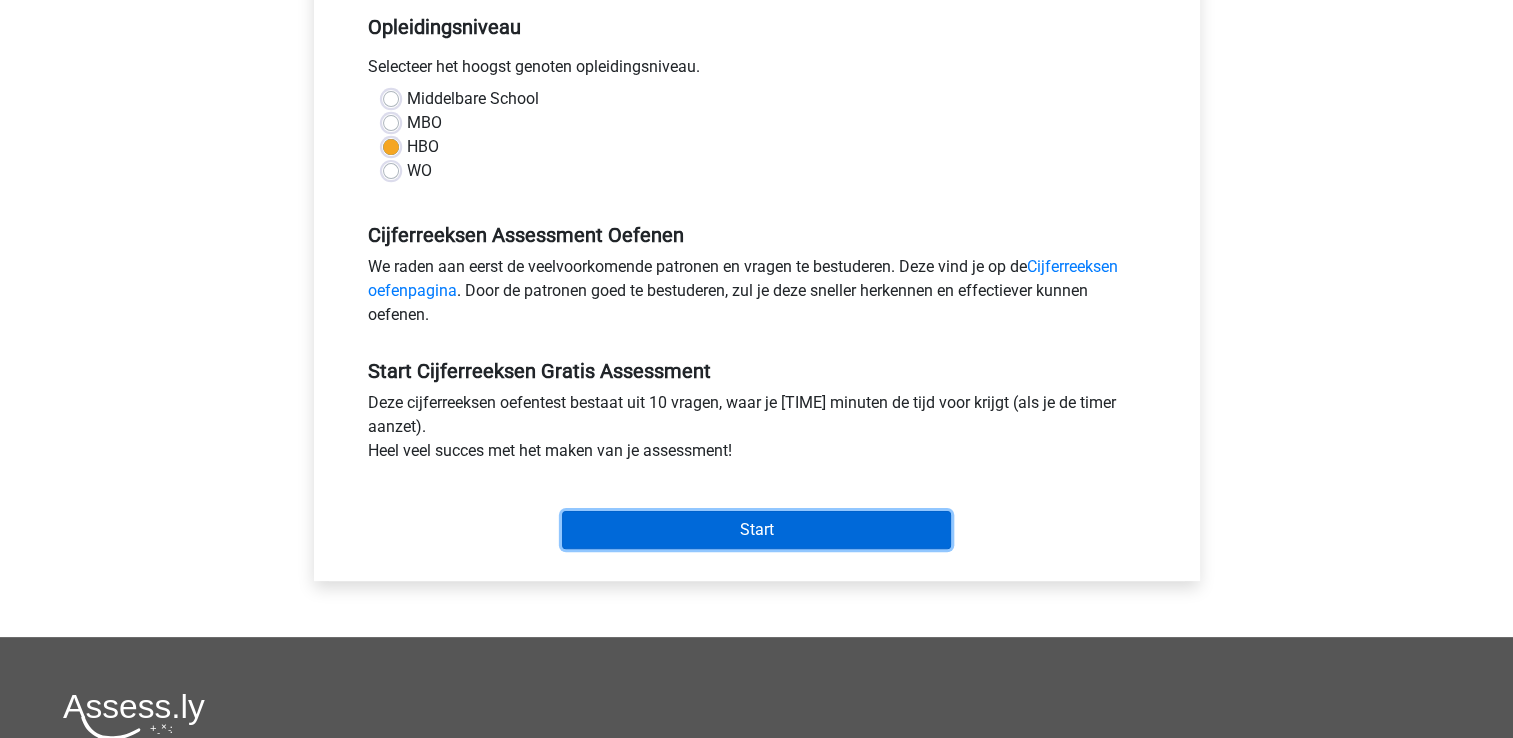click on "Start" at bounding box center [756, 530] 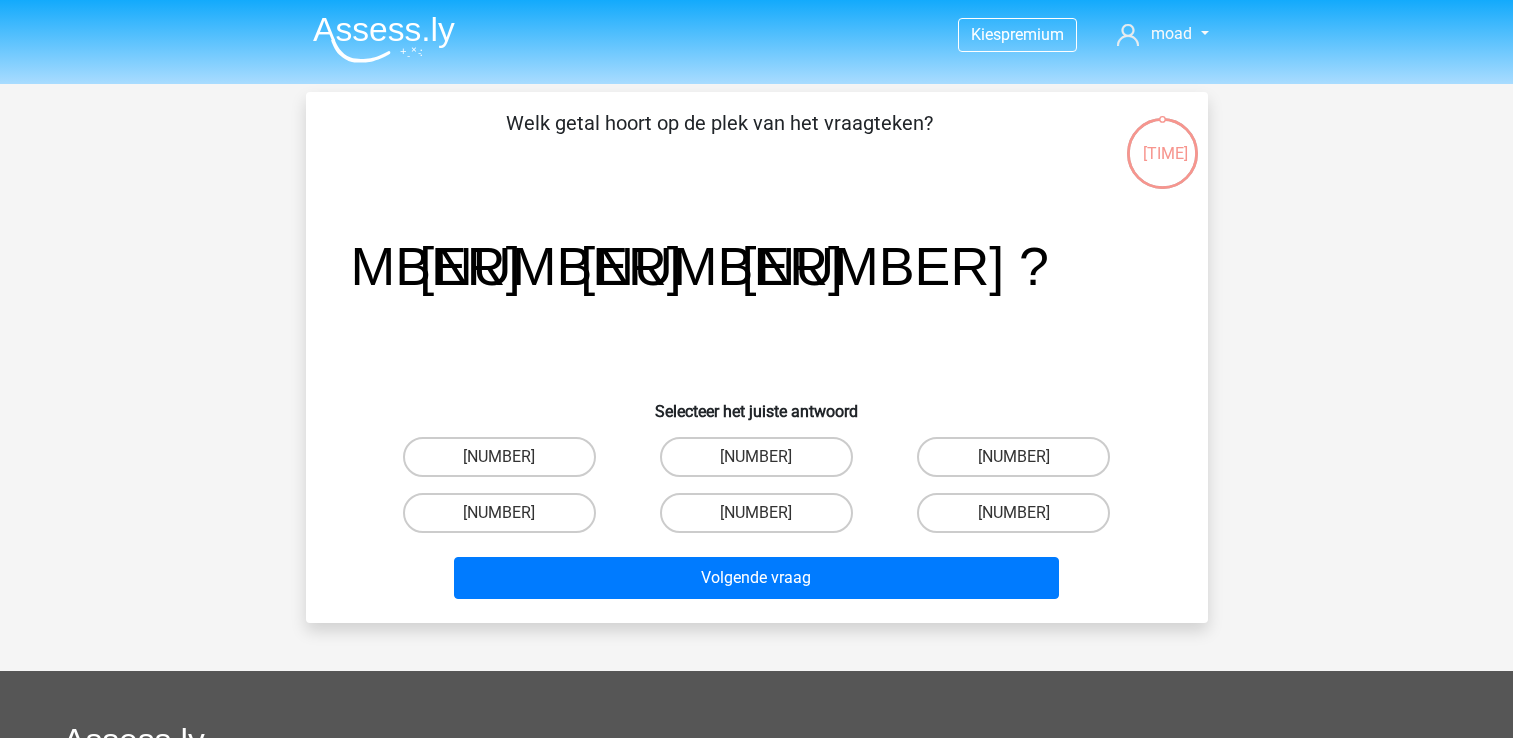 scroll, scrollTop: 0, scrollLeft: 0, axis: both 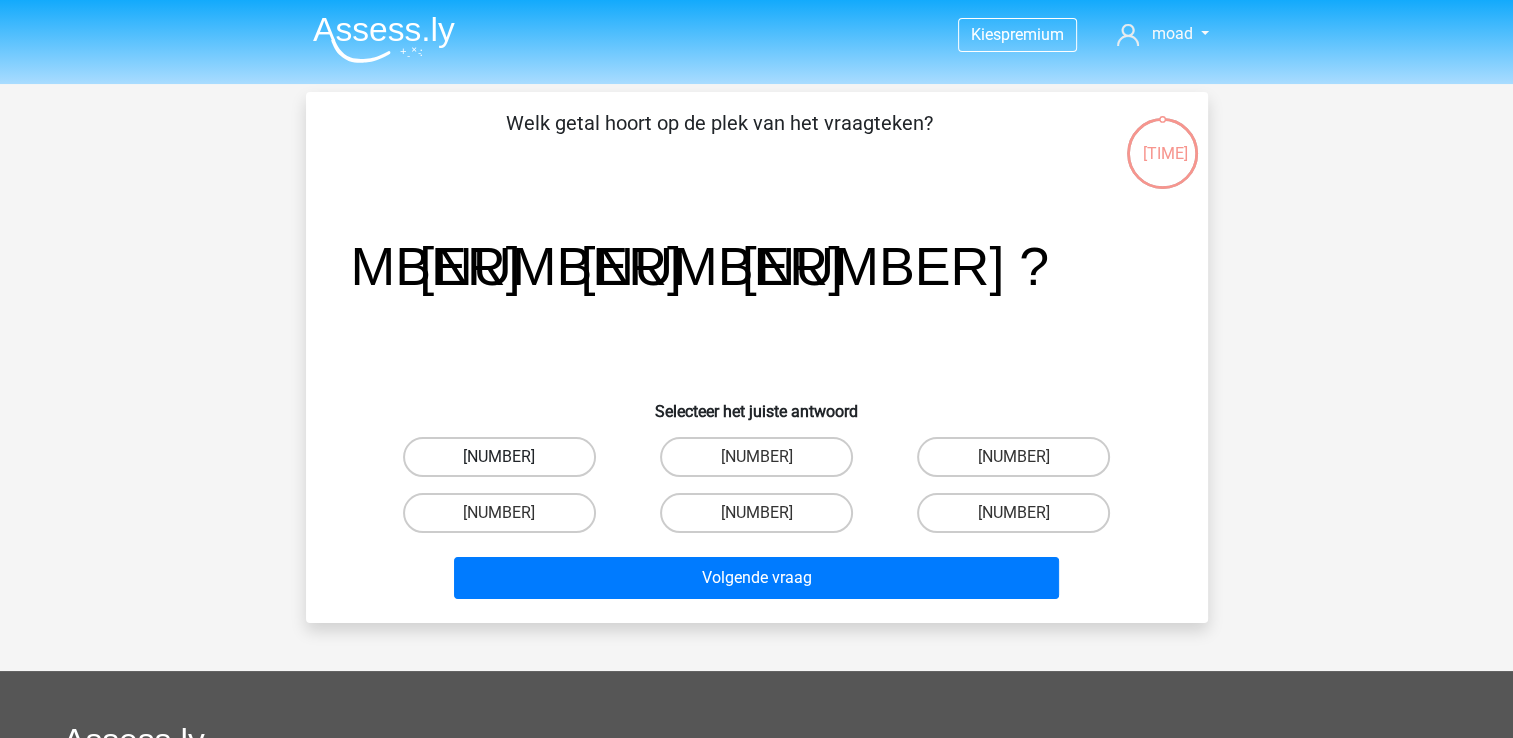 click on "-88" at bounding box center [499, 457] 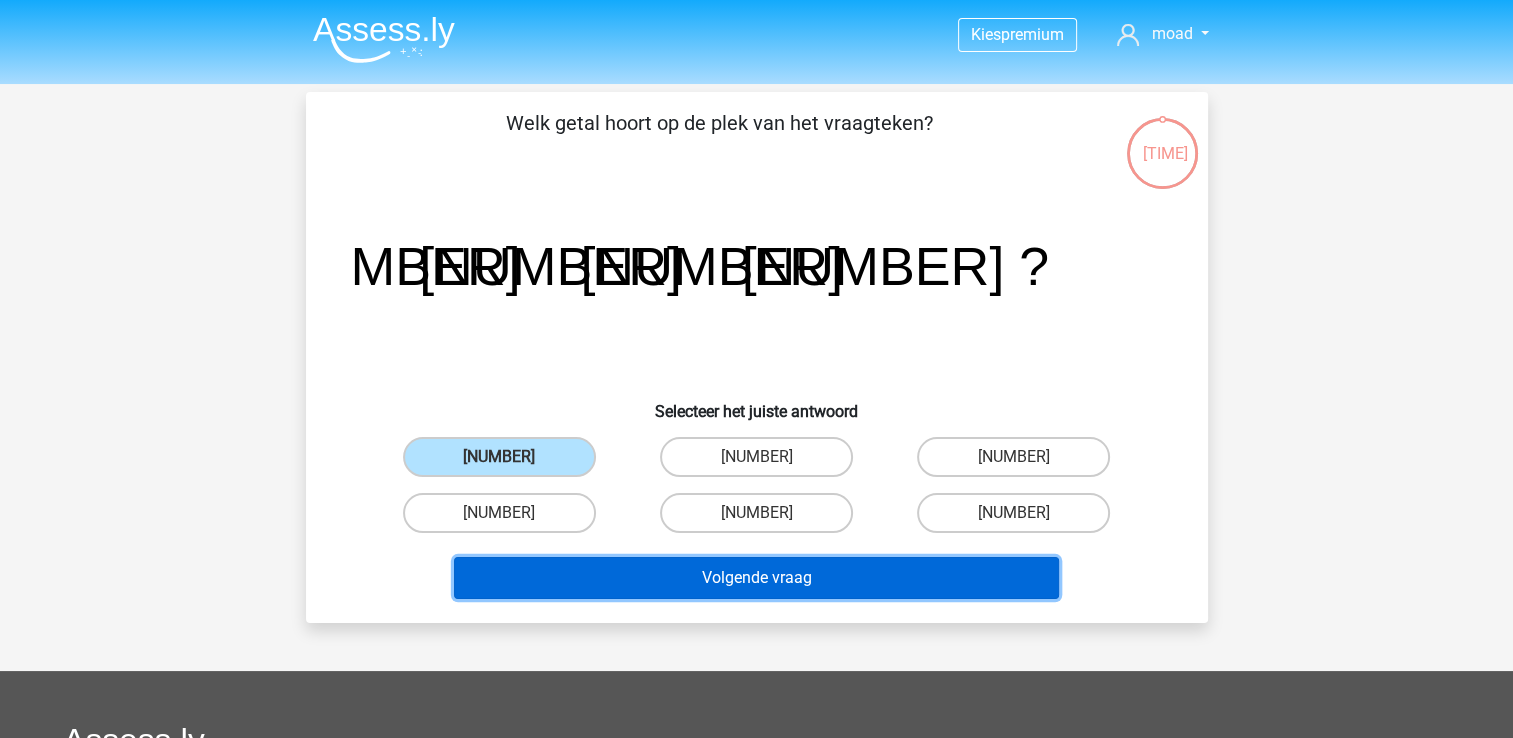 click on "Volgende vraag" at bounding box center (756, 578) 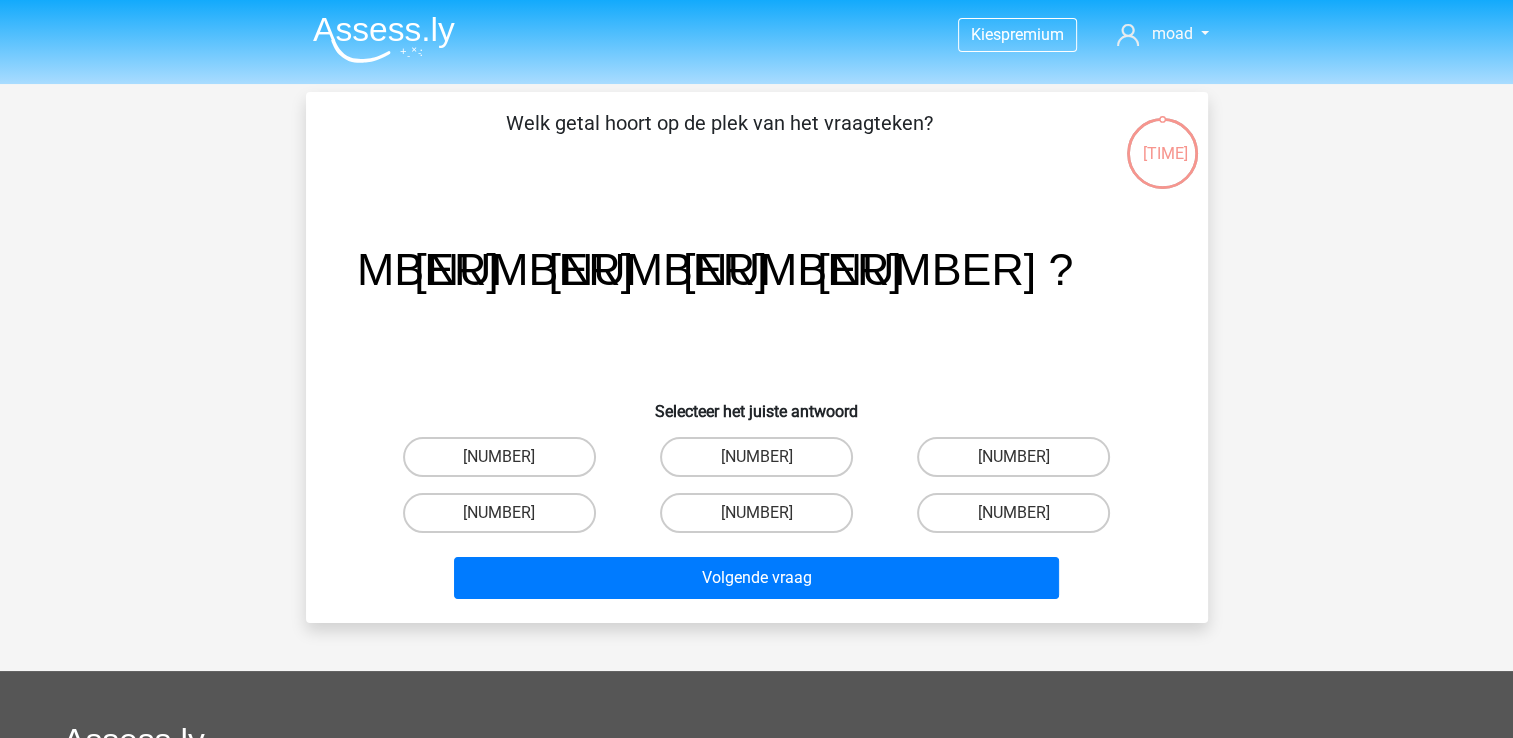 scroll, scrollTop: 92, scrollLeft: 0, axis: vertical 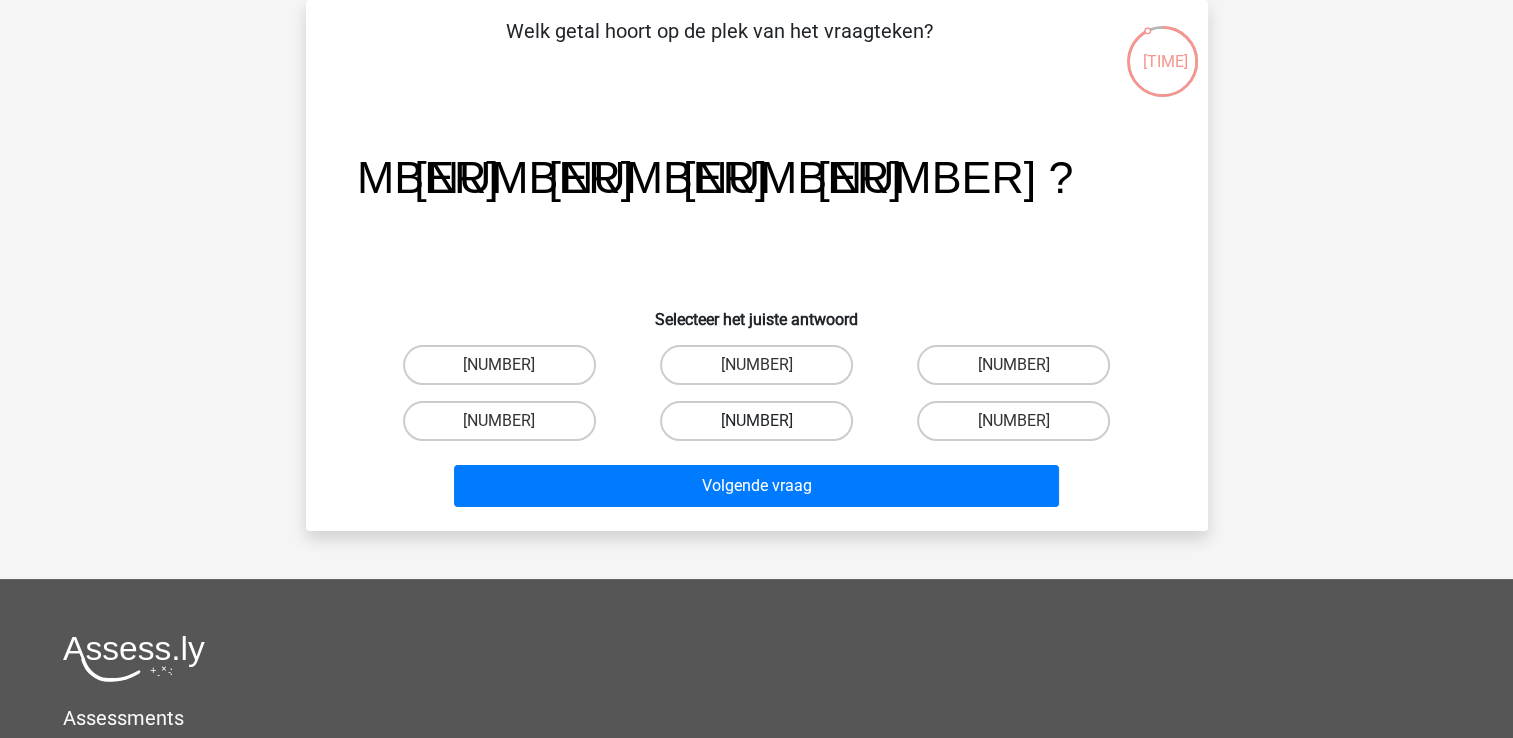 click on "-30" at bounding box center [756, 421] 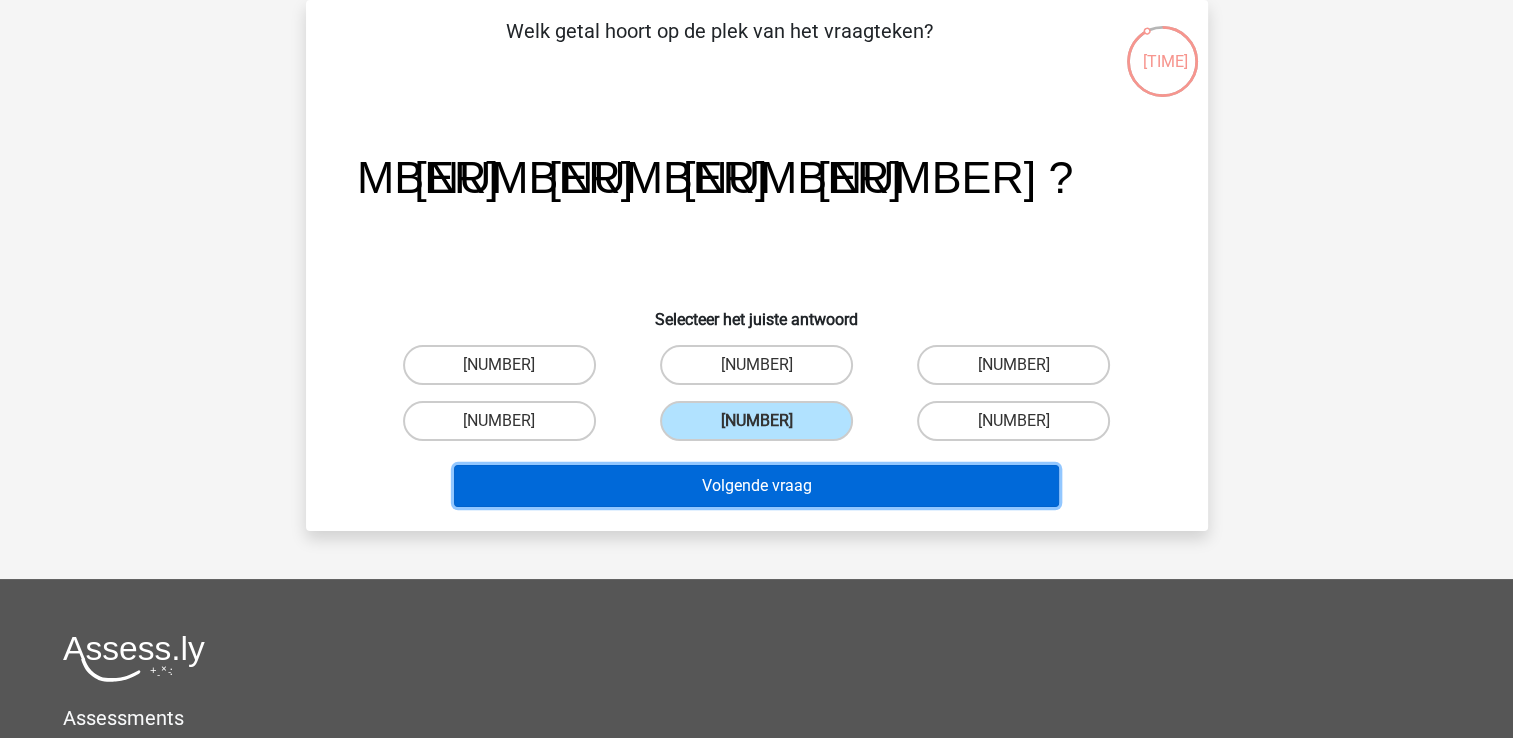 click on "Volgende vraag" at bounding box center [756, 486] 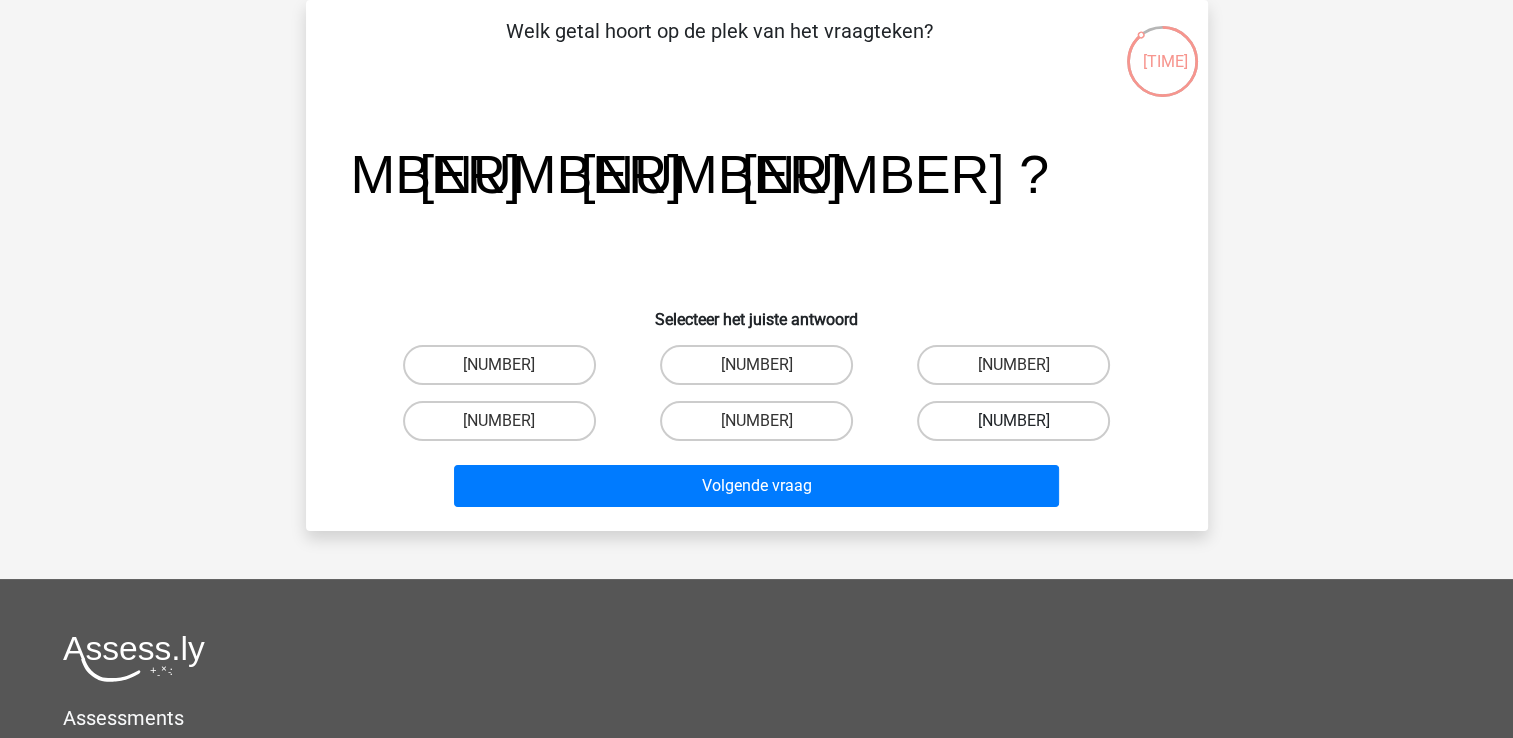 click on "-82" at bounding box center (1013, 421) 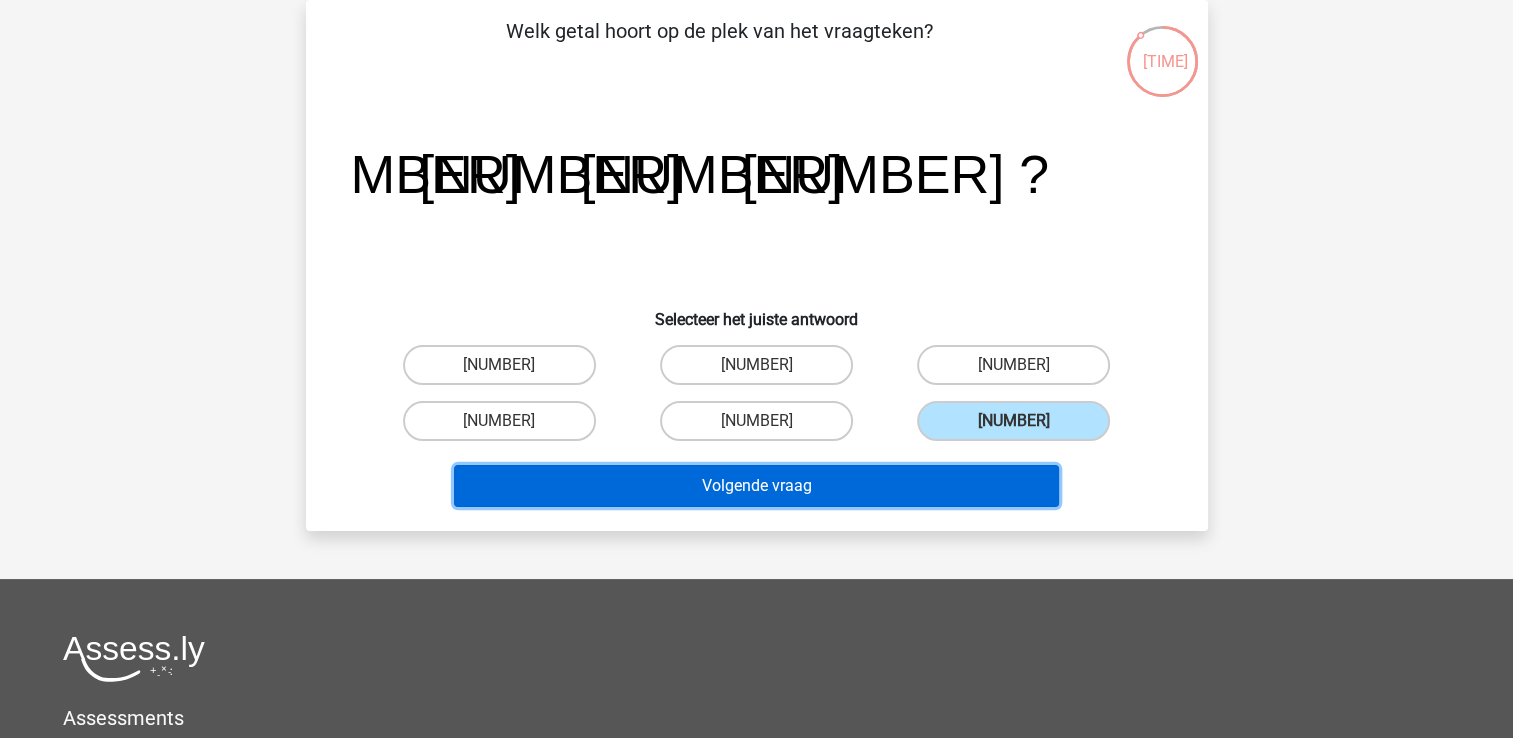 click on "Volgende vraag" at bounding box center (756, 486) 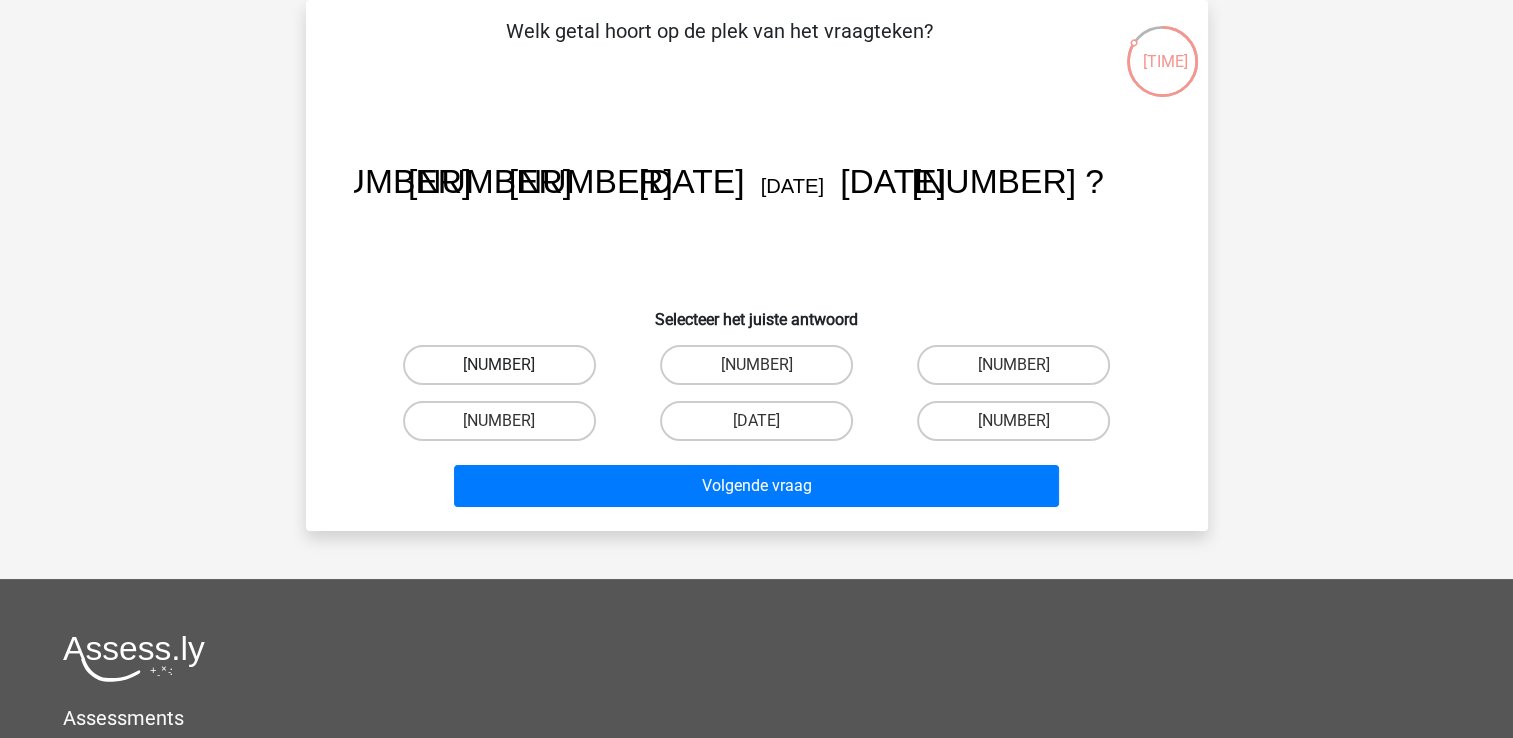 click on "28" at bounding box center (499, 365) 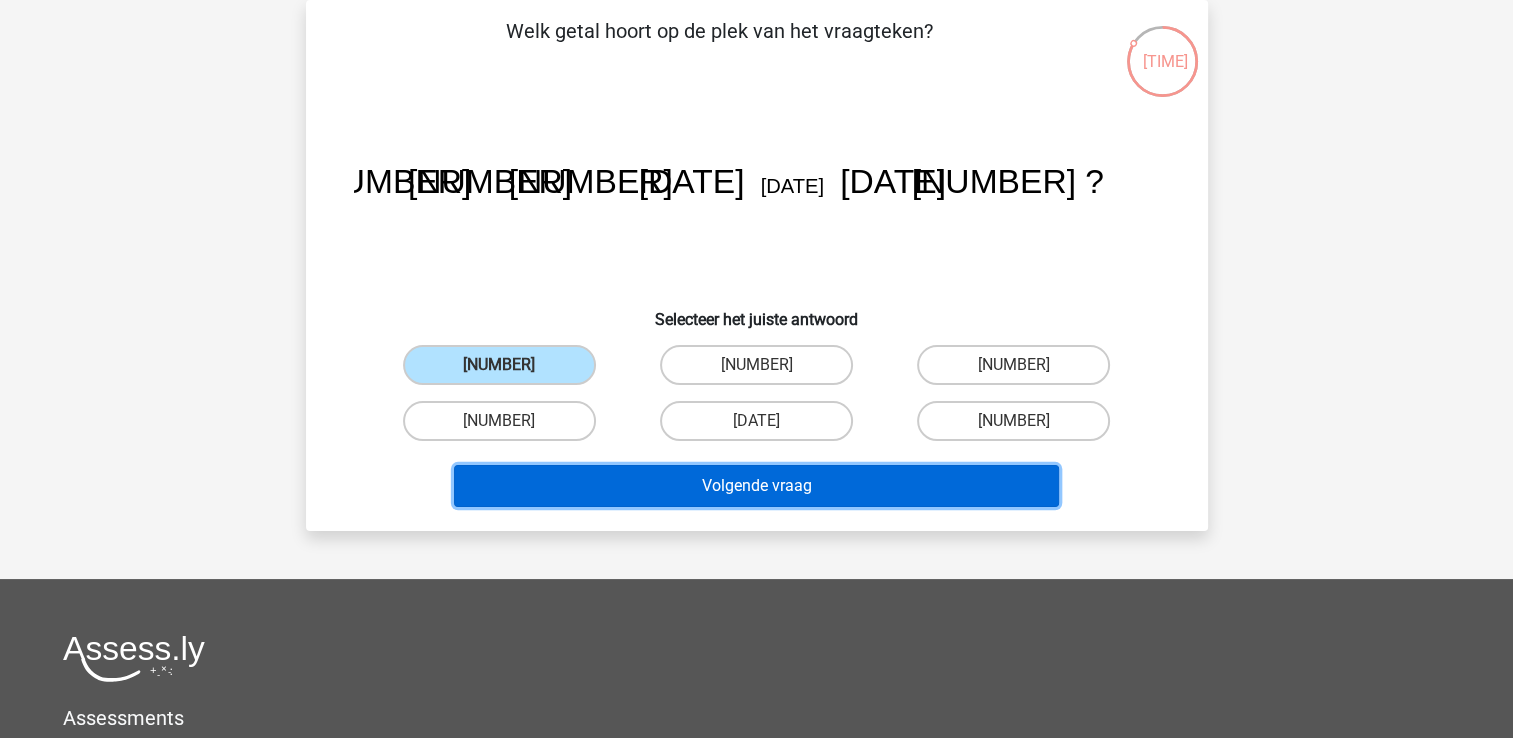 click on "Volgende vraag" at bounding box center [756, 486] 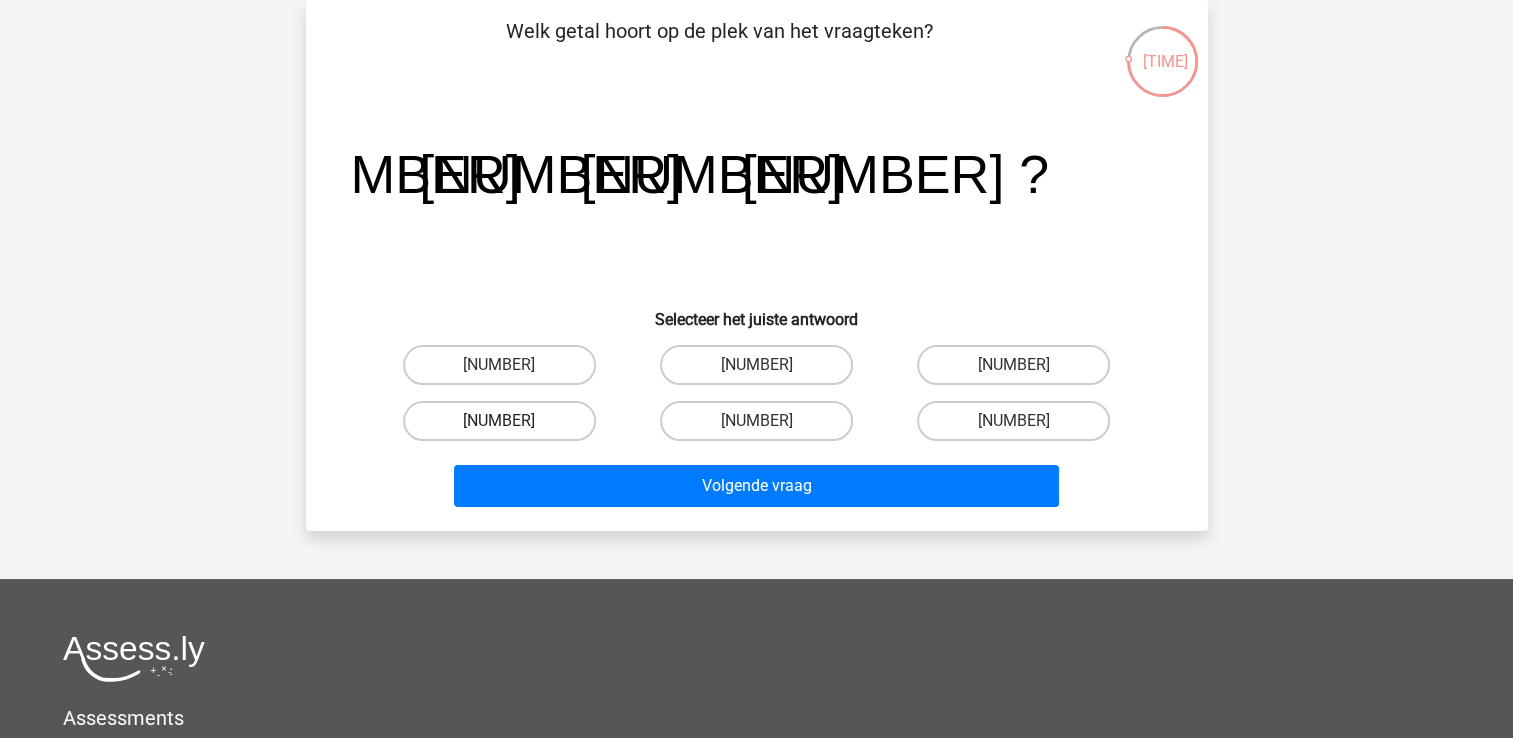 click on "-42" at bounding box center [499, 421] 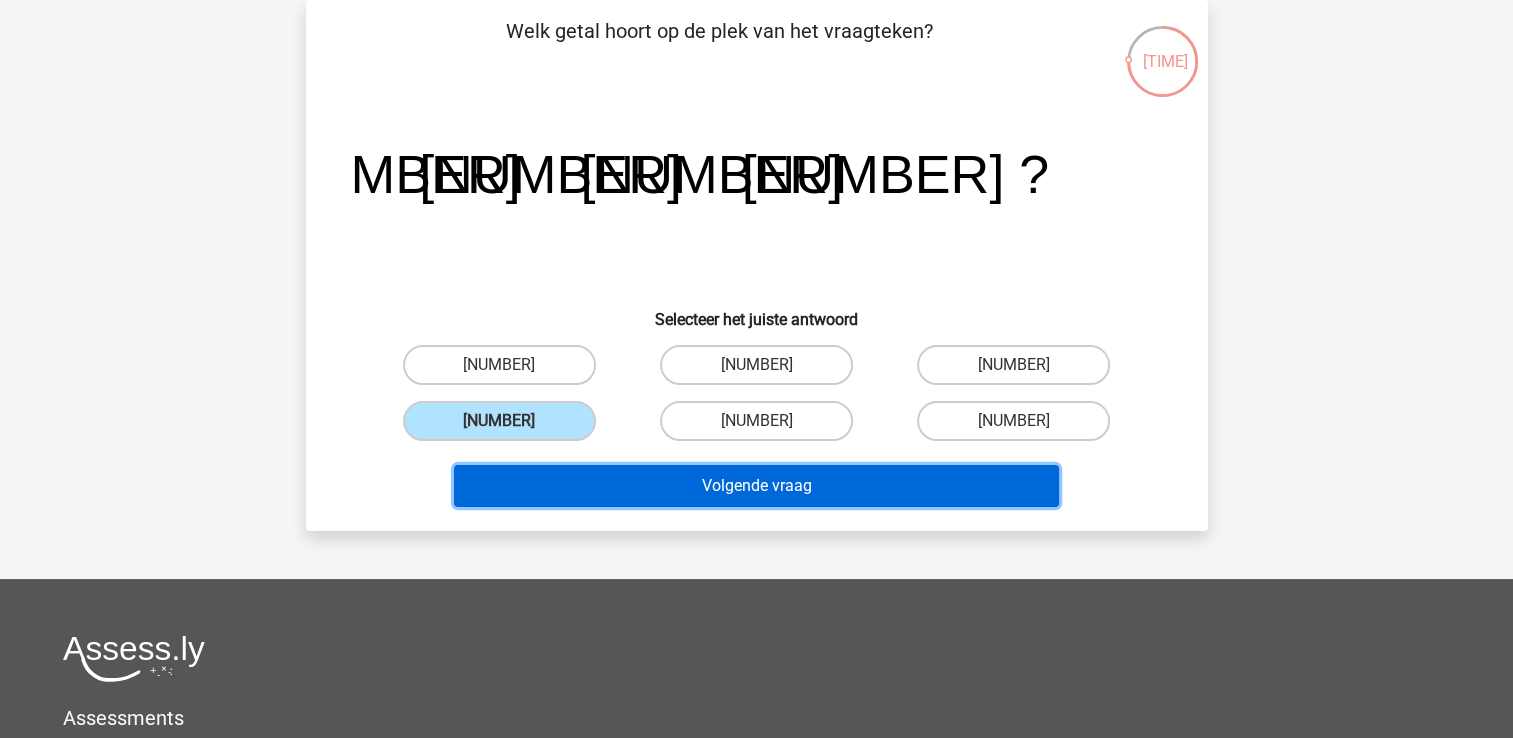 click on "Volgende vraag" at bounding box center (756, 486) 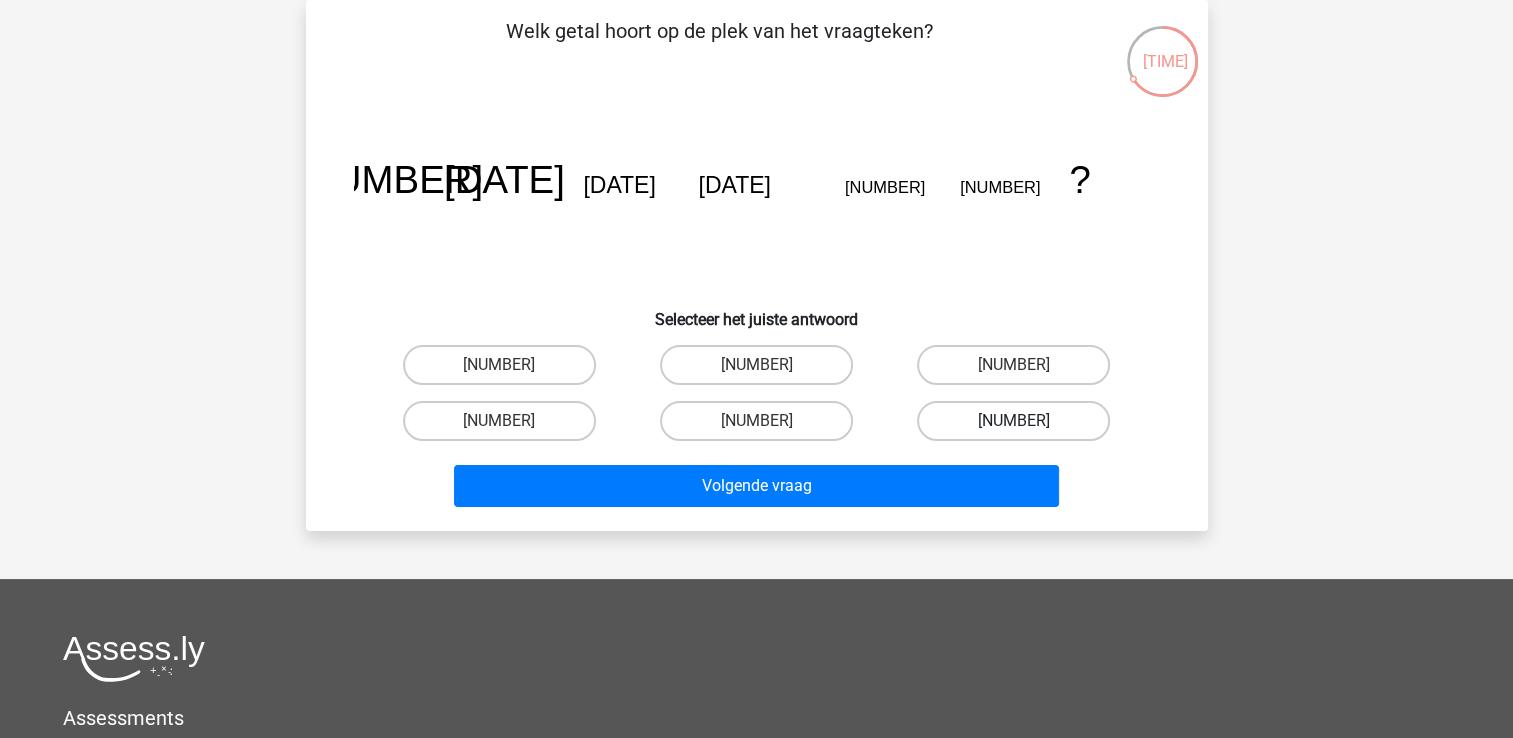 click on "-513/625" at bounding box center (1013, 421) 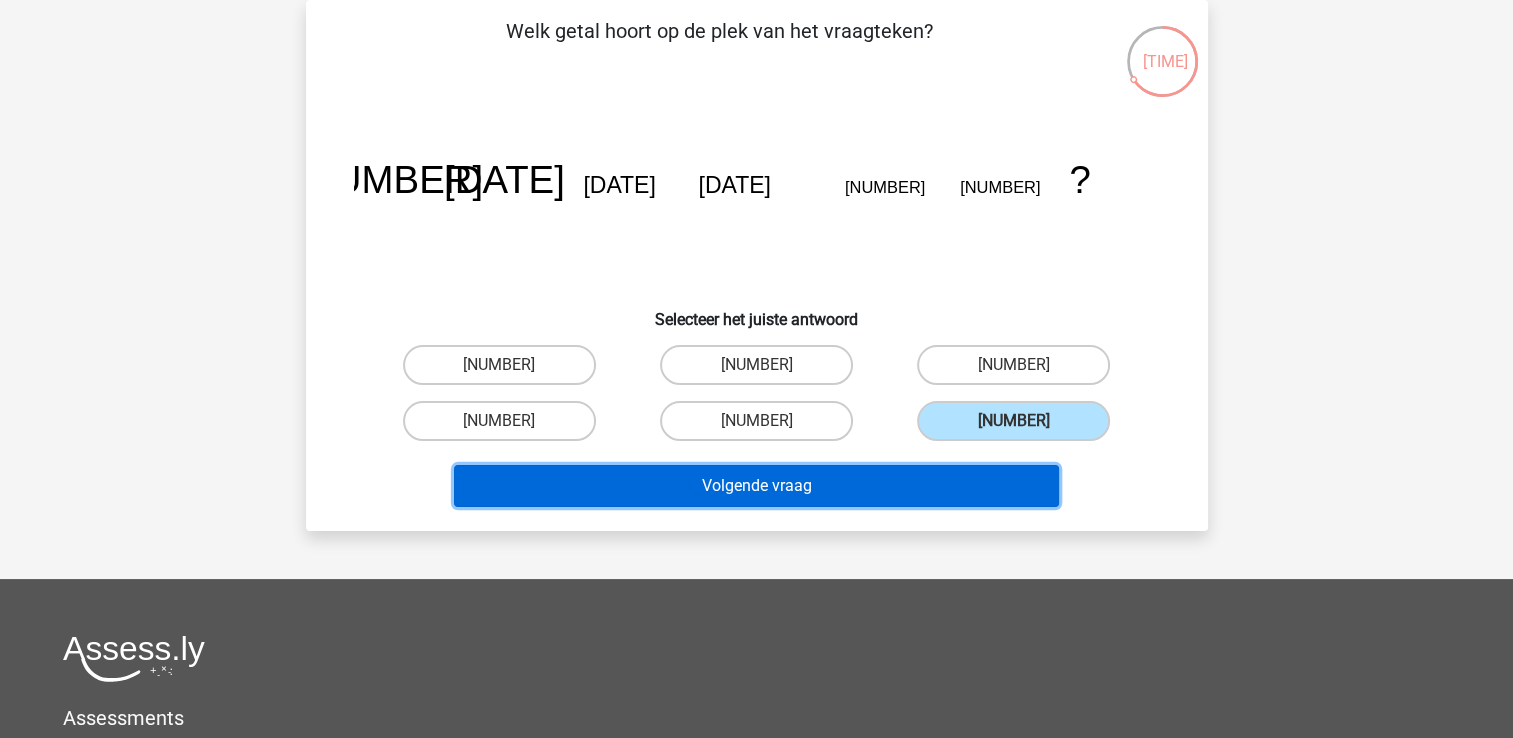 click on "Volgende vraag" at bounding box center (756, 486) 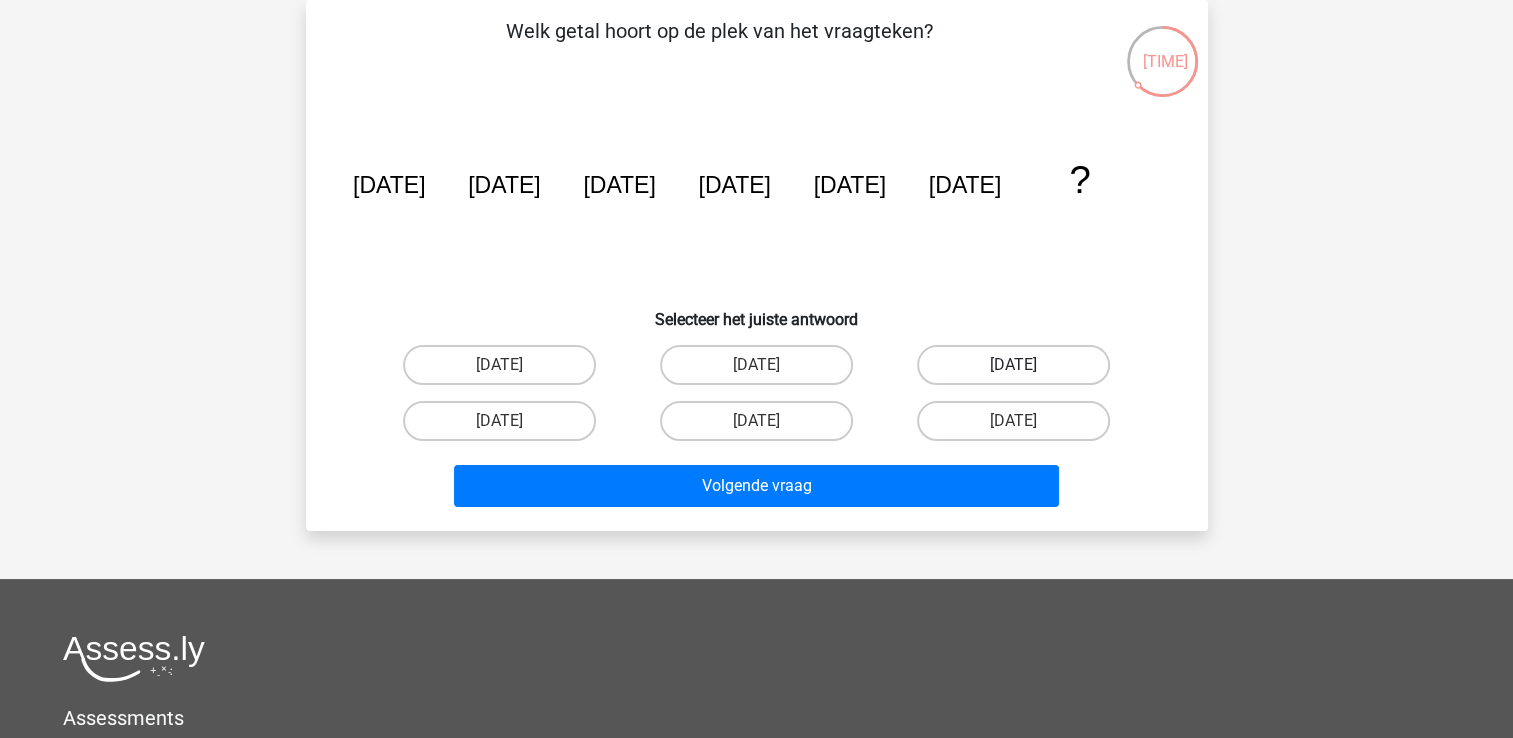 click on "-11/8" at bounding box center (1013, 365) 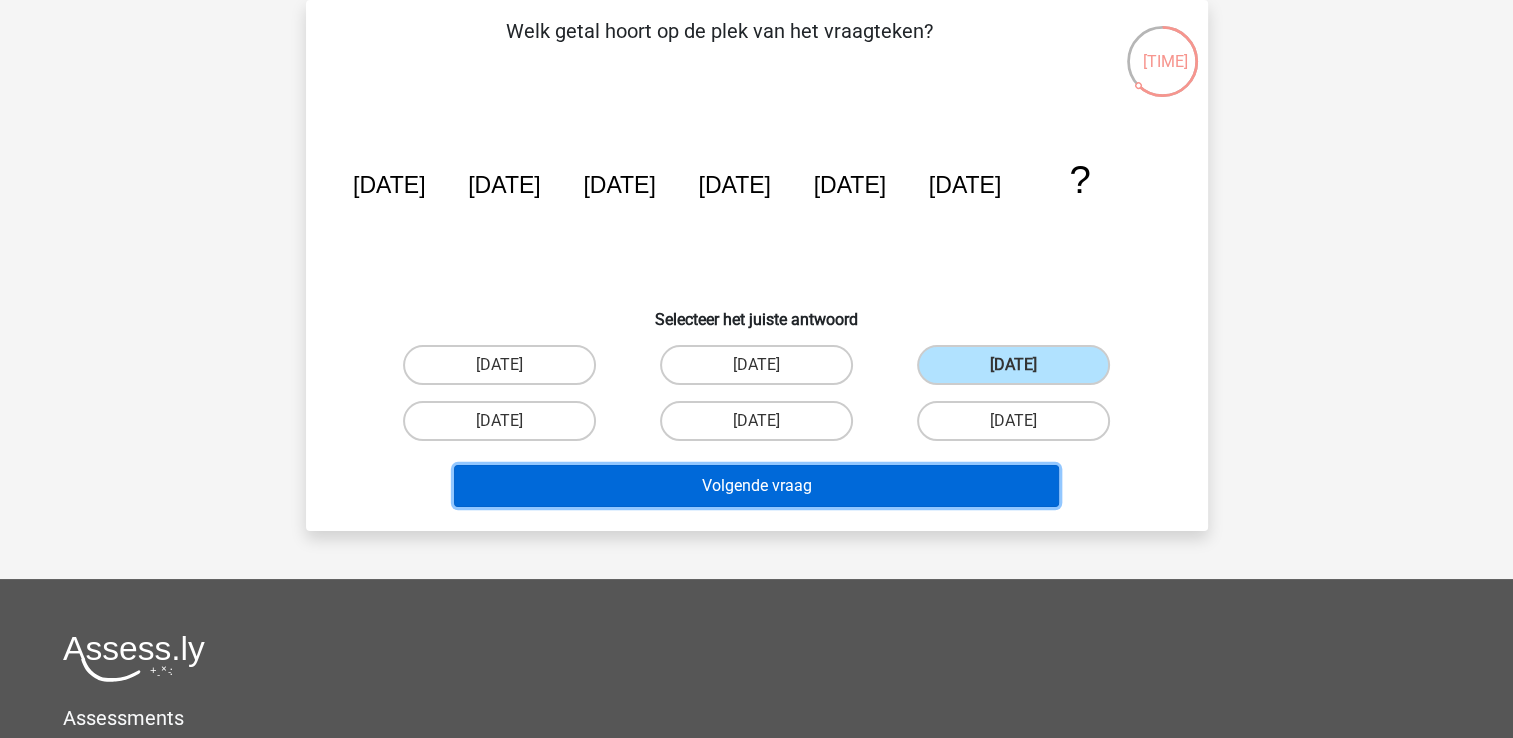 click on "Volgende vraag" at bounding box center (756, 486) 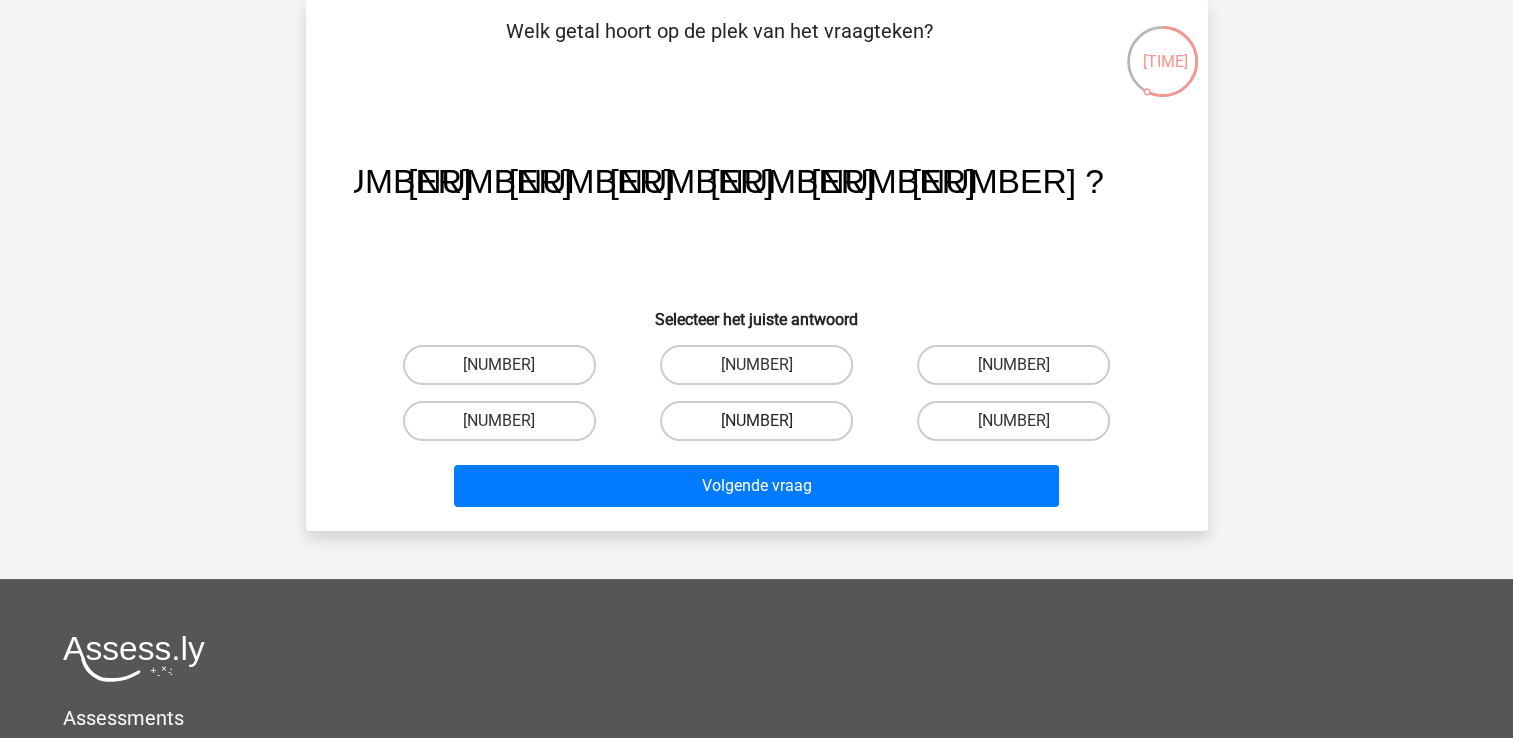 click on "10" at bounding box center [756, 421] 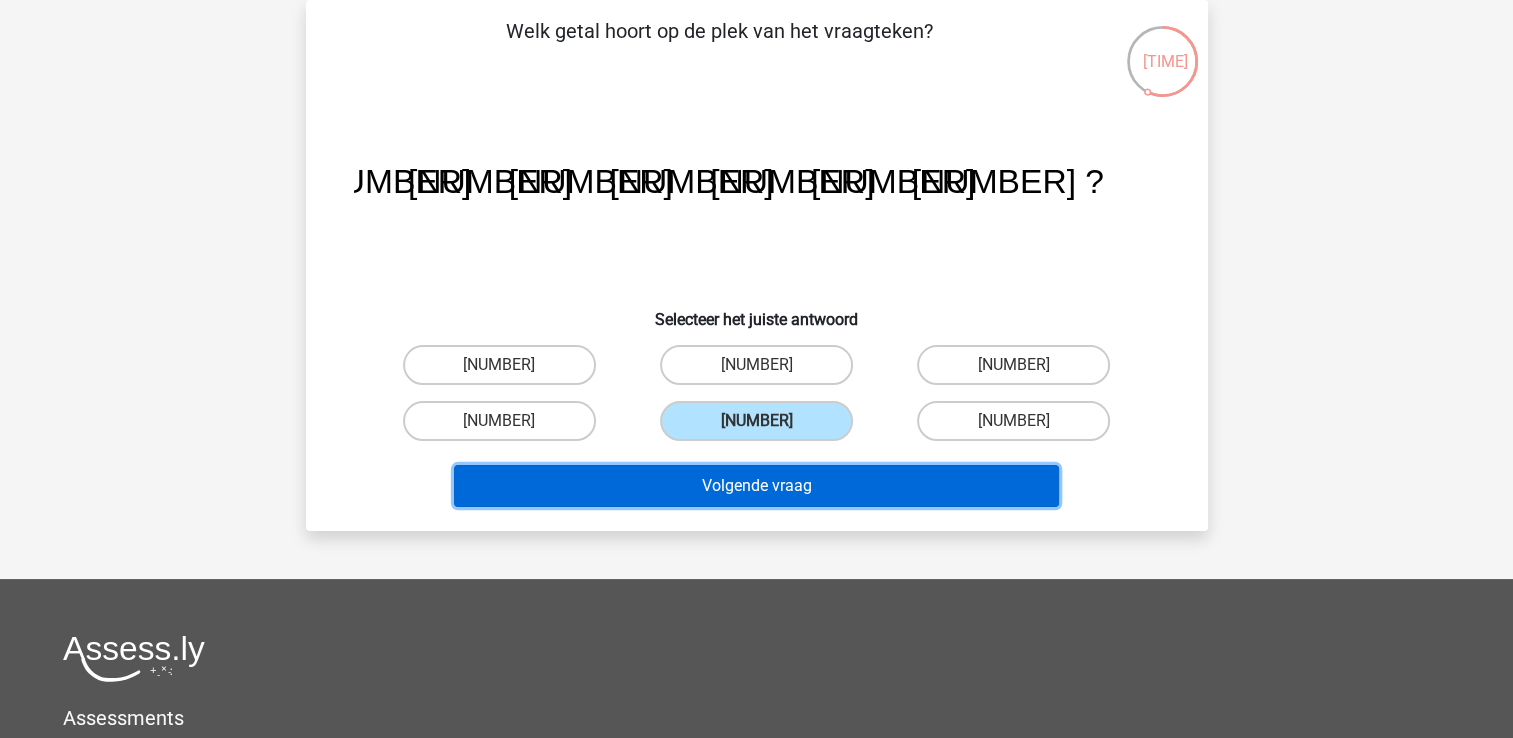 click on "Volgende vraag" at bounding box center (756, 486) 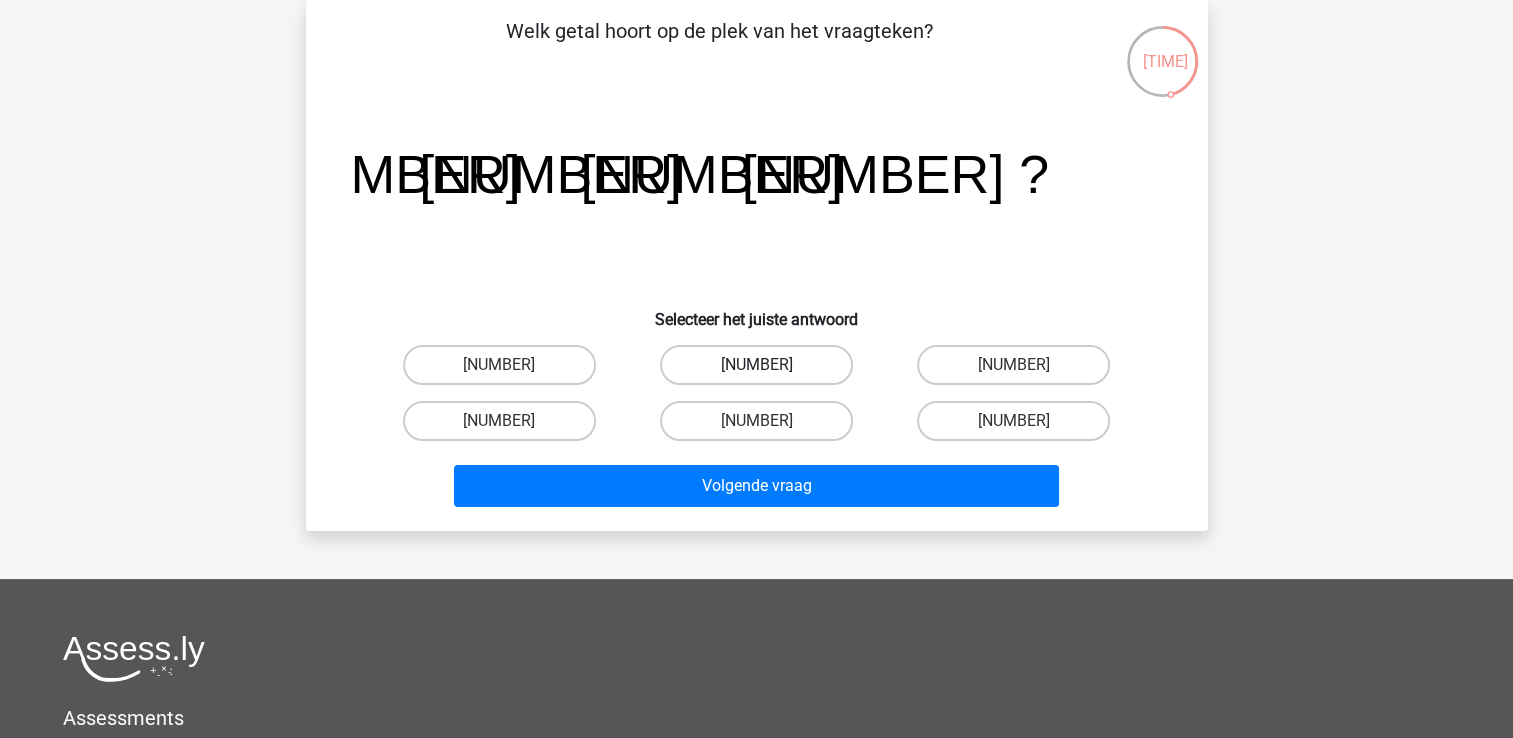 click on "-948" at bounding box center [756, 365] 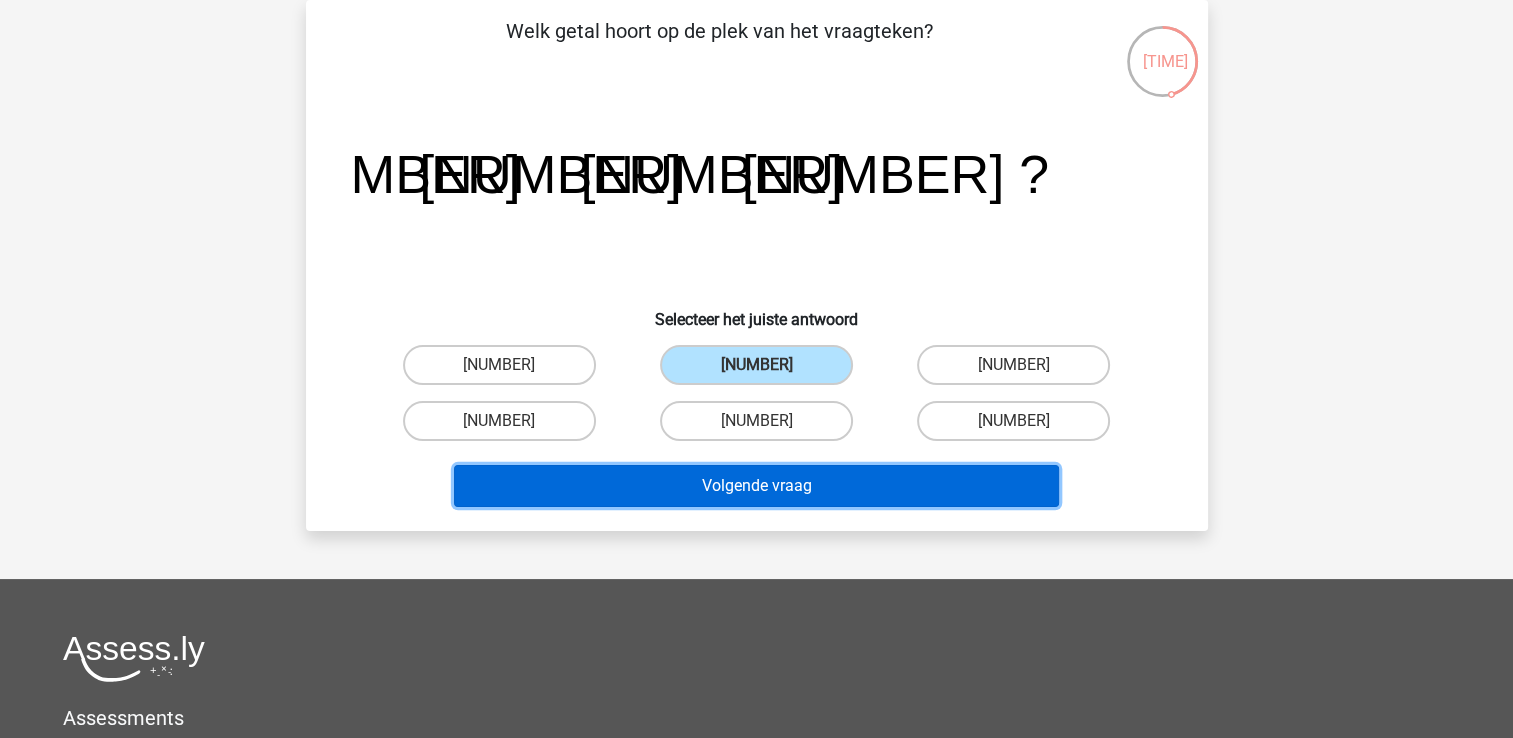 click on "Volgende vraag" at bounding box center (756, 486) 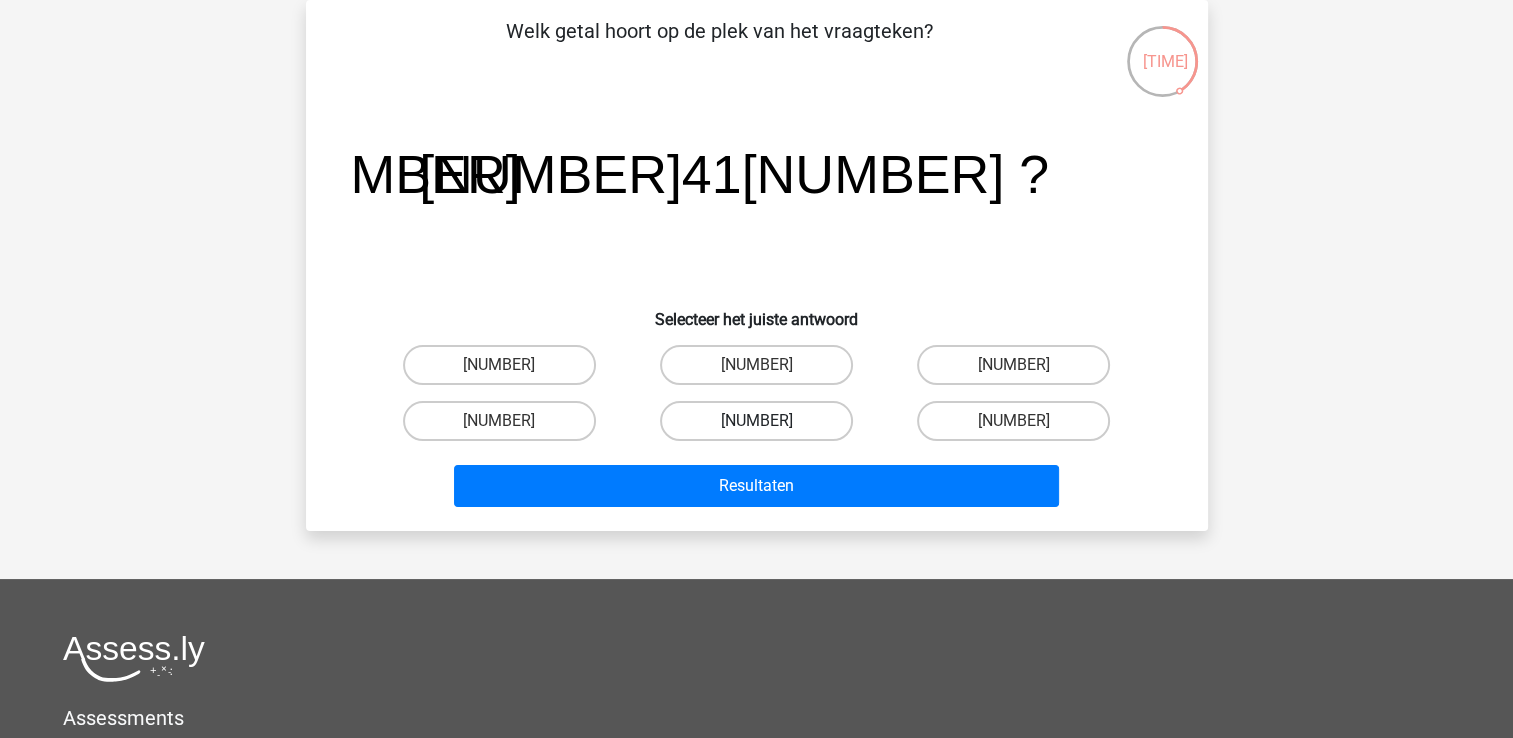 click on "365" at bounding box center [756, 421] 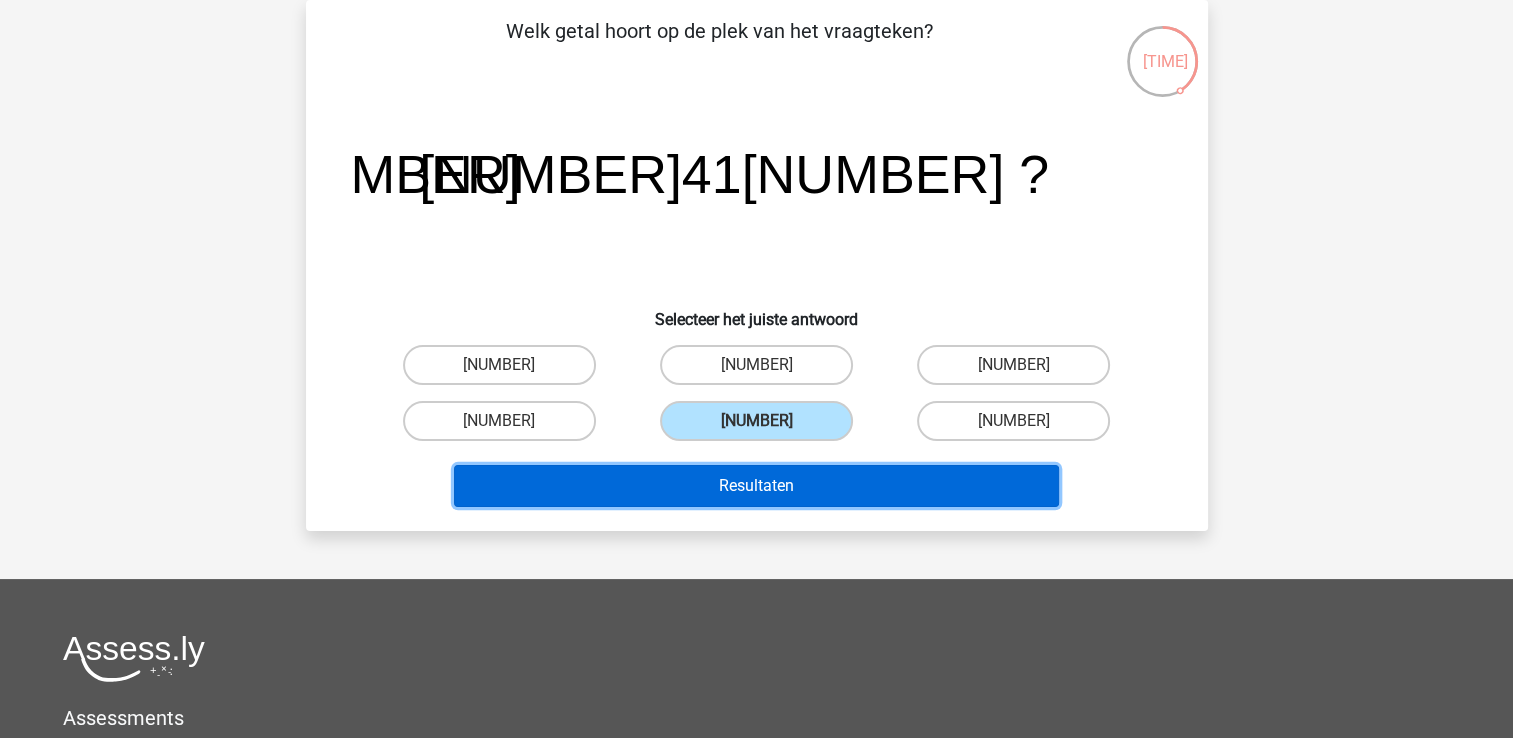 click on "Resultaten" at bounding box center (756, 486) 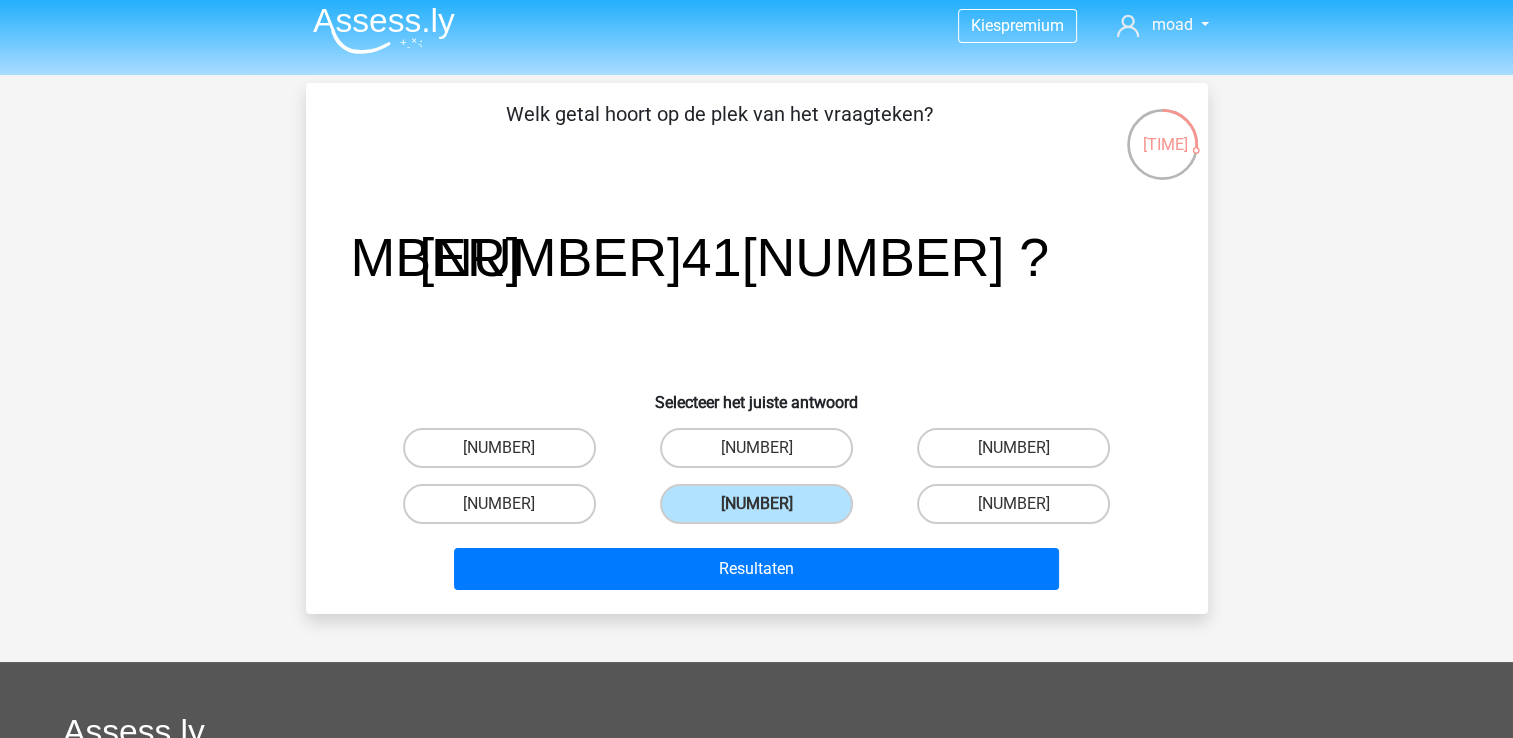 scroll, scrollTop: 0, scrollLeft: 0, axis: both 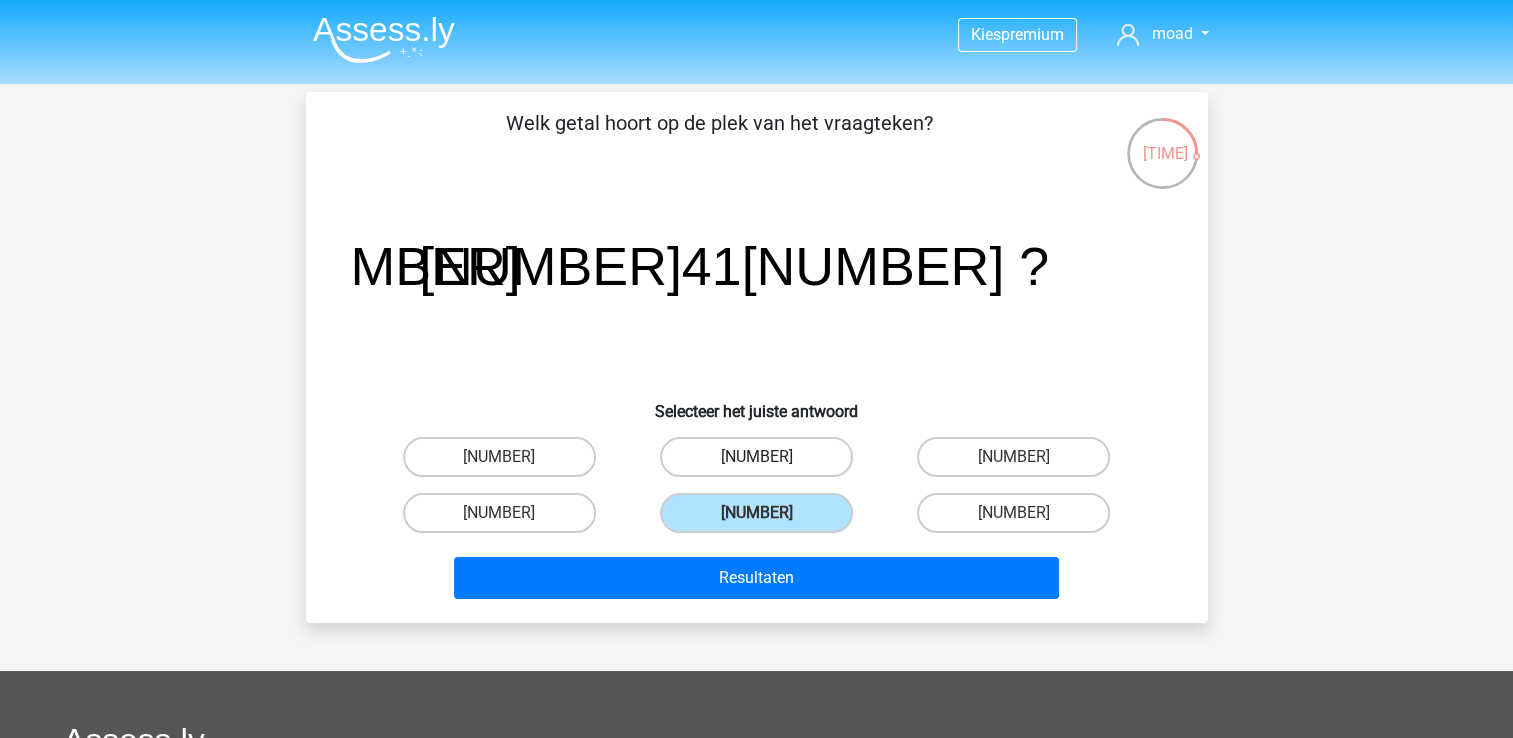 click on "349" at bounding box center (756, 457) 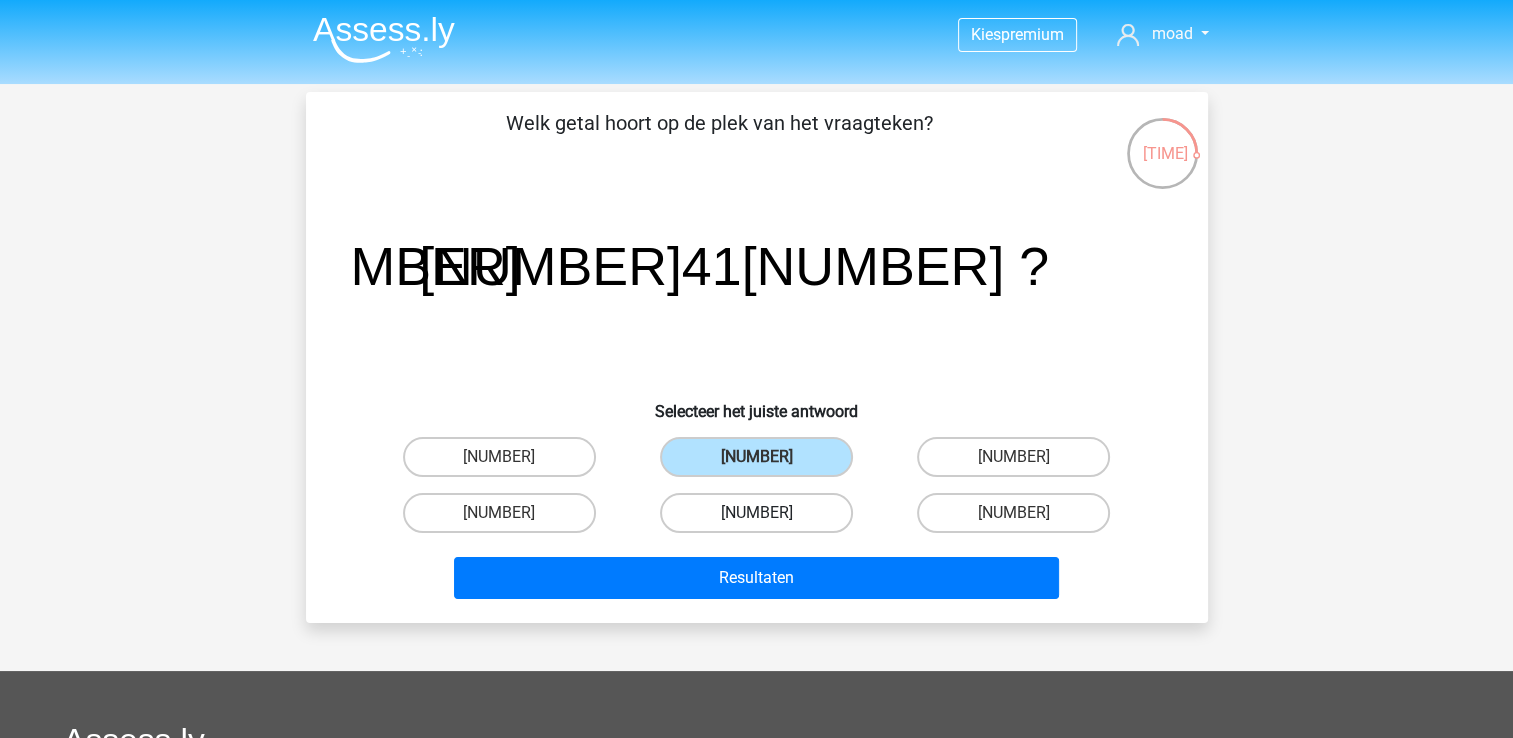click on "365" at bounding box center [756, 513] 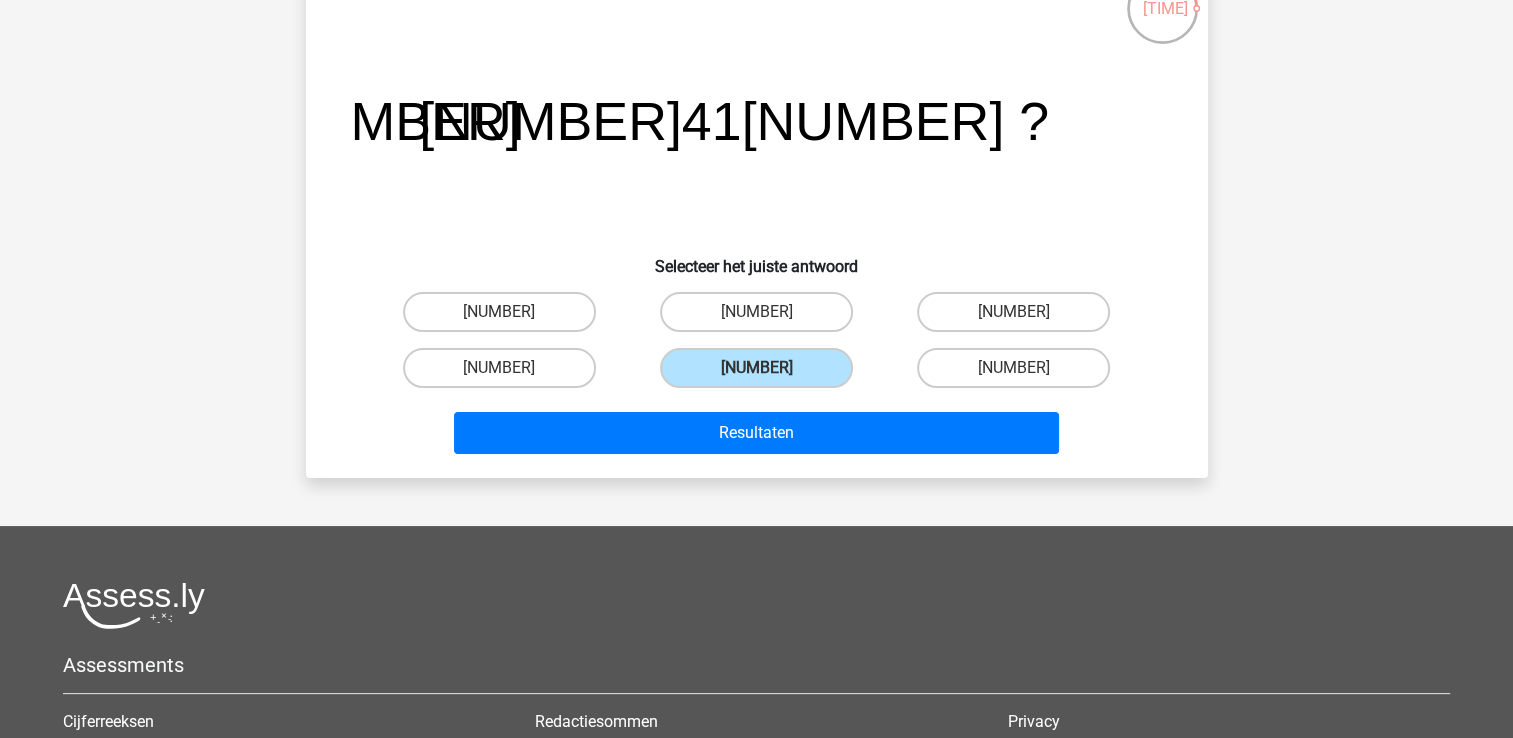 scroll, scrollTop: 148, scrollLeft: 0, axis: vertical 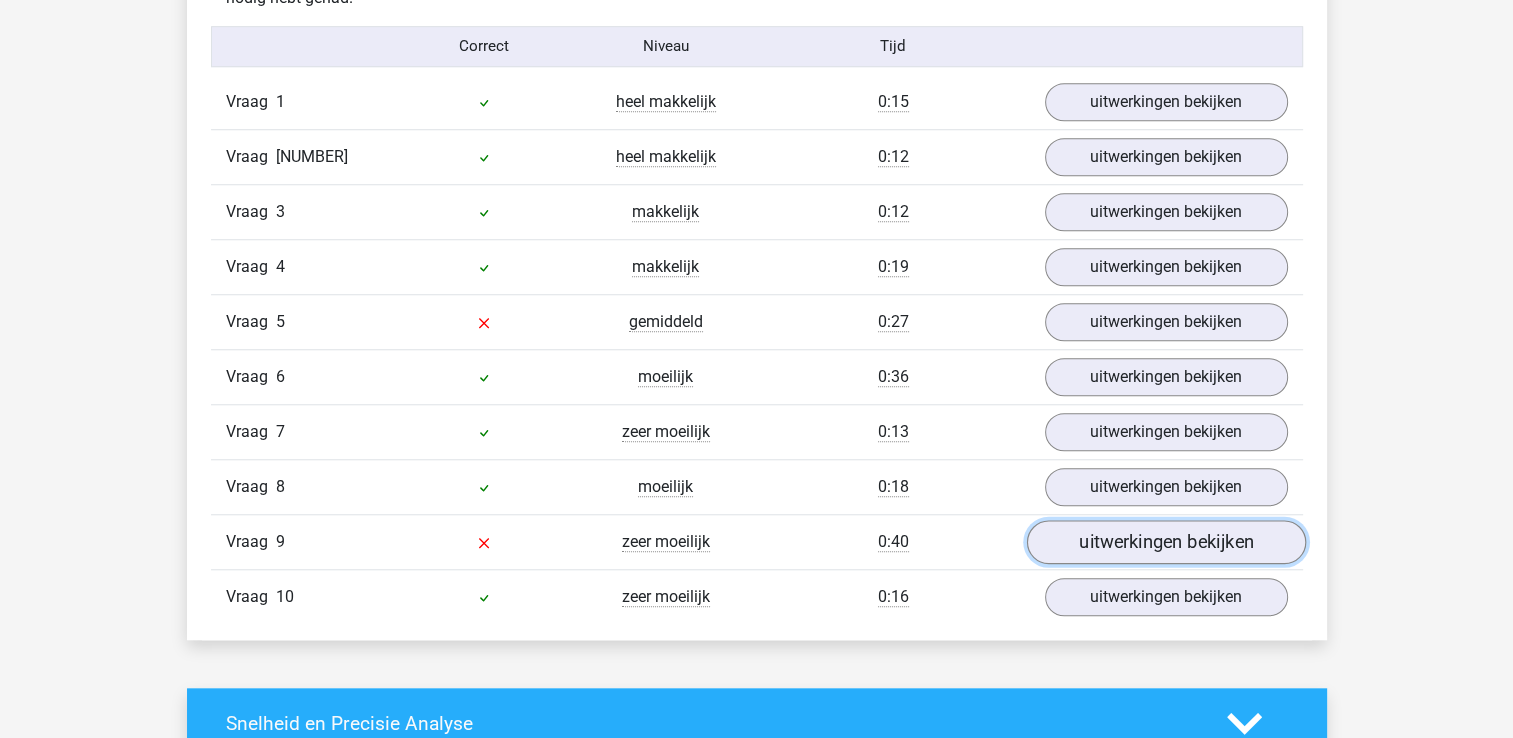 click on "uitwerkingen bekijken" at bounding box center (1165, 542) 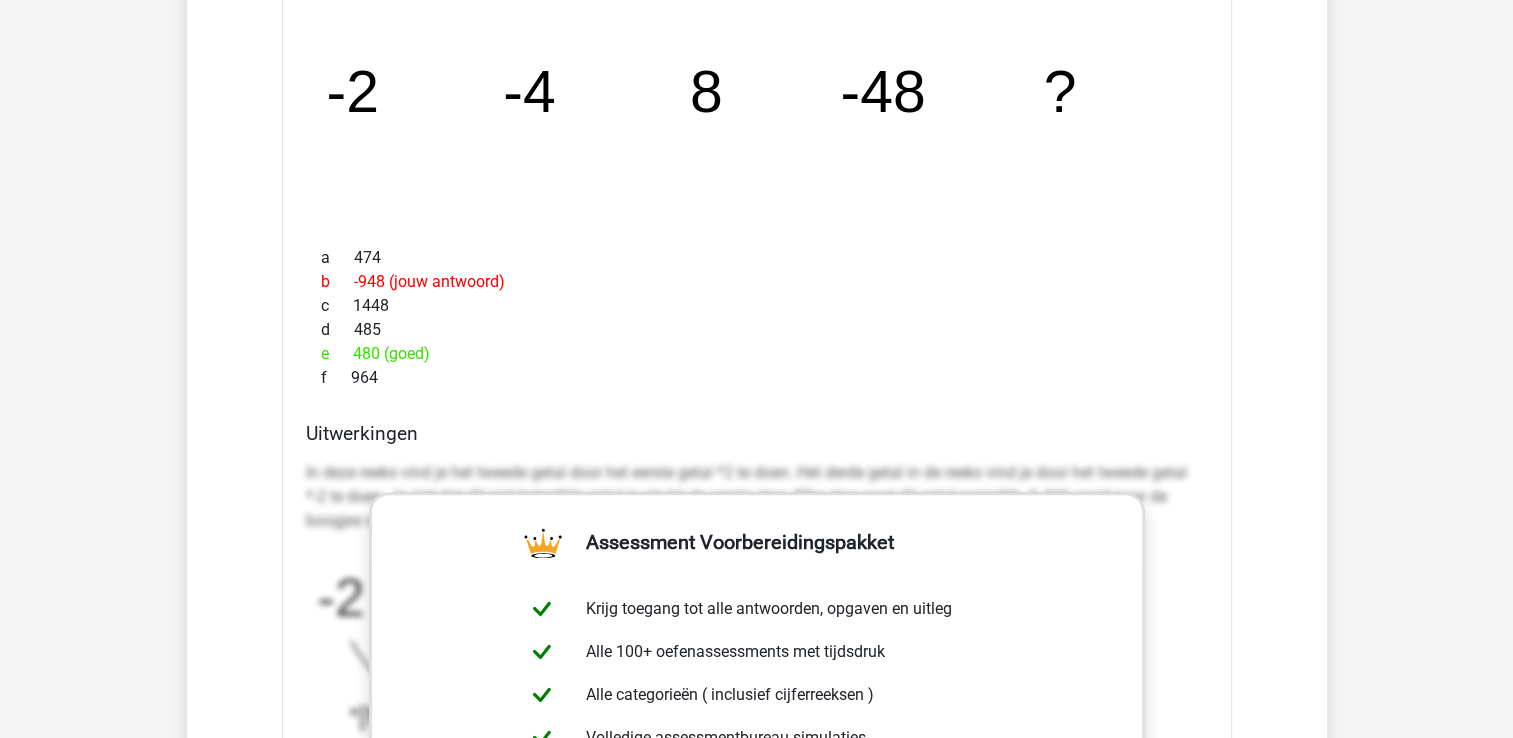 scroll, scrollTop: 2288, scrollLeft: 0, axis: vertical 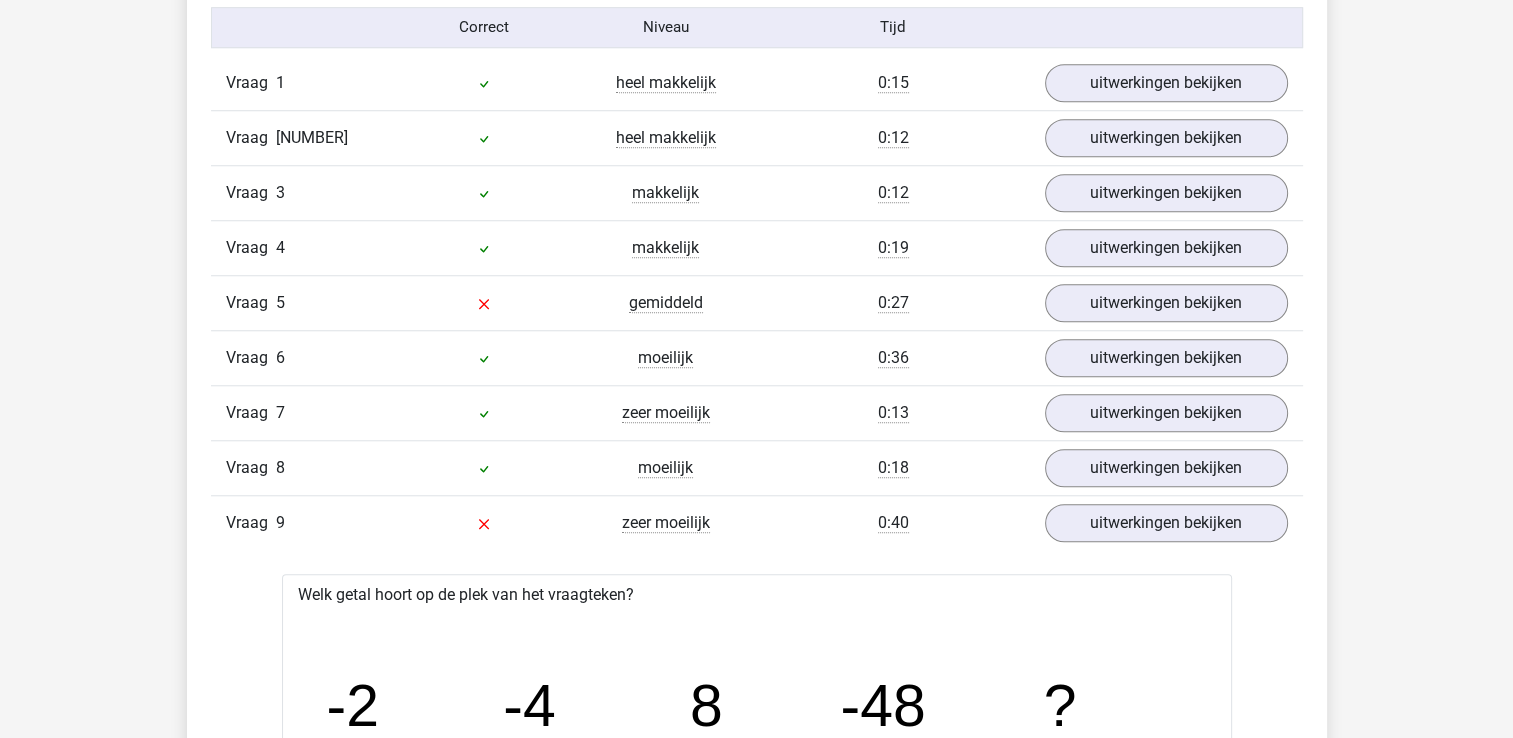 drag, startPoint x: 417, startPoint y: 334, endPoint x: 87, endPoint y: 232, distance: 345.4041 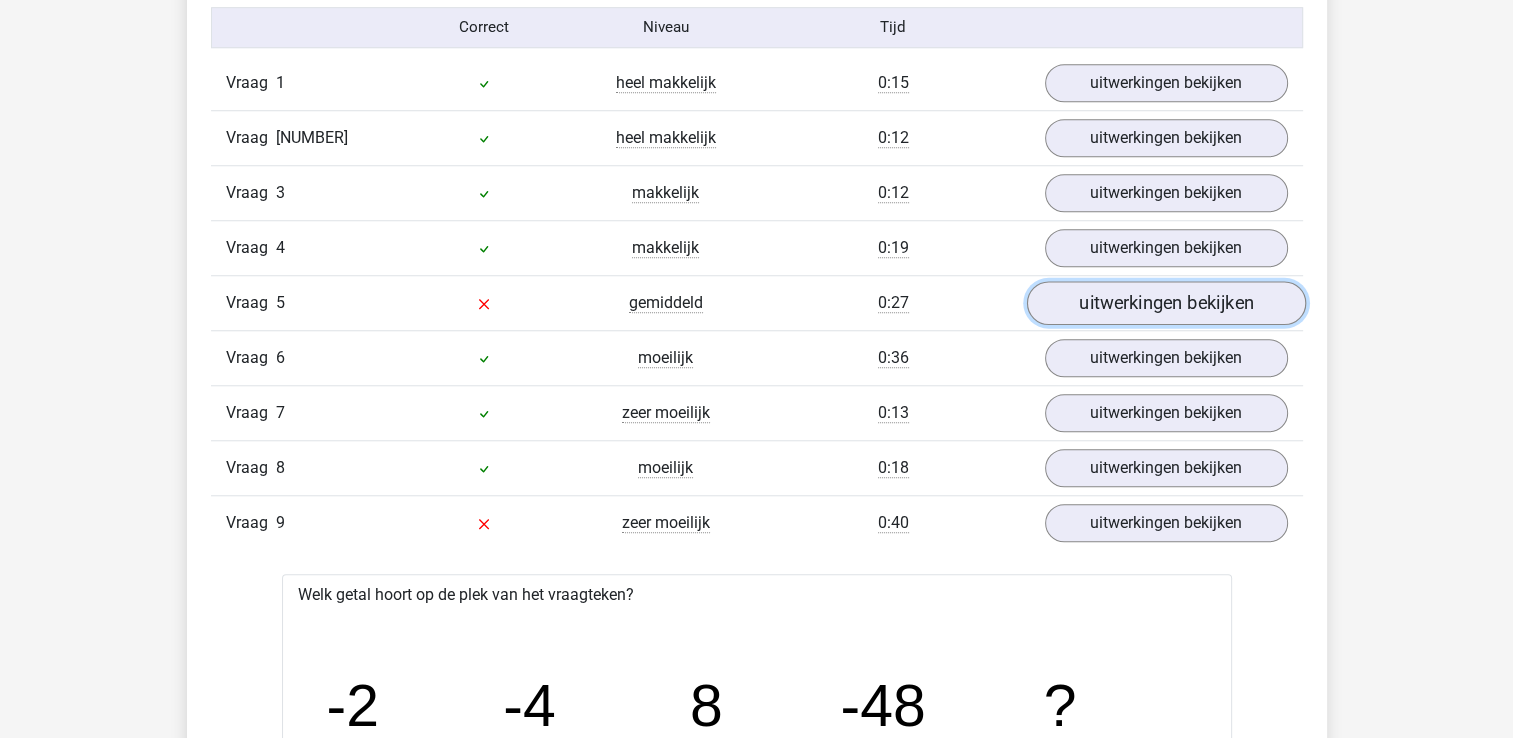 click on "uitwerkingen bekijken" at bounding box center [1165, 303] 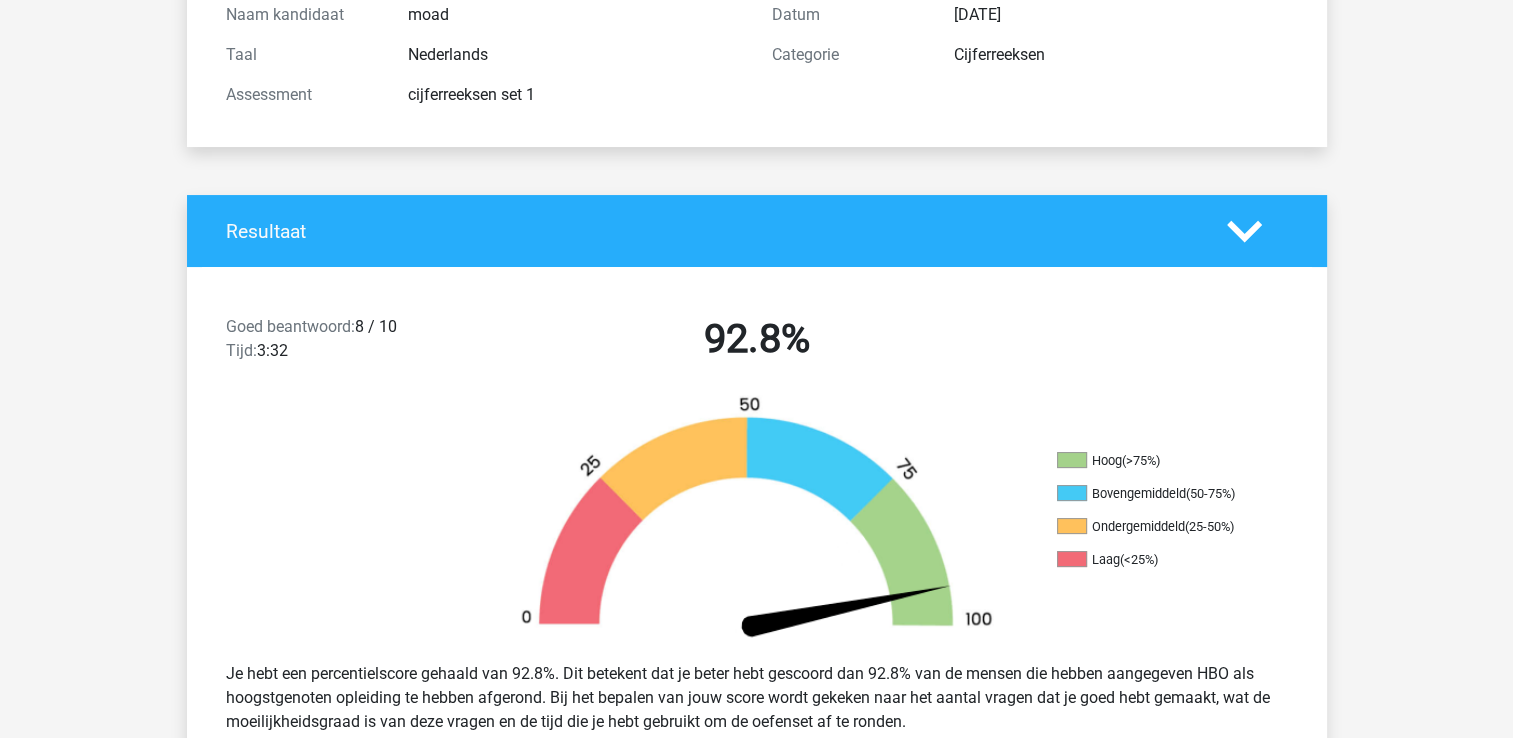 scroll, scrollTop: 212, scrollLeft: 0, axis: vertical 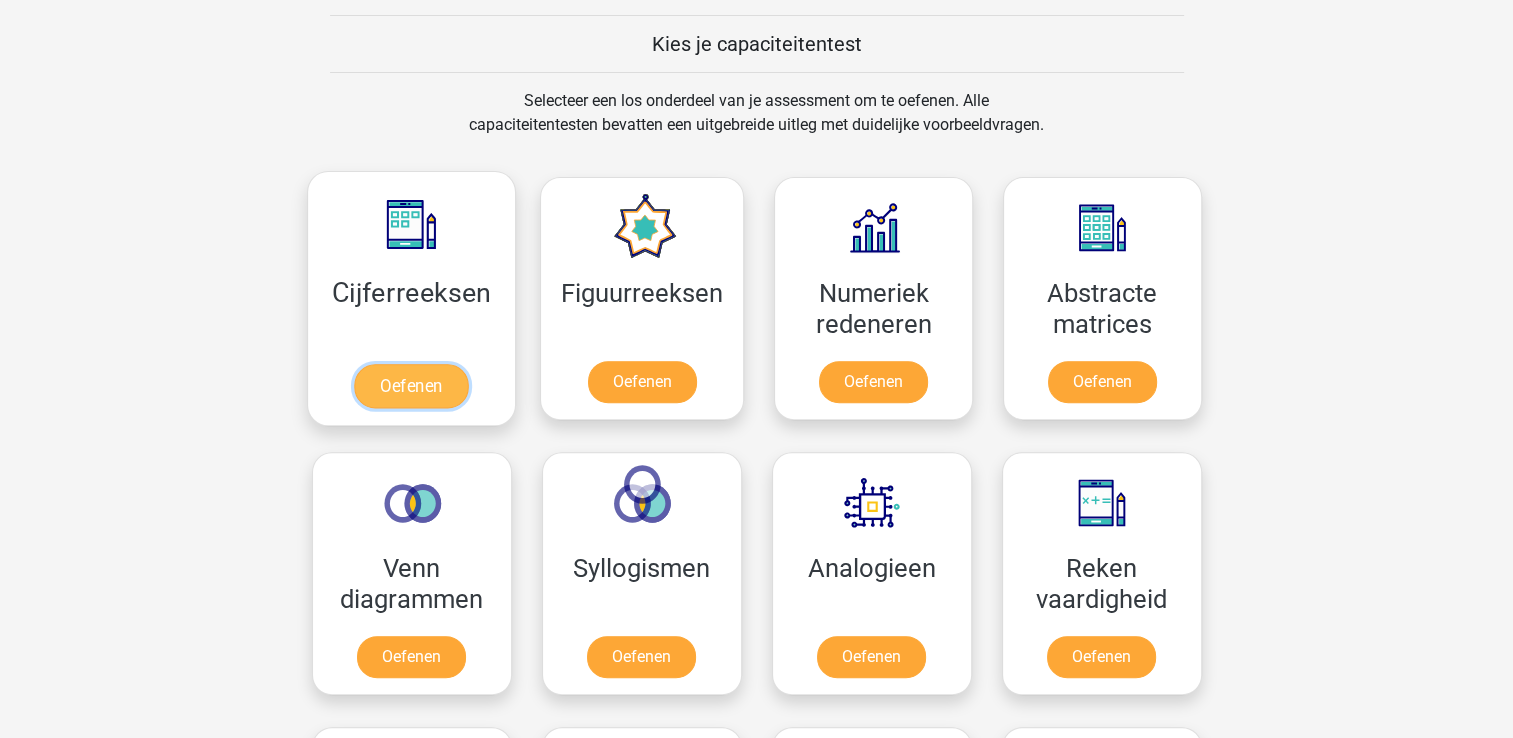 click on "Oefenen" at bounding box center [411, 386] 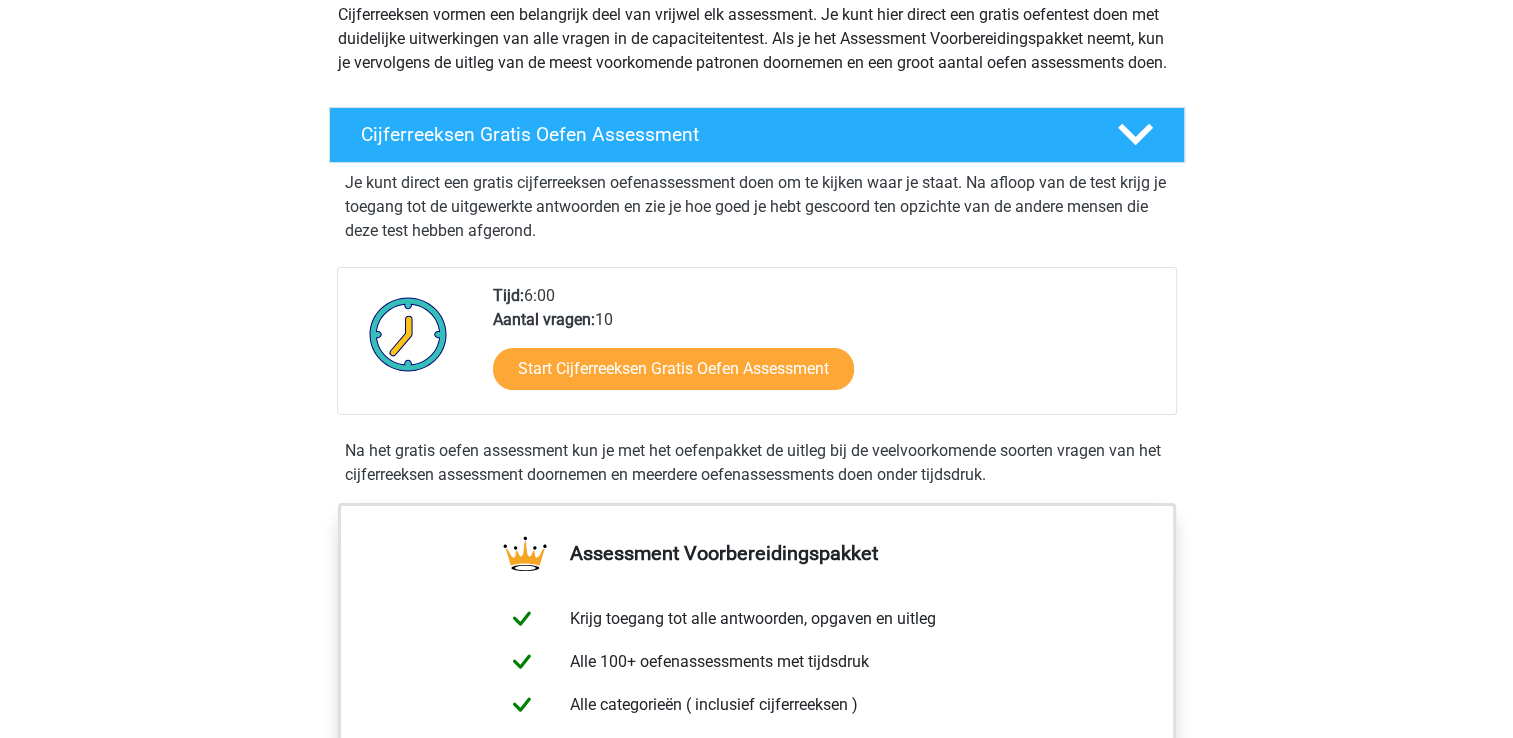 scroll, scrollTop: 252, scrollLeft: 0, axis: vertical 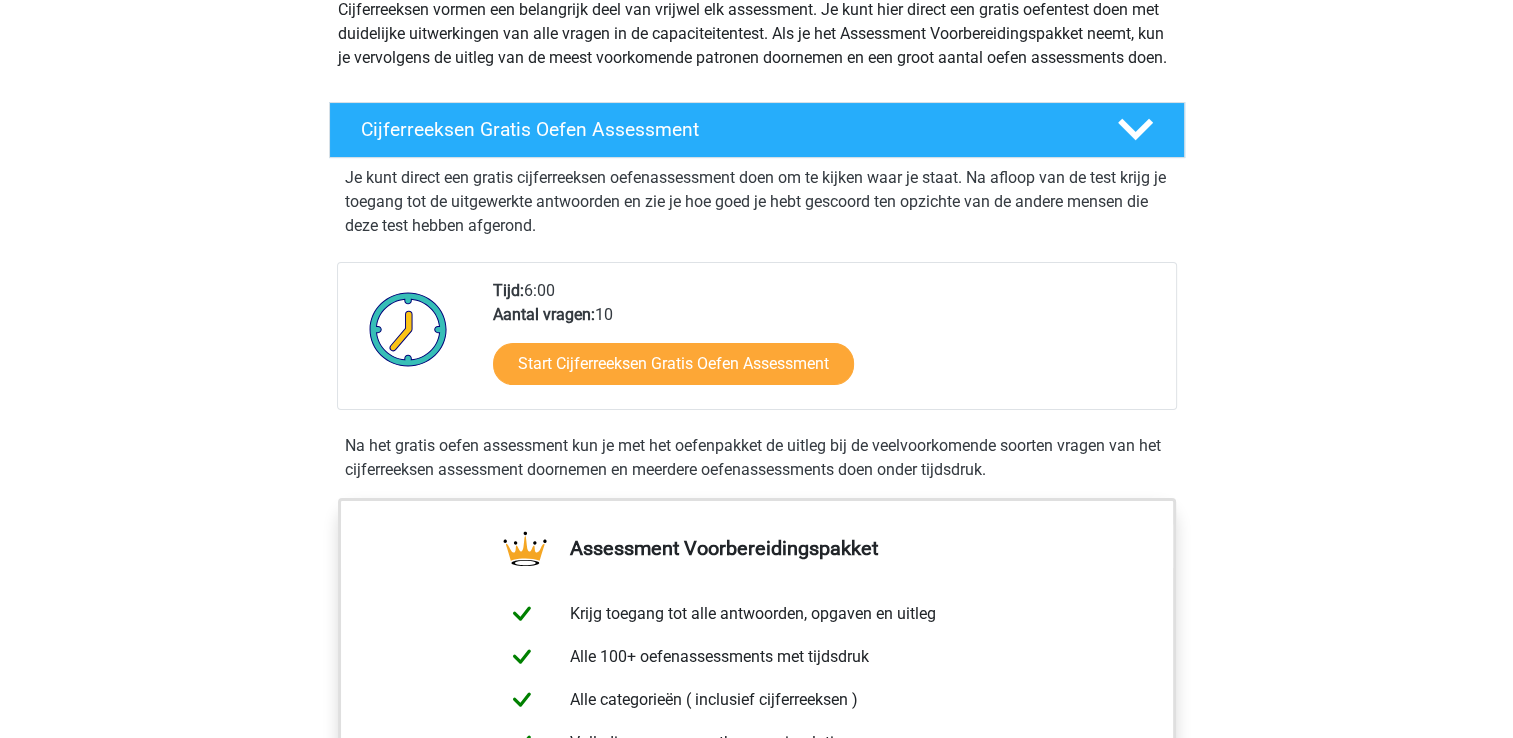 click on "Start Cijferreeksen
Gratis Oefen Assessment" at bounding box center (826, 368) 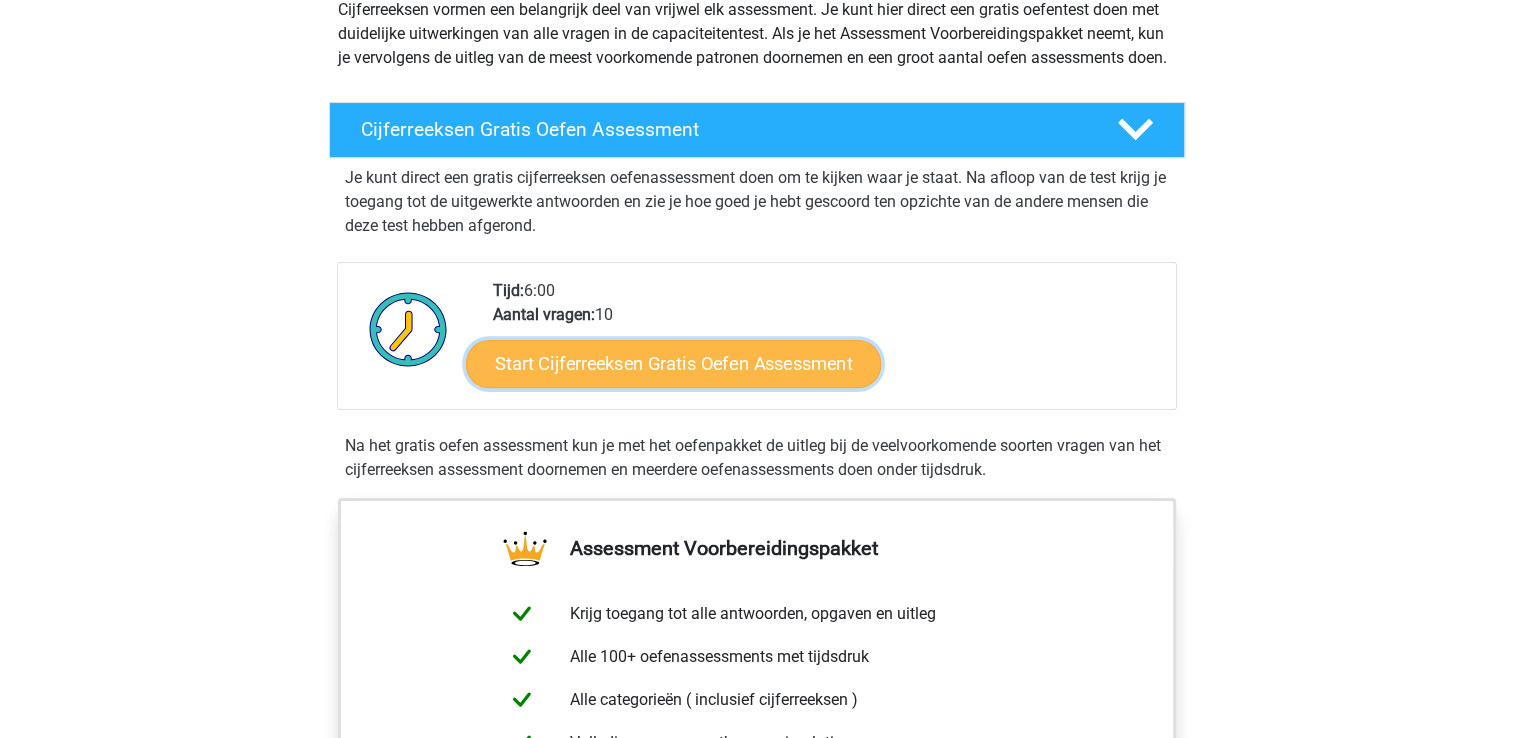 click on "Start Cijferreeksen
Gratis Oefen Assessment" at bounding box center (673, 363) 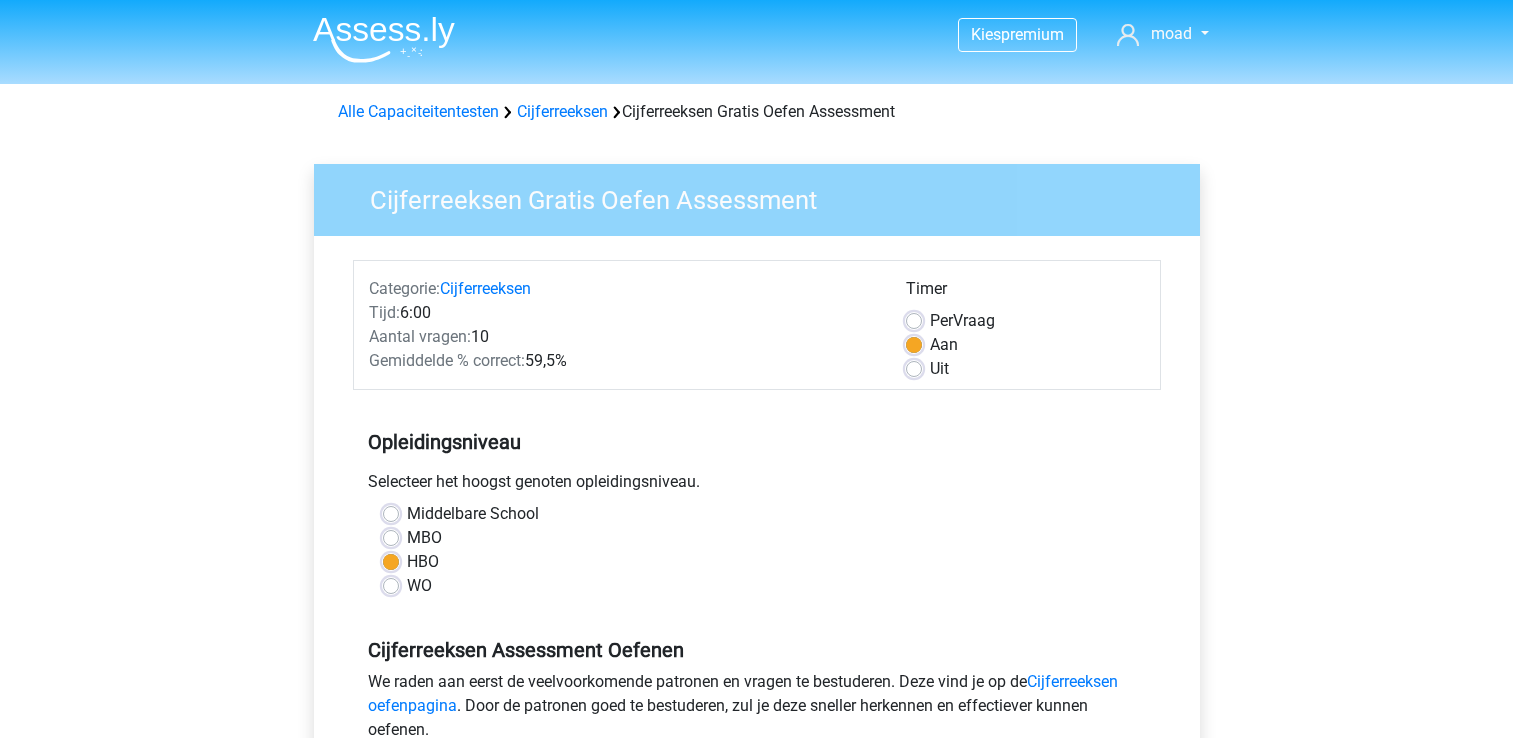 scroll, scrollTop: 0, scrollLeft: 0, axis: both 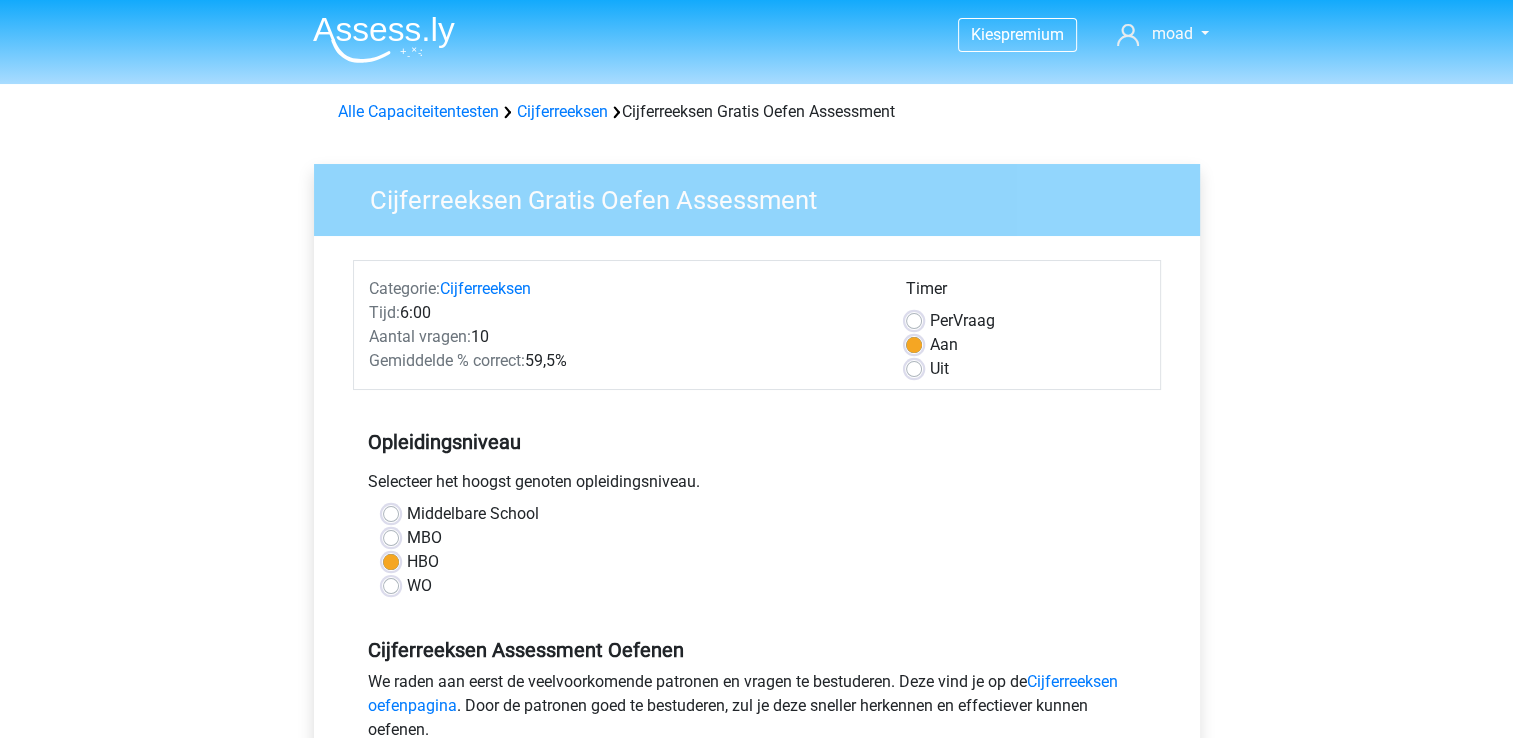 click on "Middelbare School" at bounding box center [757, 514] 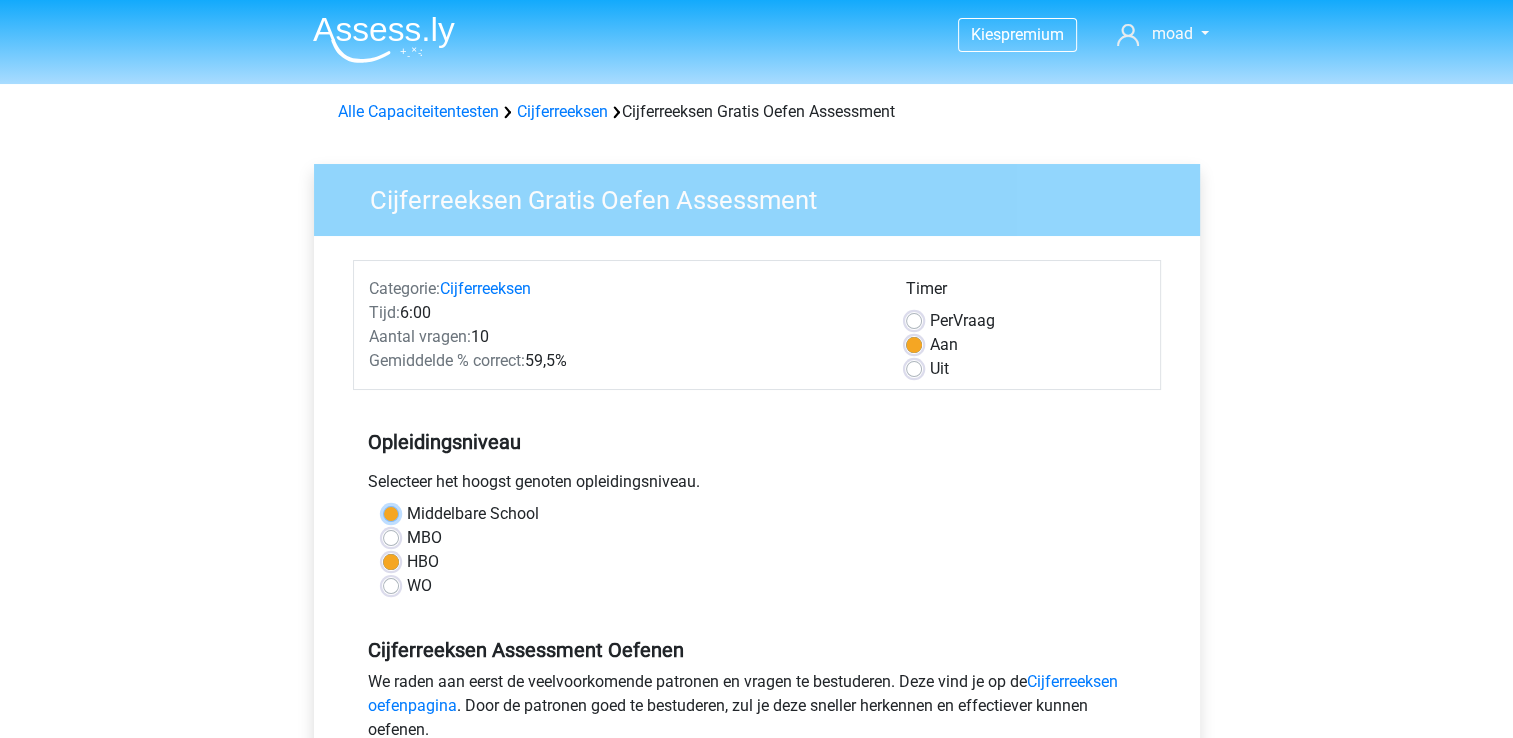 click on "Middelbare School" at bounding box center (391, 512) 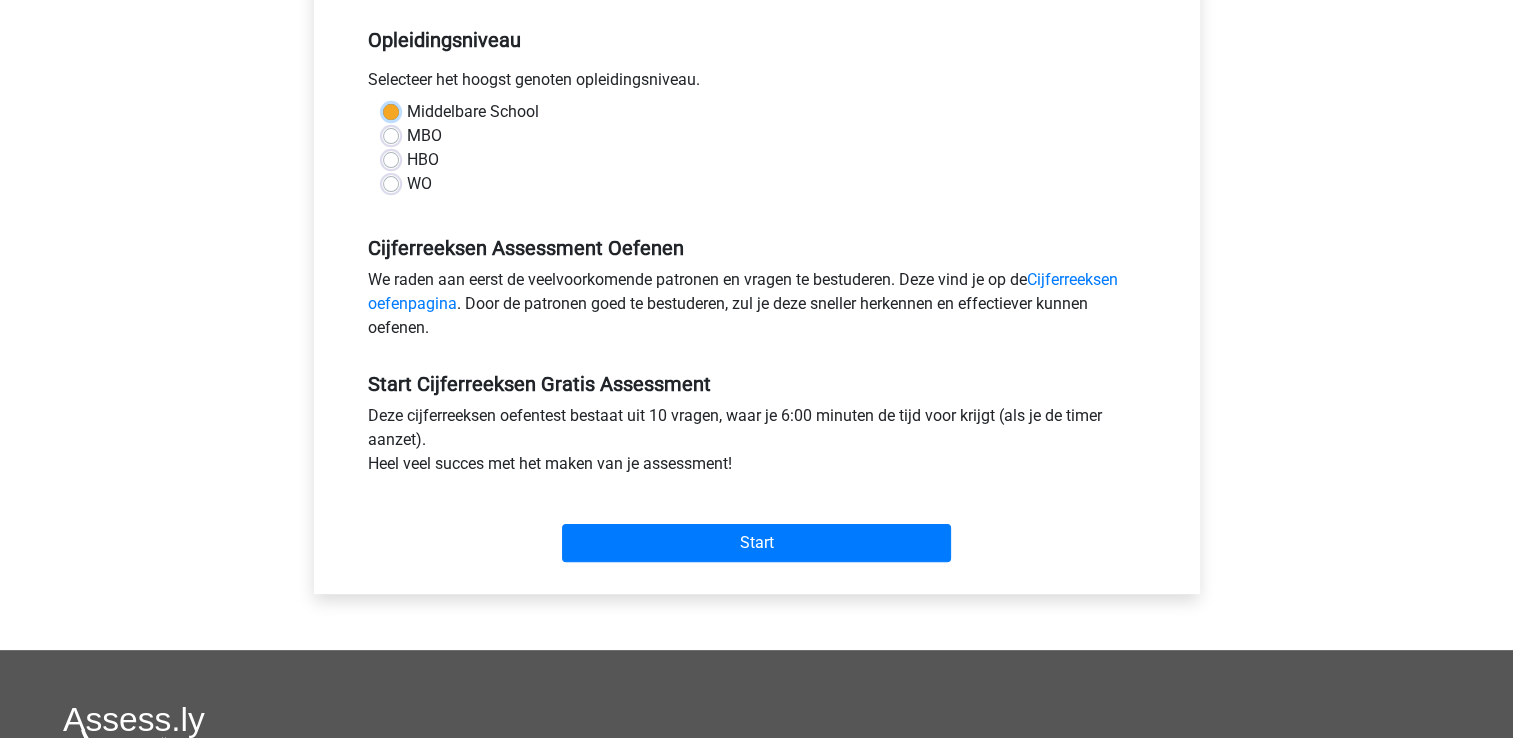 scroll, scrollTop: 407, scrollLeft: 0, axis: vertical 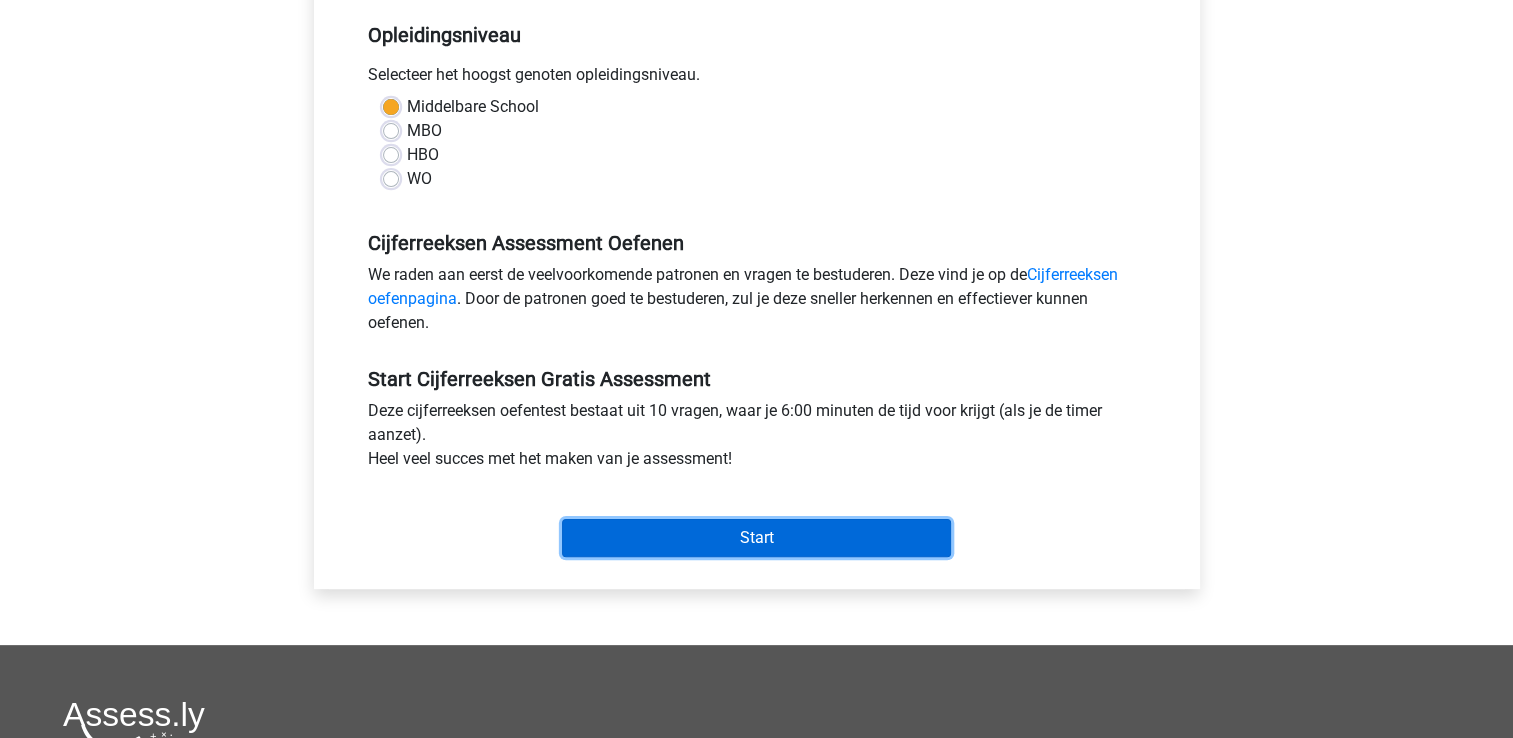 click on "Start" at bounding box center [756, 538] 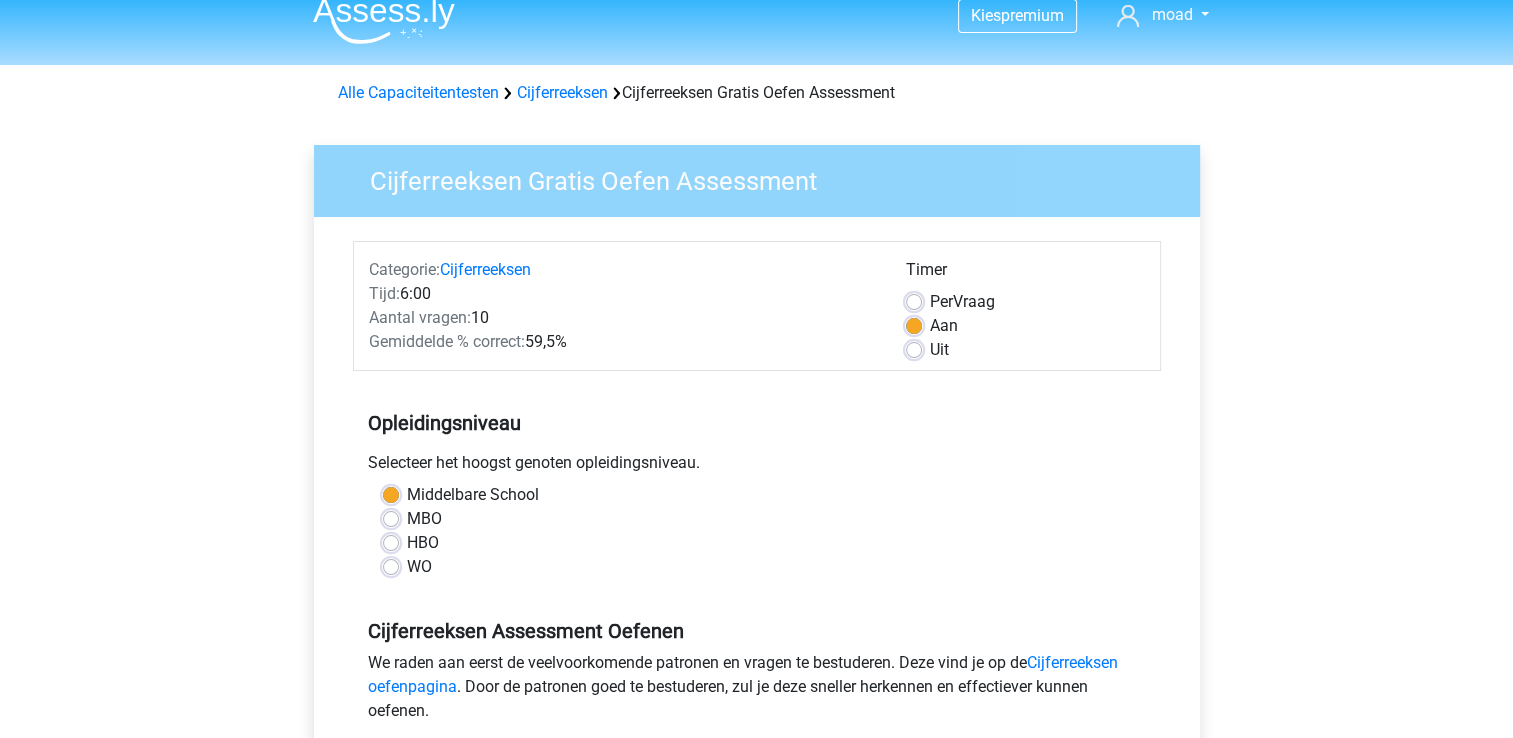 scroll, scrollTop: 20, scrollLeft: 0, axis: vertical 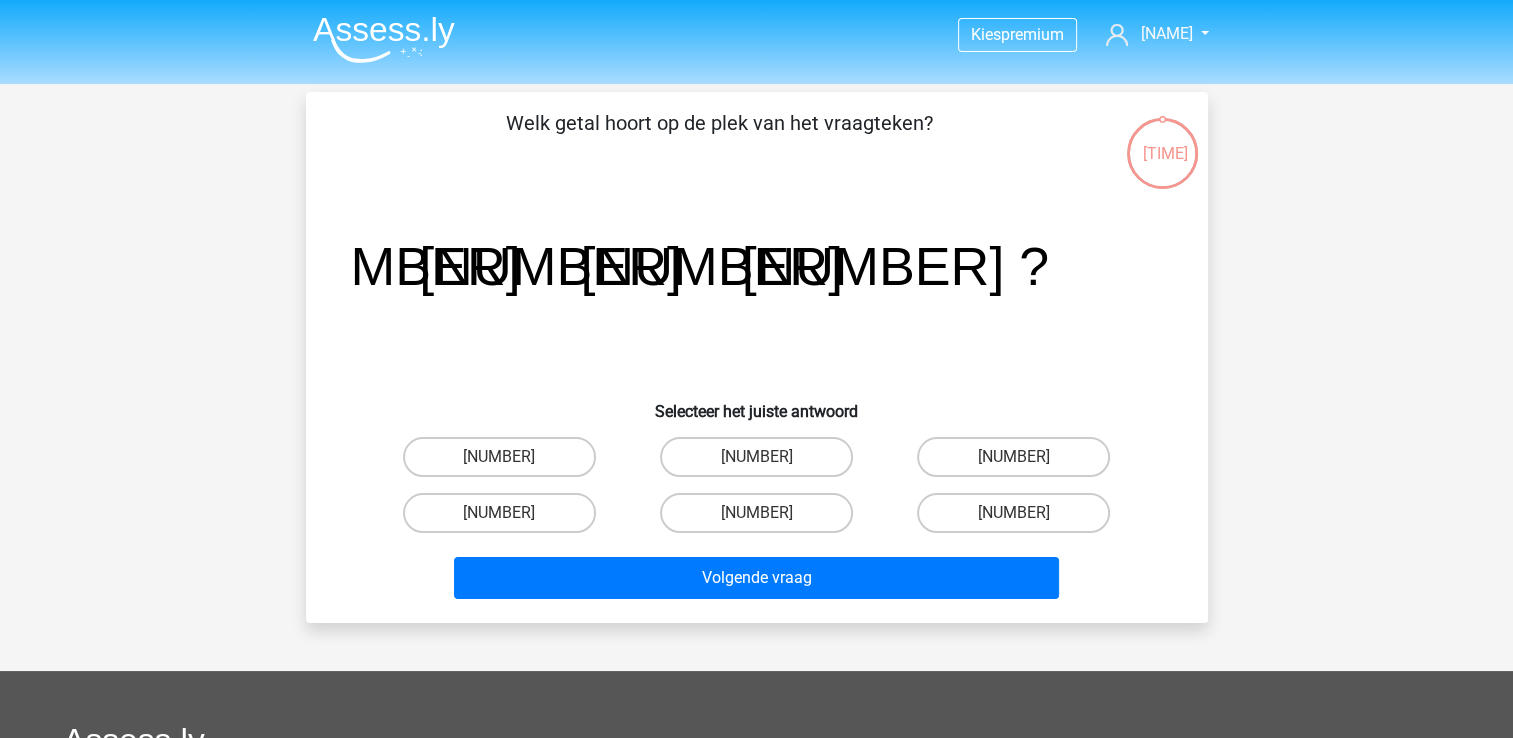 click on "-88" at bounding box center [505, 463] 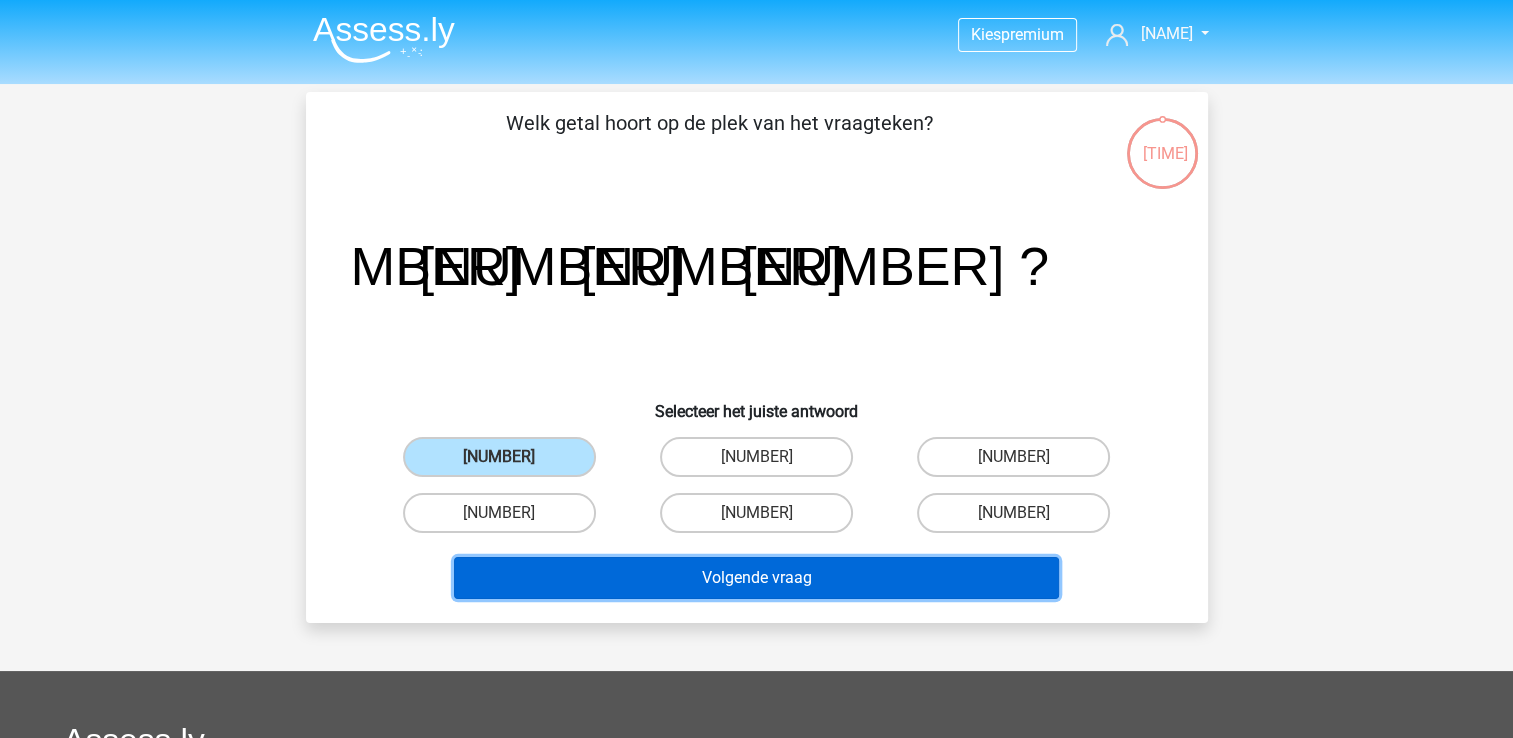 click on "Volgende vraag" at bounding box center [756, 578] 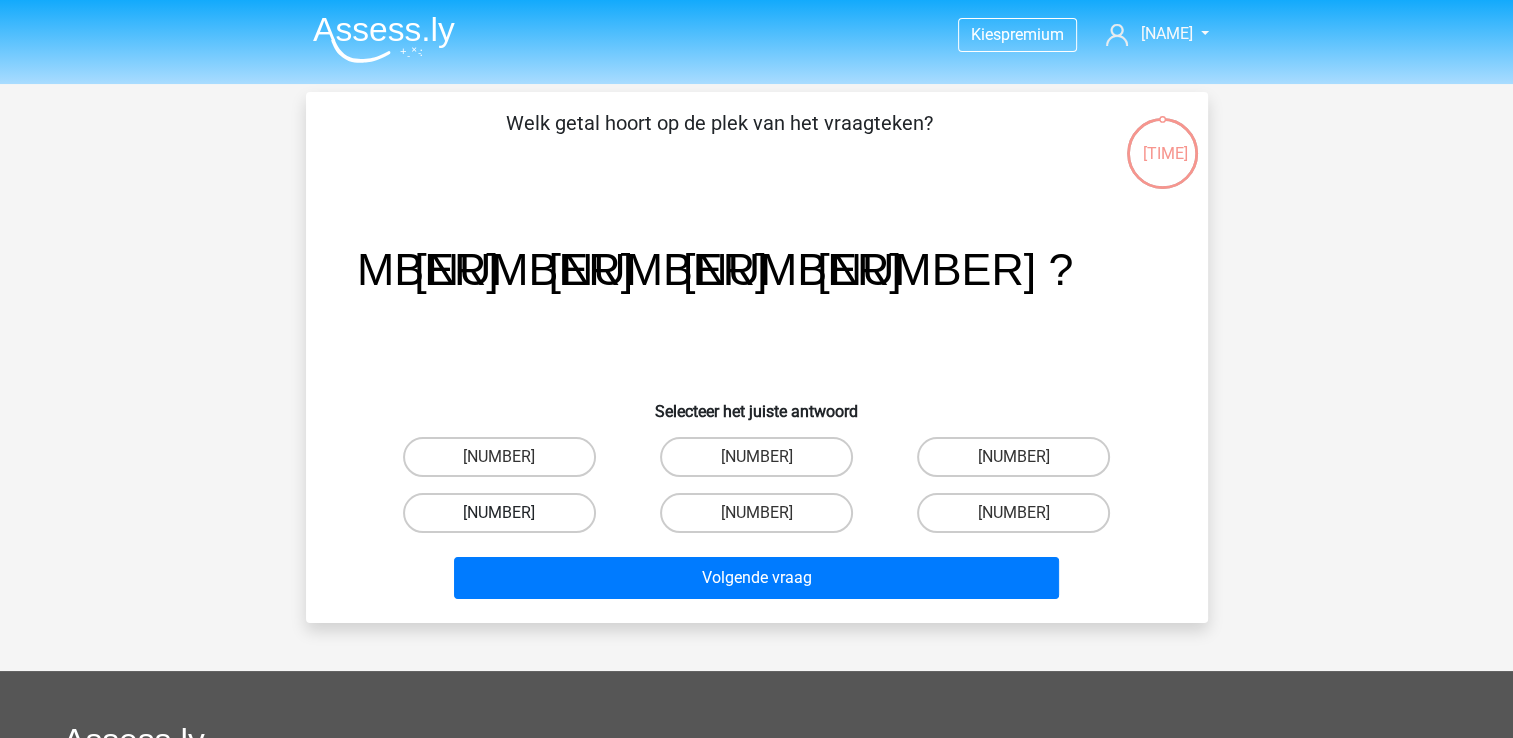 scroll, scrollTop: 92, scrollLeft: 0, axis: vertical 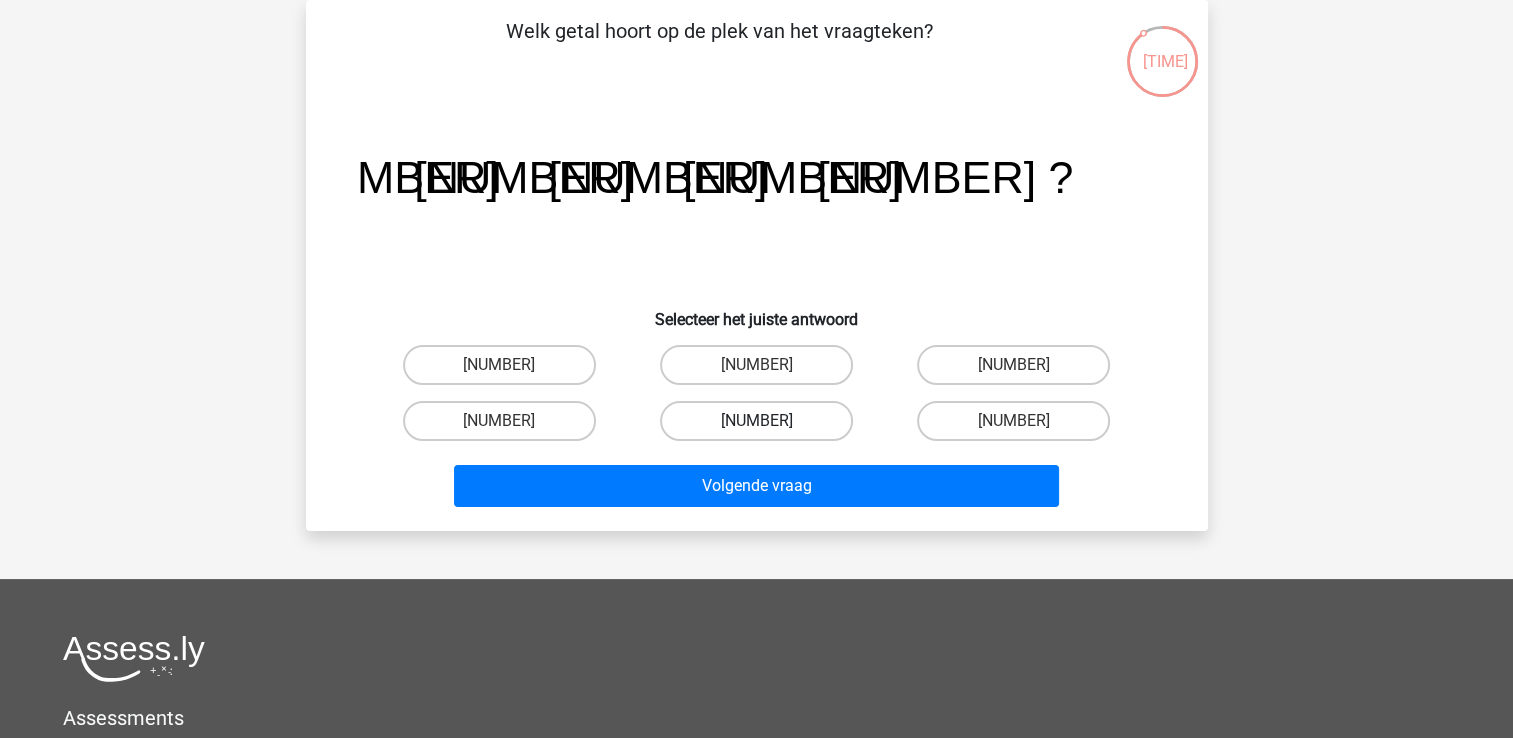 click on "-30" at bounding box center [756, 421] 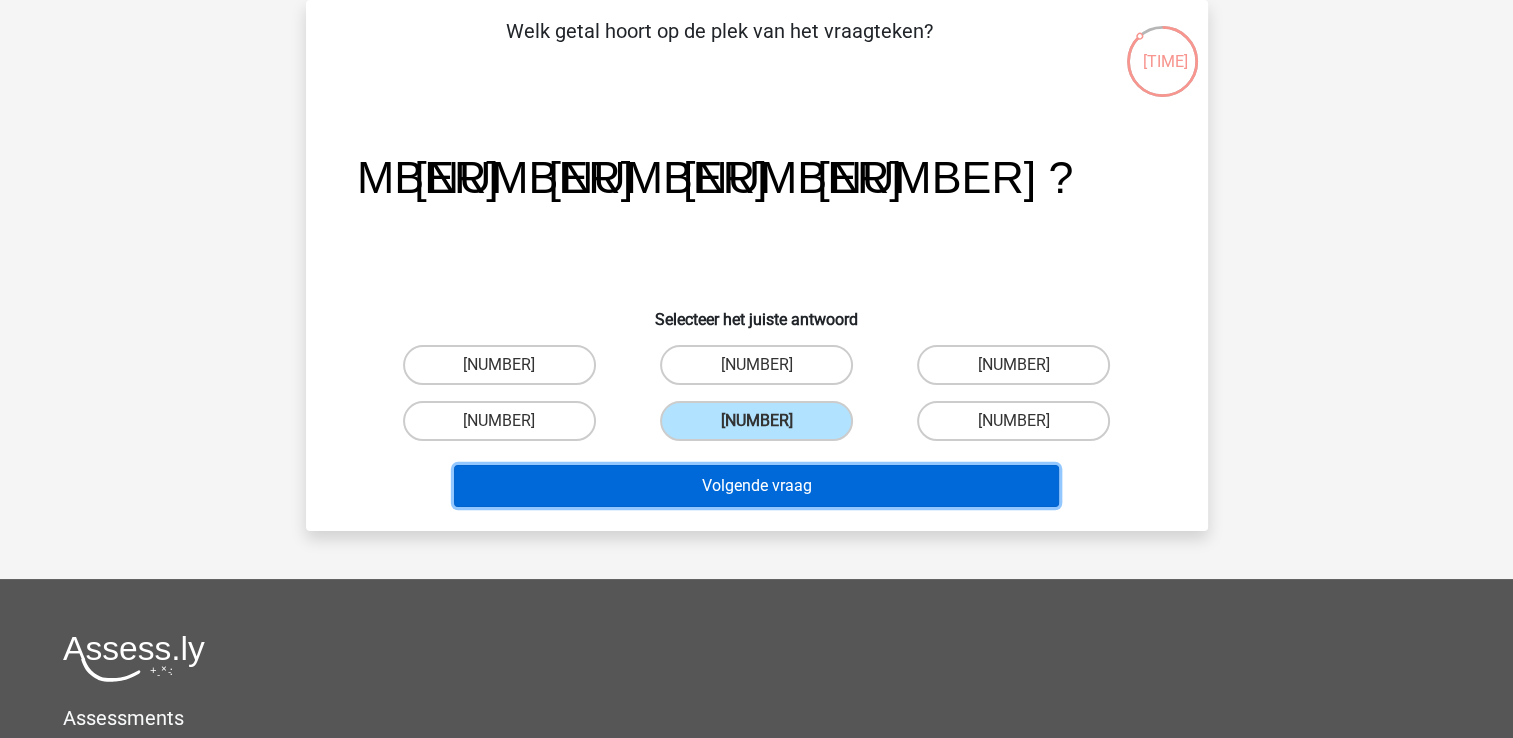 click on "Volgende vraag" at bounding box center (756, 486) 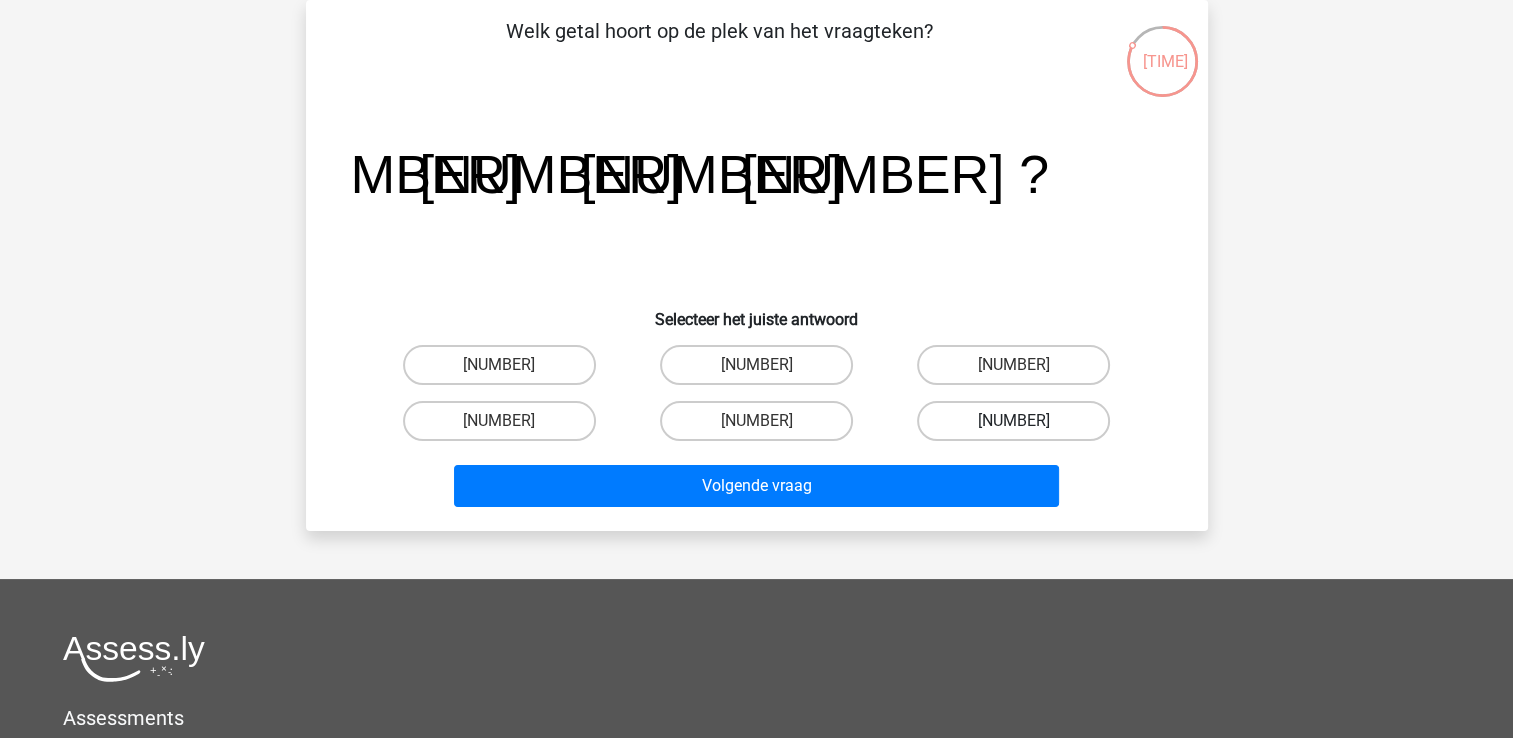 click on "-82" at bounding box center [1013, 421] 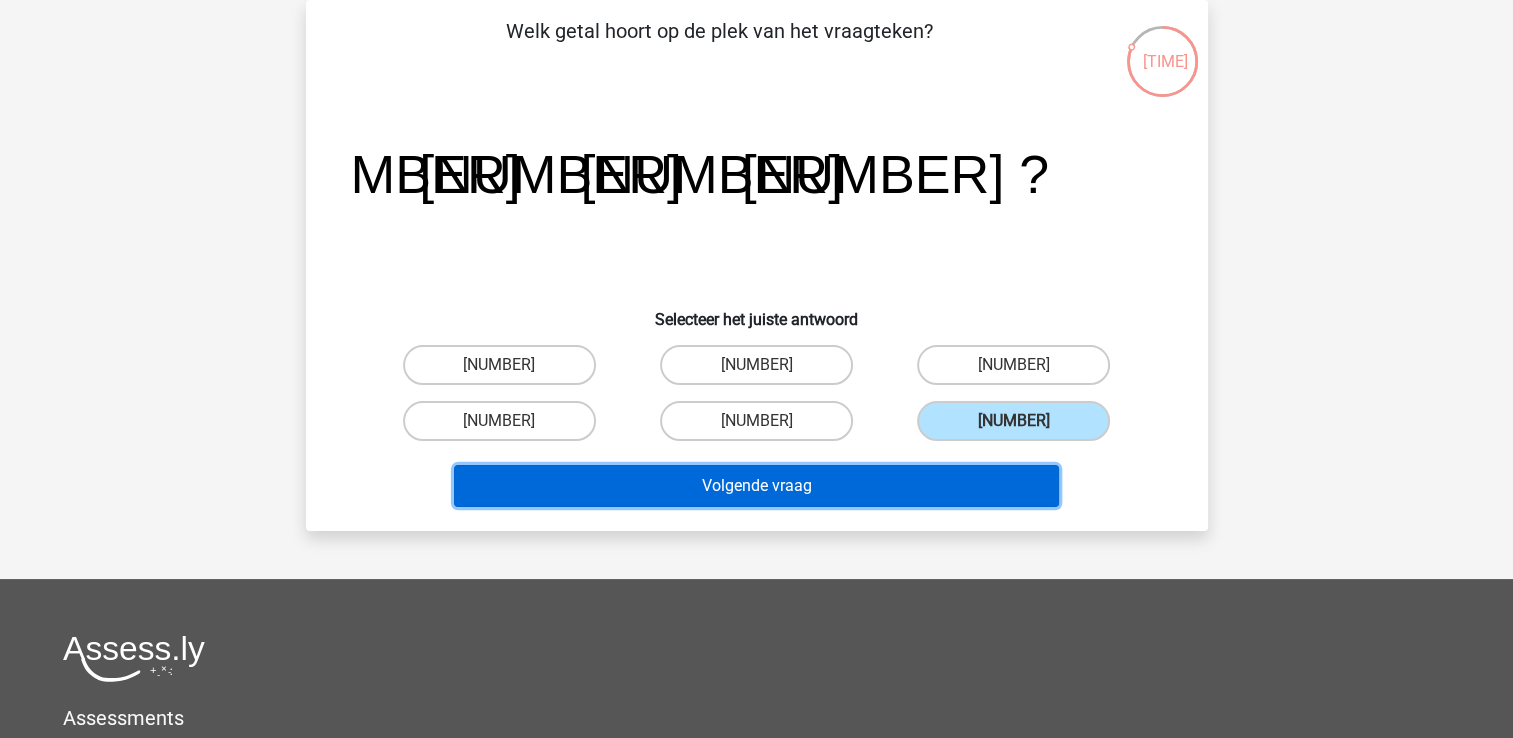 click on "Volgende vraag" at bounding box center [756, 486] 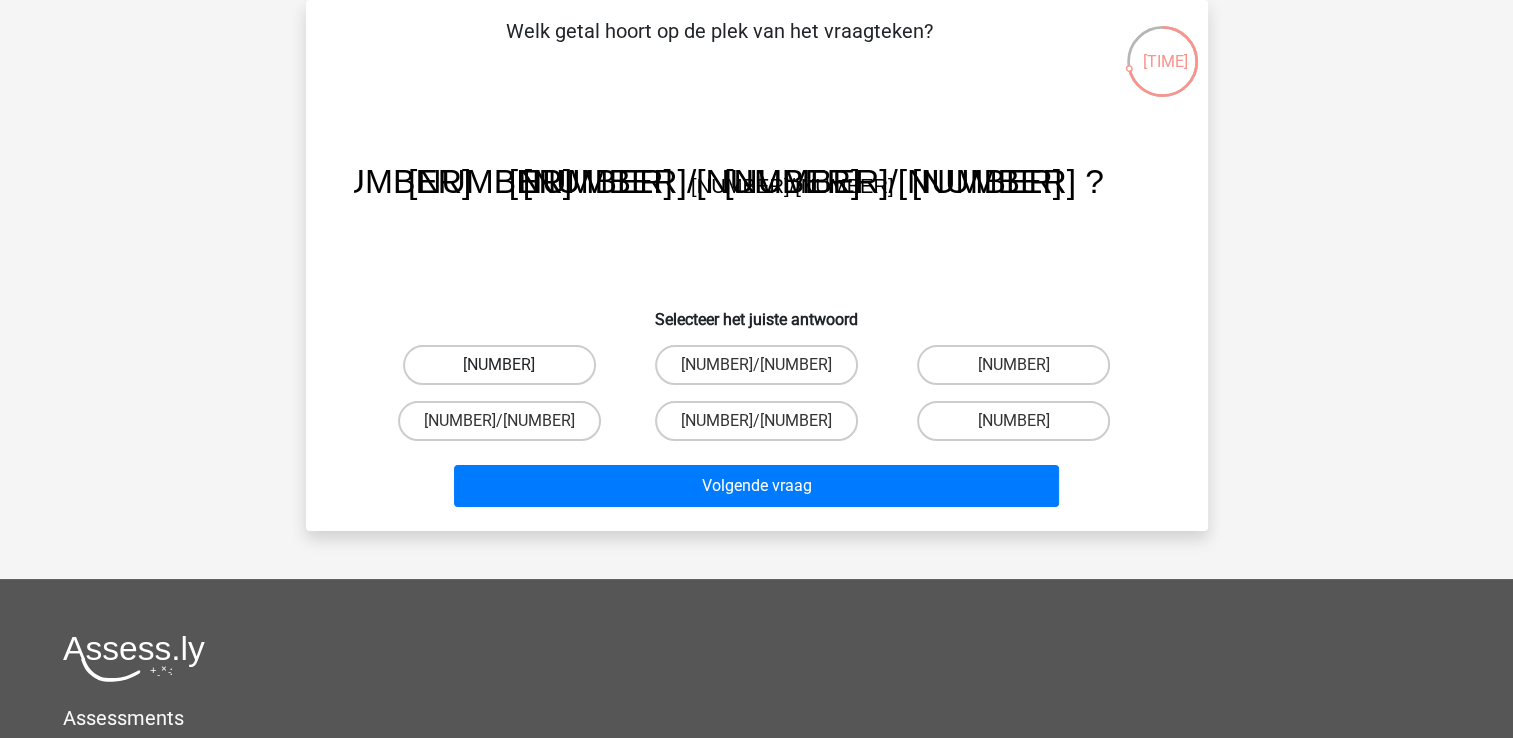 click on "28" at bounding box center [499, 365] 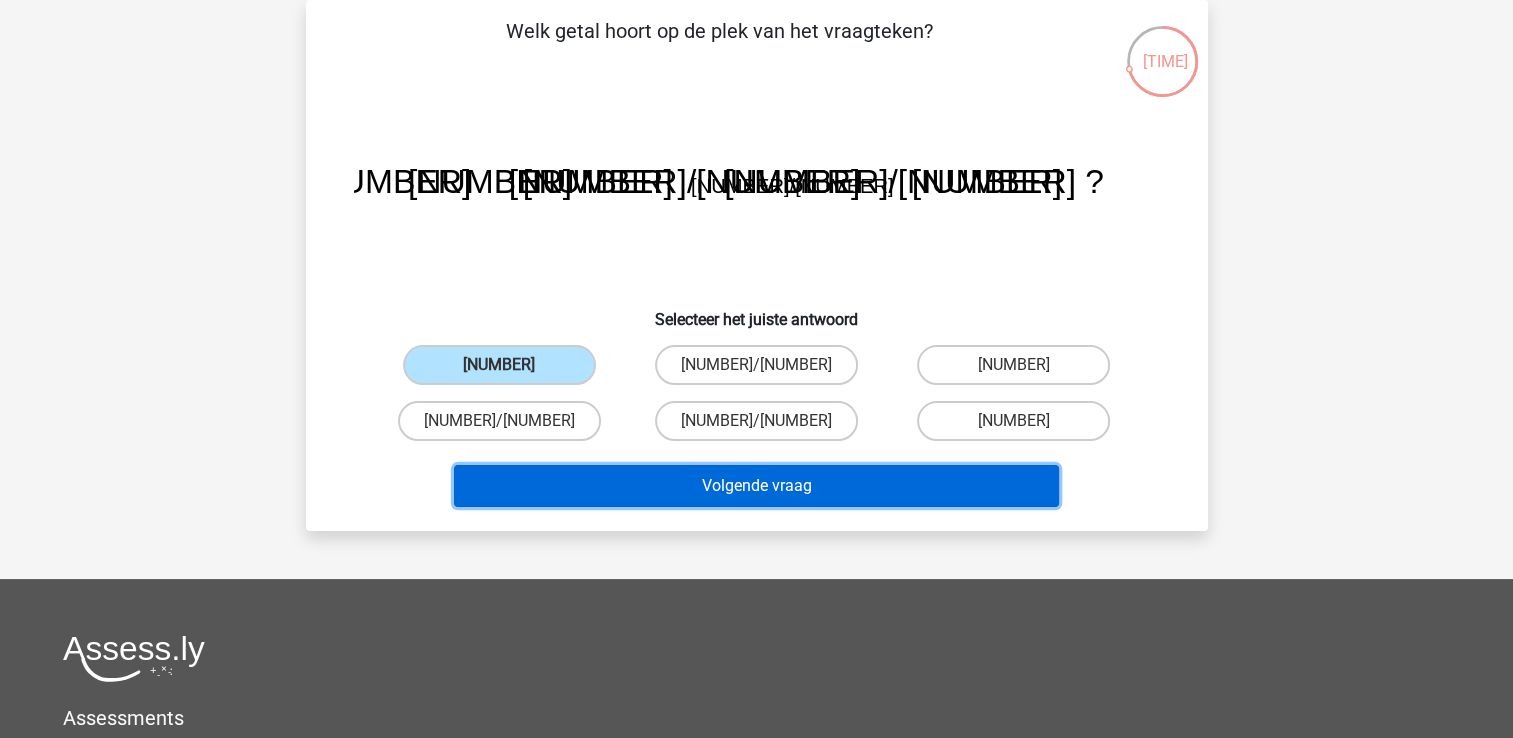 click on "Volgende vraag" at bounding box center [756, 486] 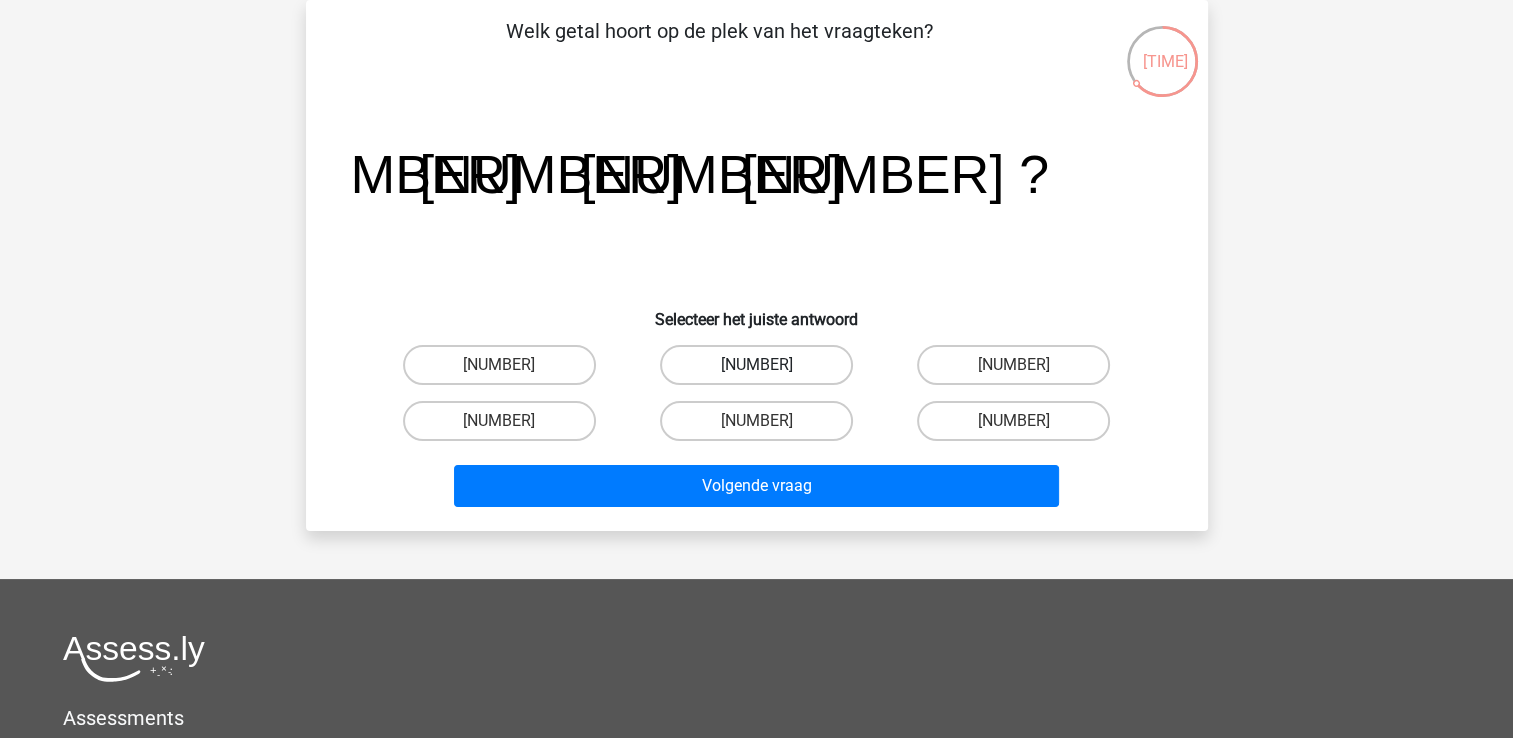 click on "-31" at bounding box center [756, 365] 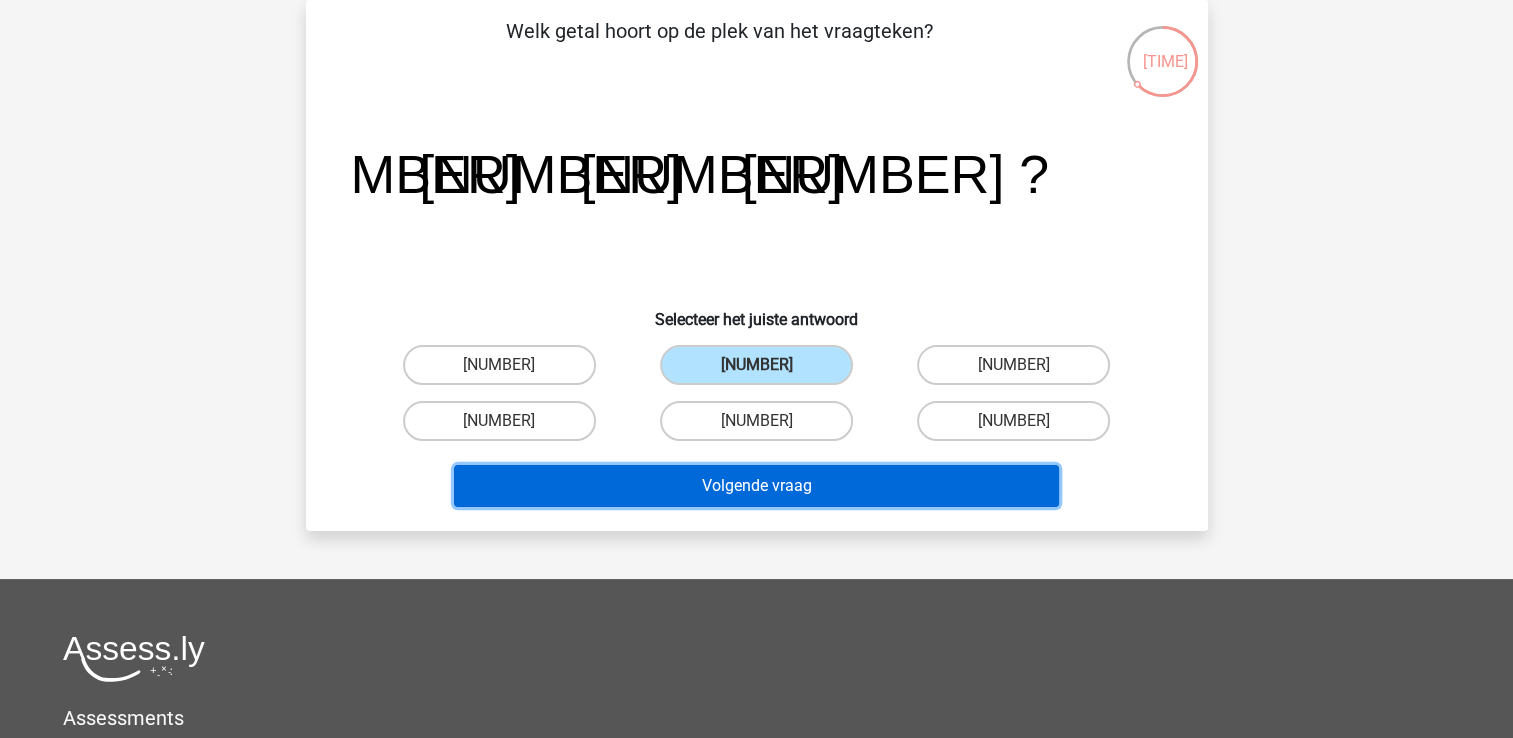 click on "Volgende vraag" at bounding box center (756, 486) 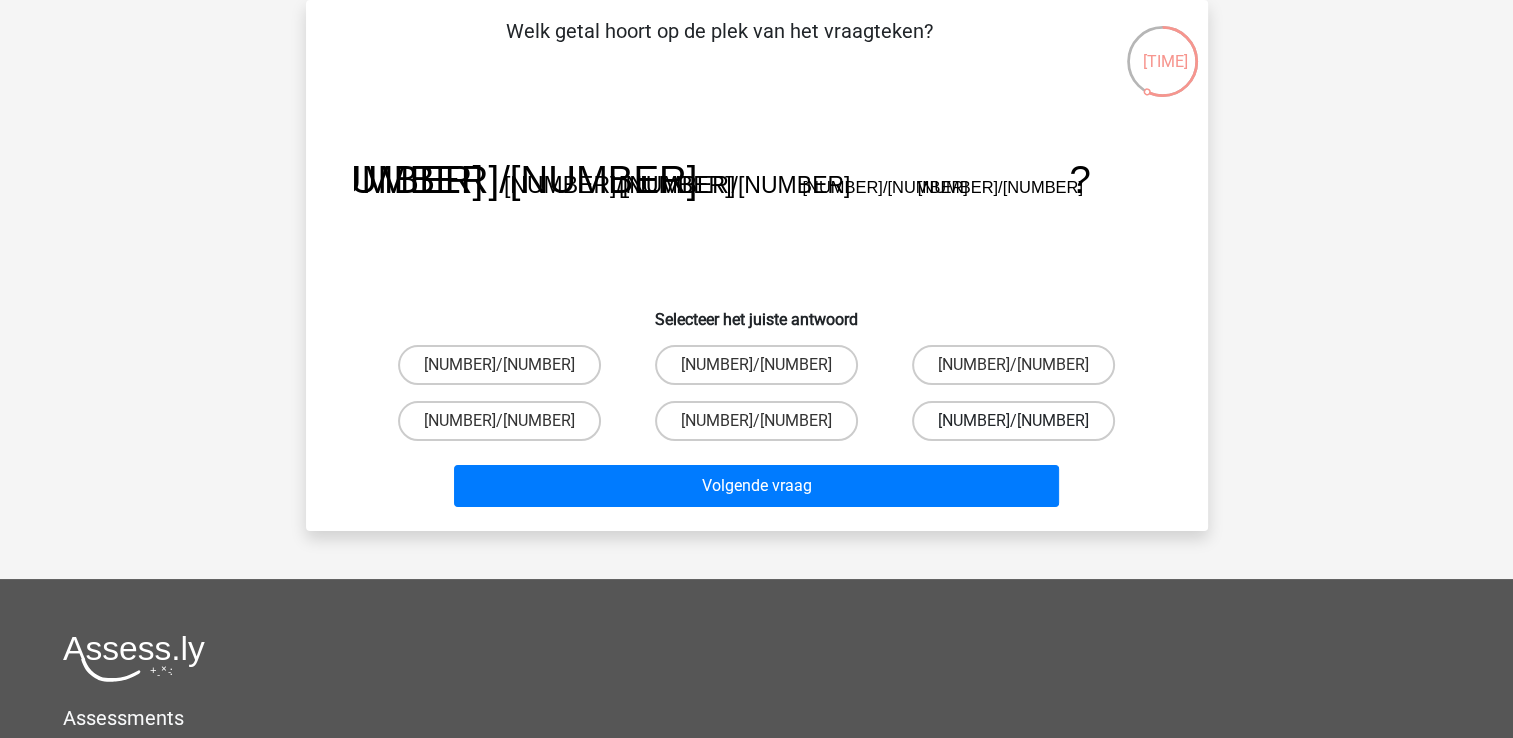 click on "-513/625" at bounding box center (1013, 421) 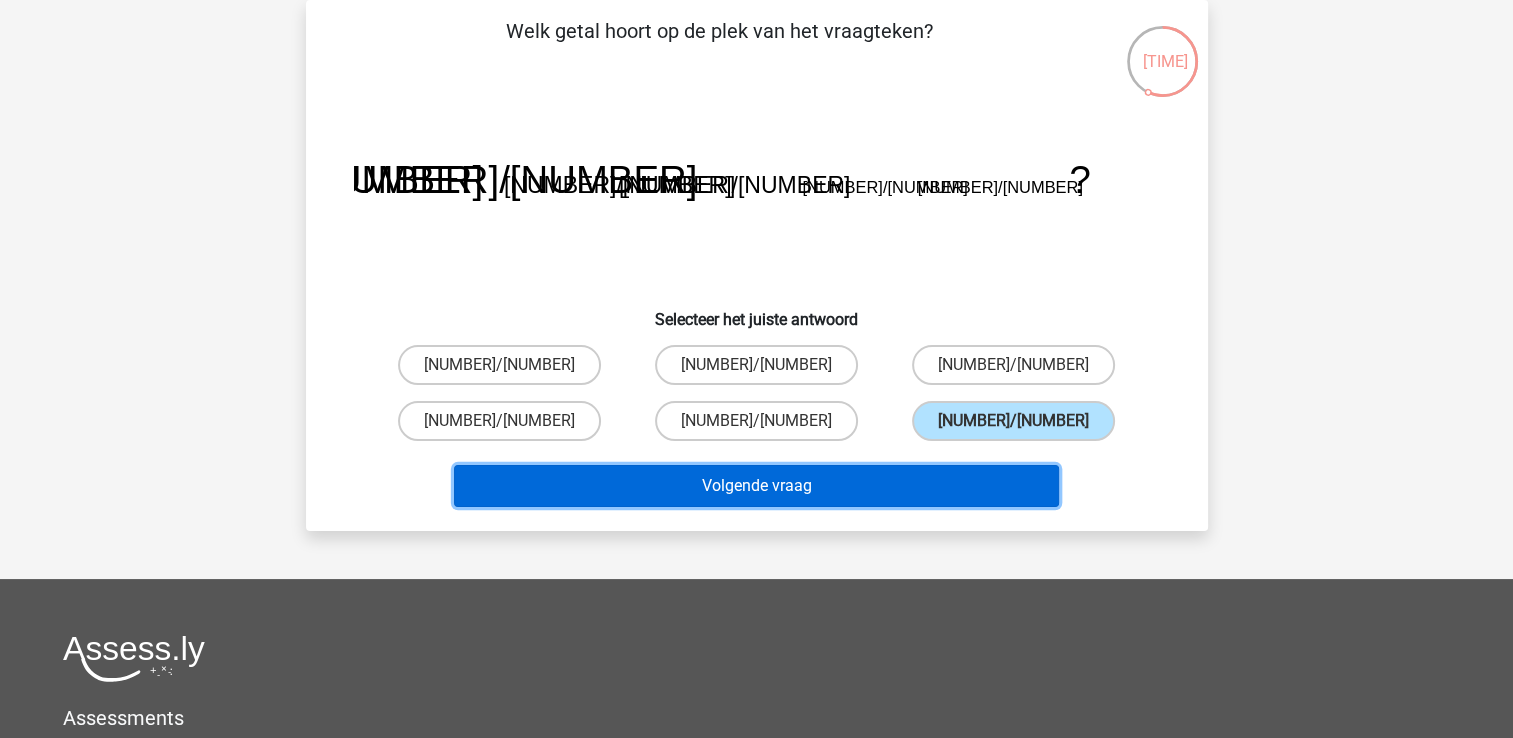click on "Volgende vraag" at bounding box center (756, 486) 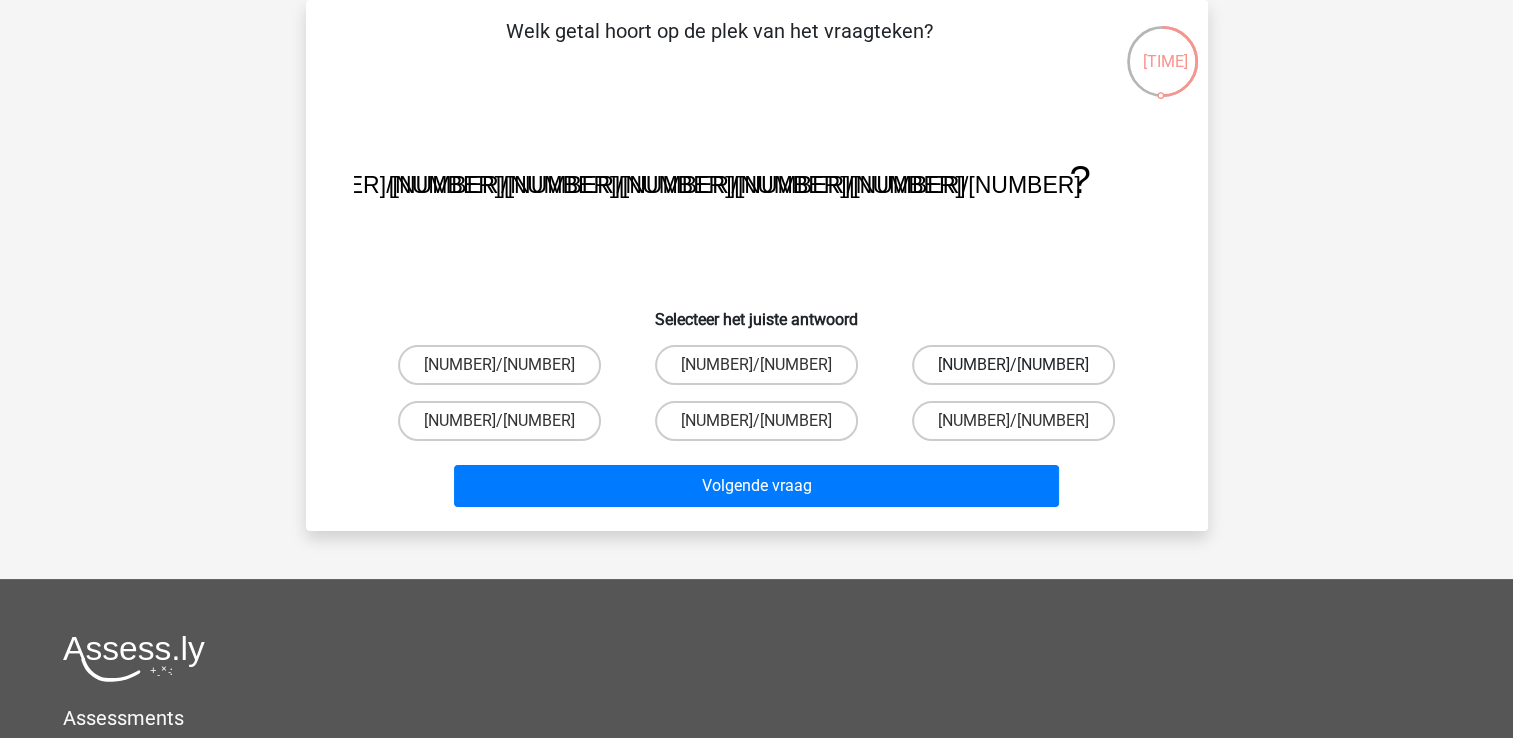 click on "-11/8" at bounding box center (1013, 365) 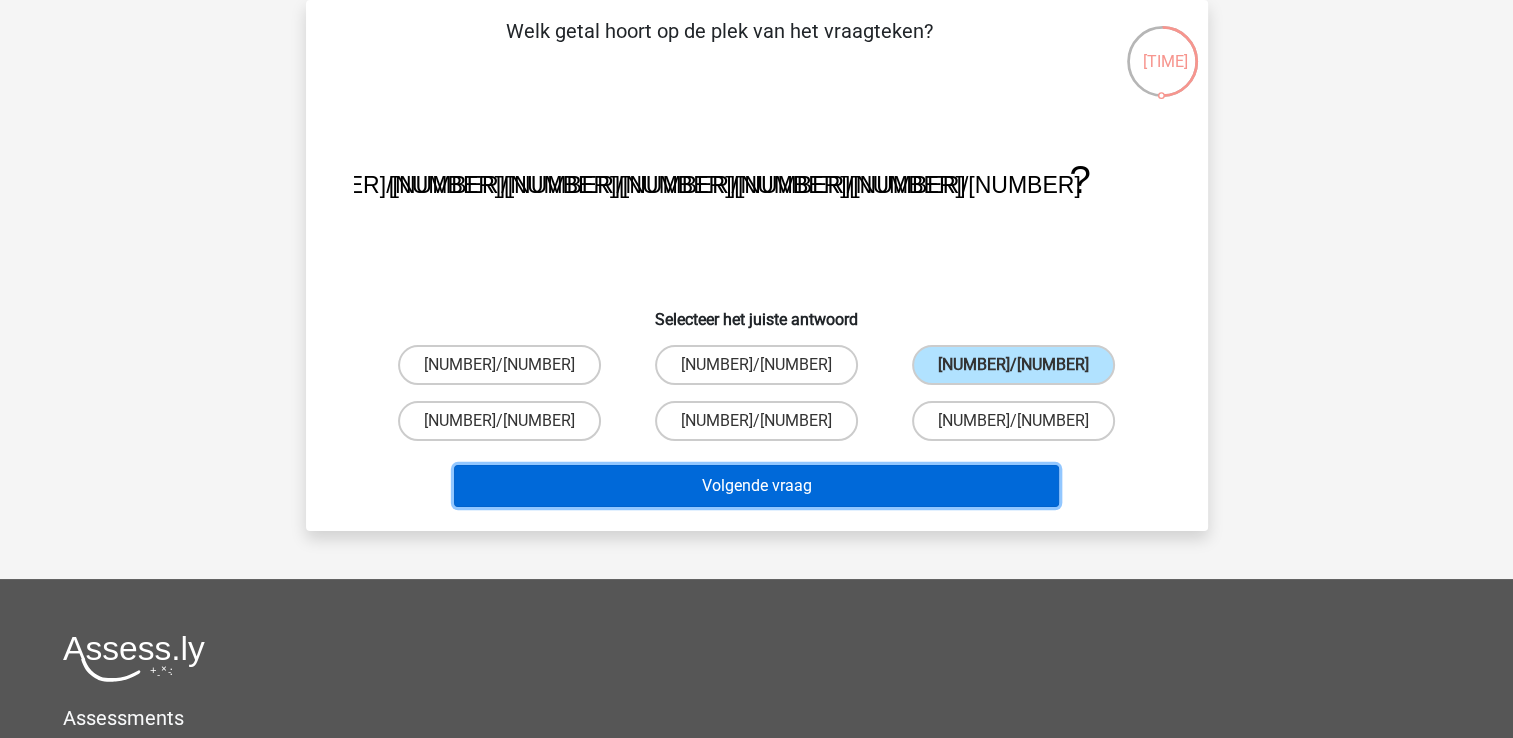 click on "Volgende vraag" at bounding box center [756, 486] 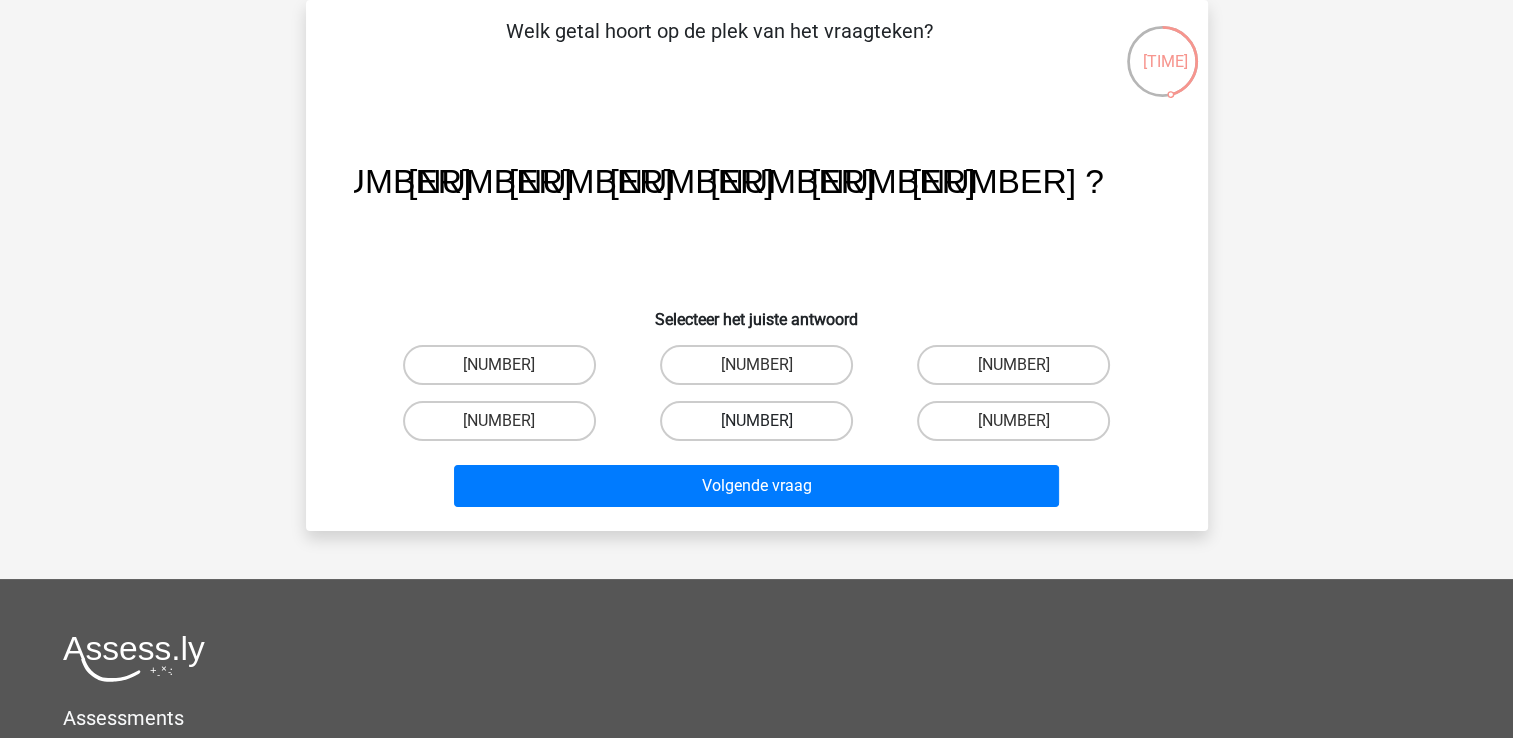 click on "10" at bounding box center [756, 421] 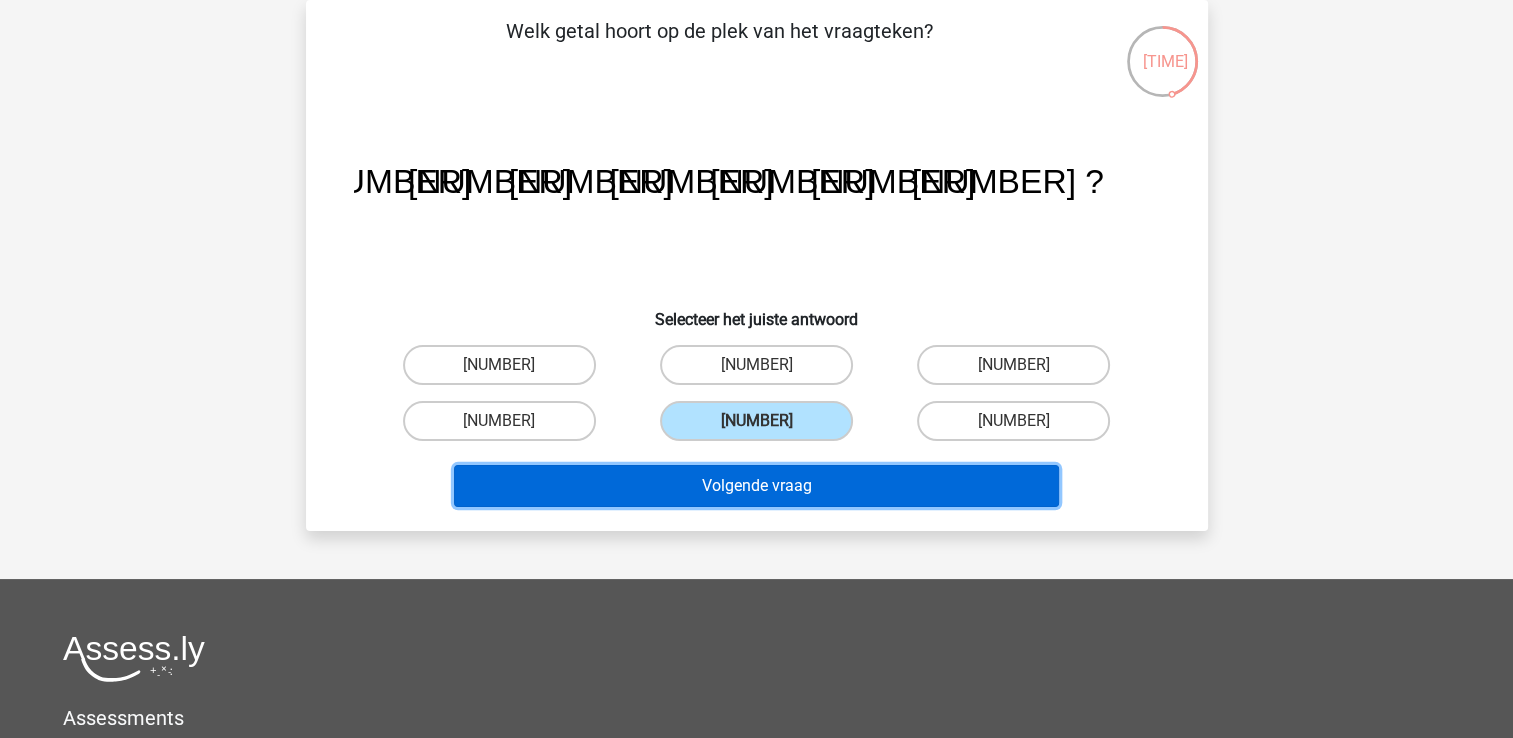 click on "Volgende vraag" at bounding box center [756, 486] 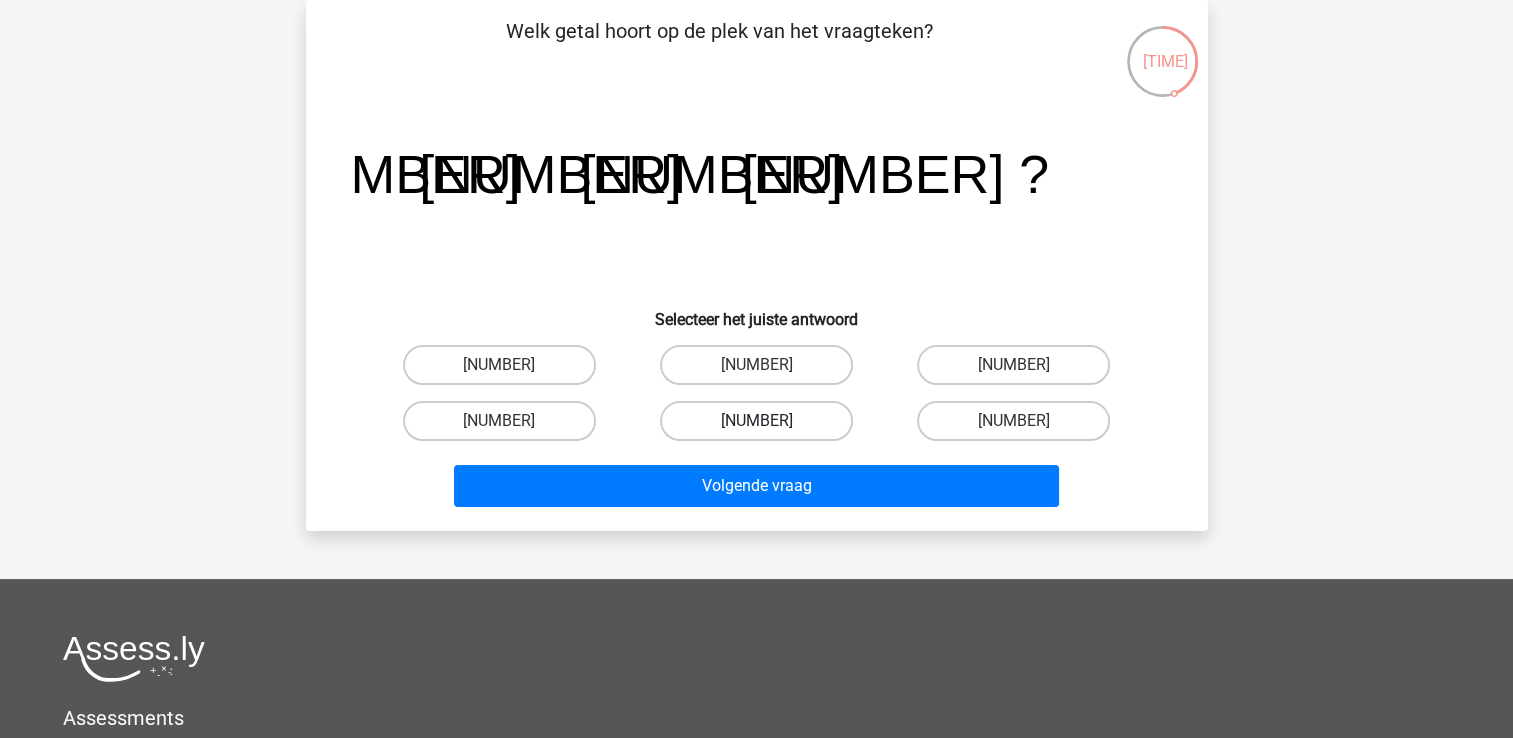 click on "480" at bounding box center [756, 421] 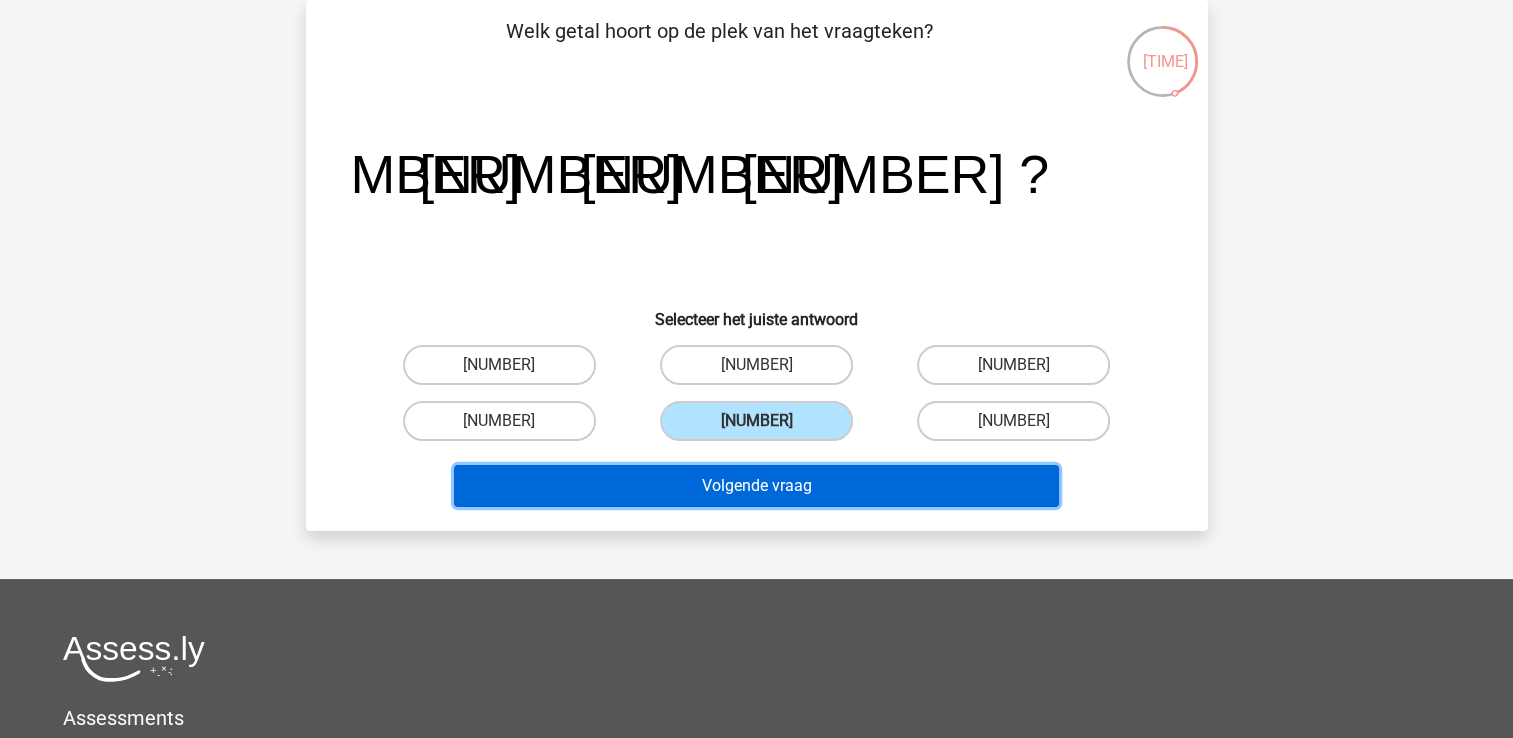 click on "Volgende vraag" at bounding box center (756, 486) 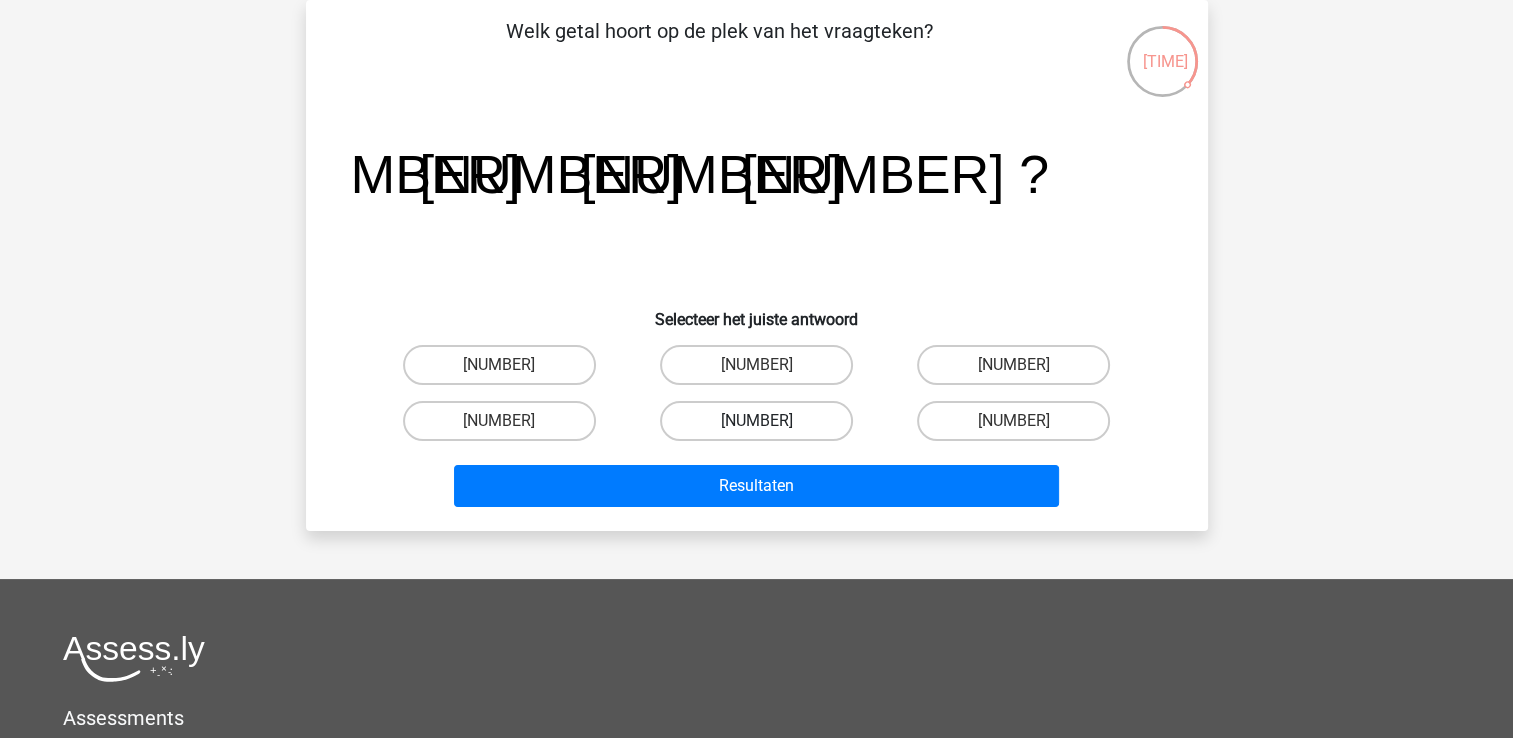 click on "365" at bounding box center [756, 421] 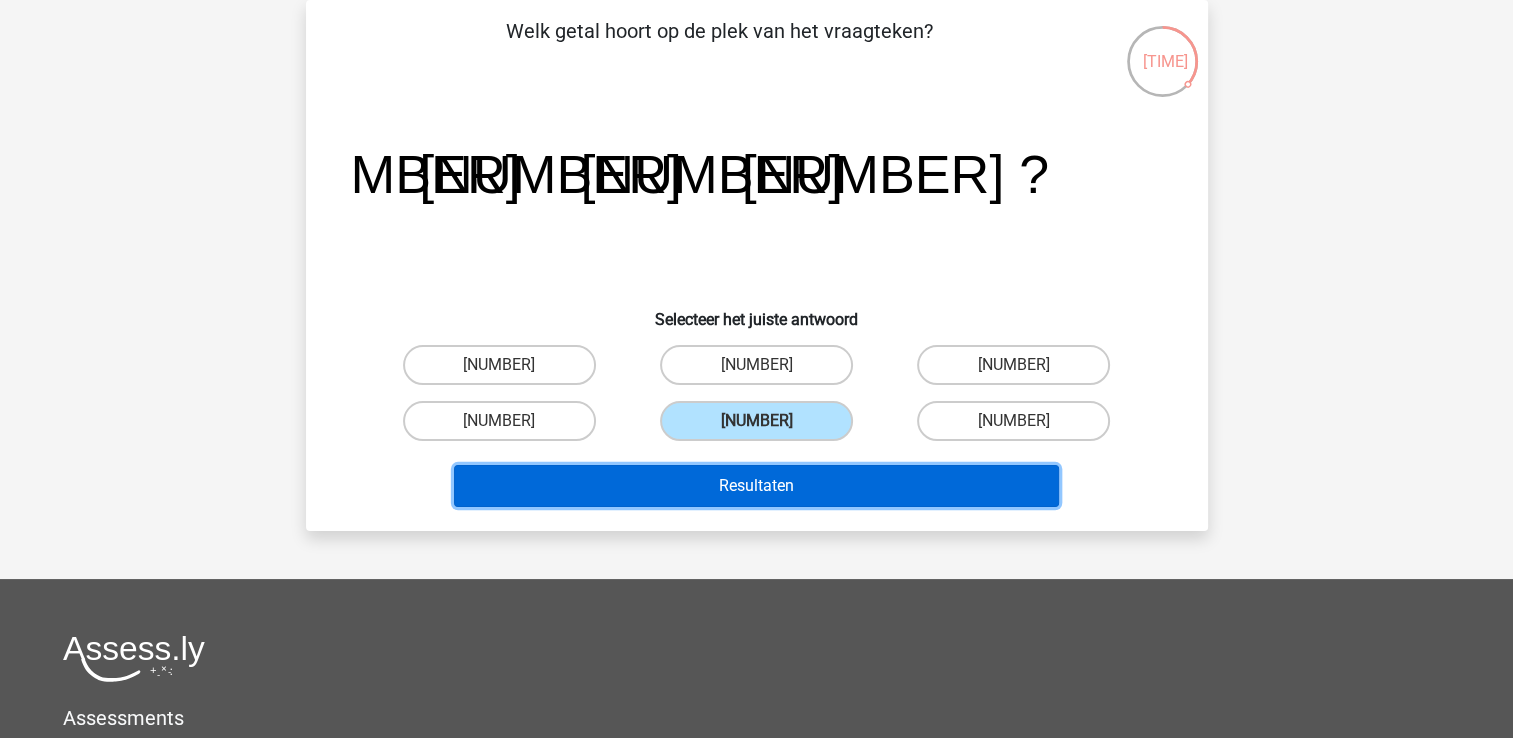 click on "Resultaten" at bounding box center (756, 486) 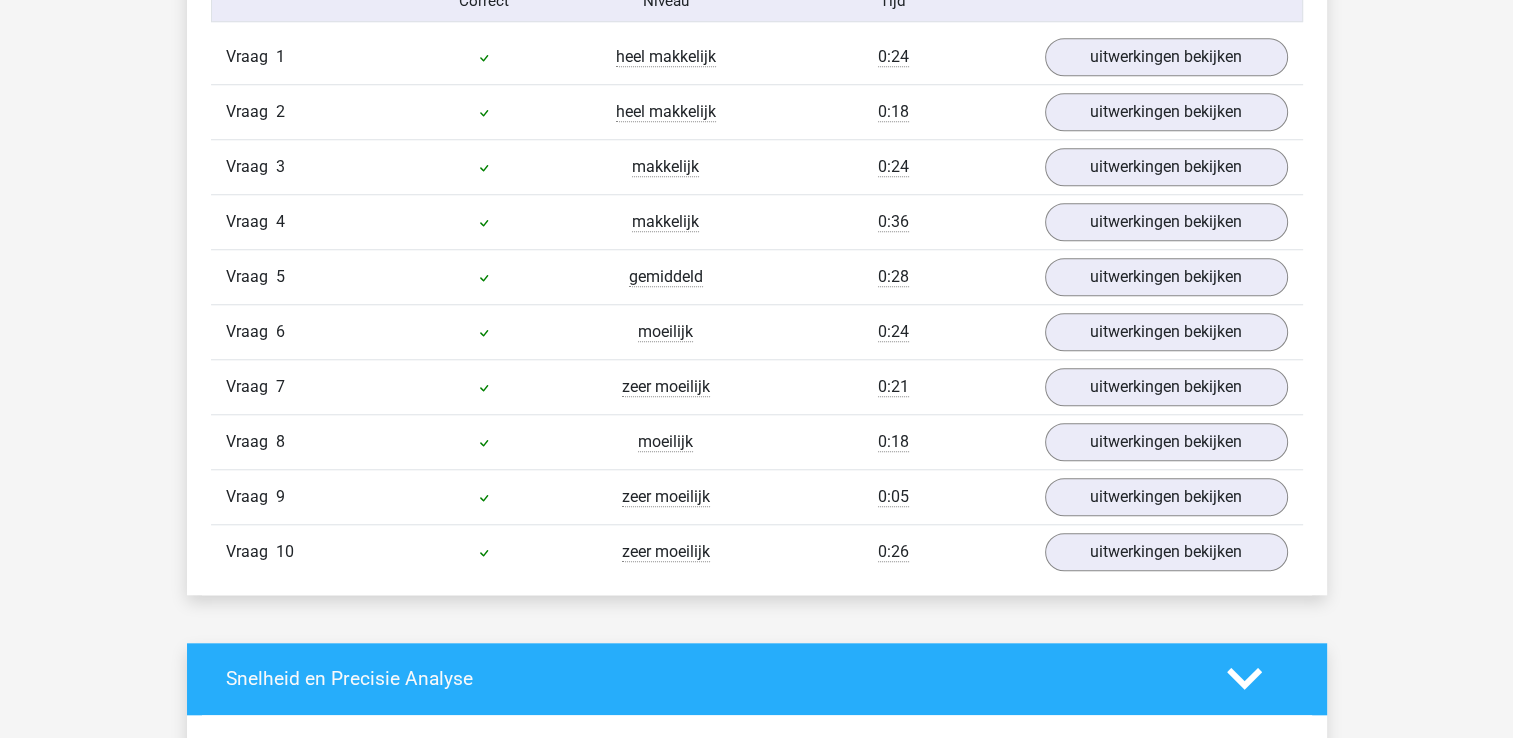 scroll, scrollTop: 1695, scrollLeft: 0, axis: vertical 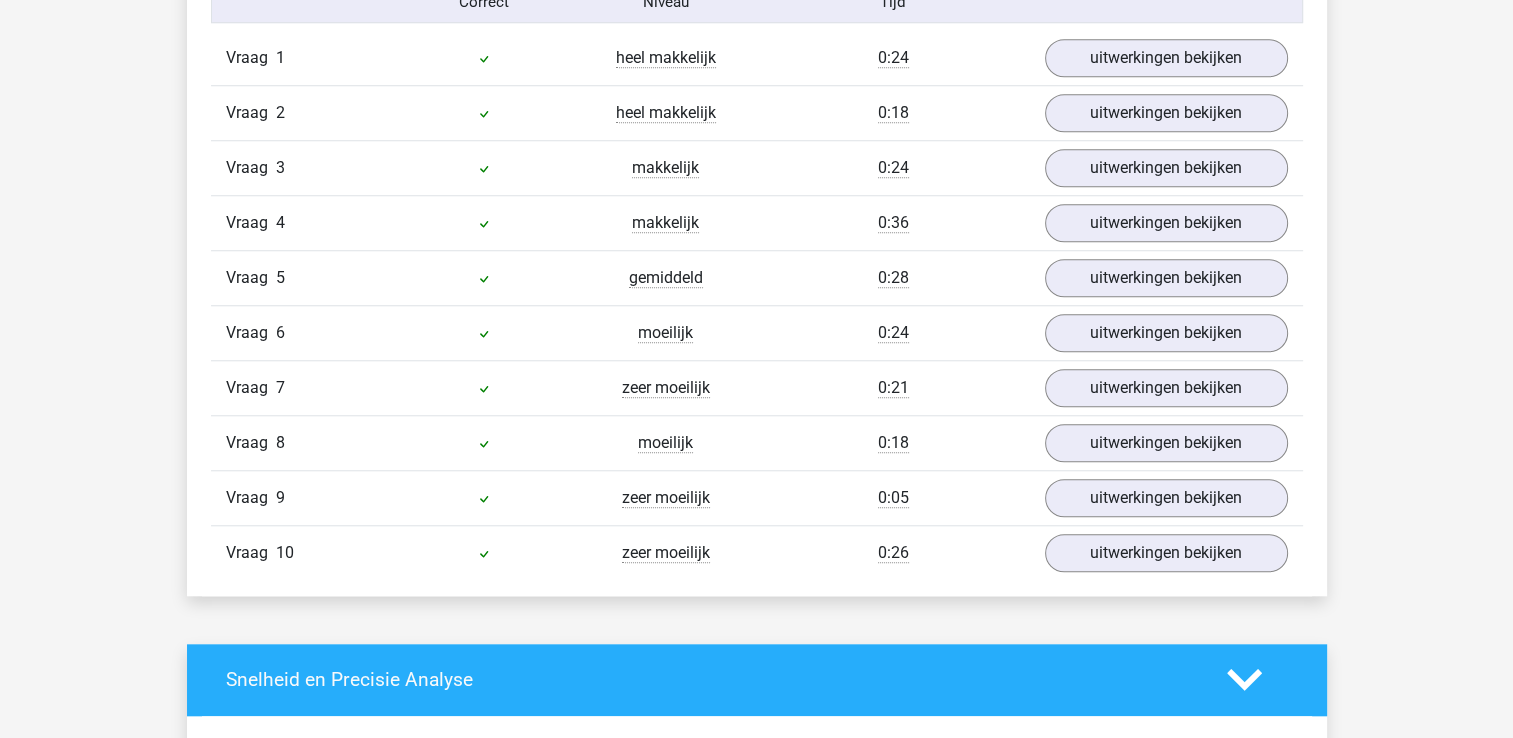 drag, startPoint x: 763, startPoint y: 466, endPoint x: 124, endPoint y: 358, distance: 648.0625 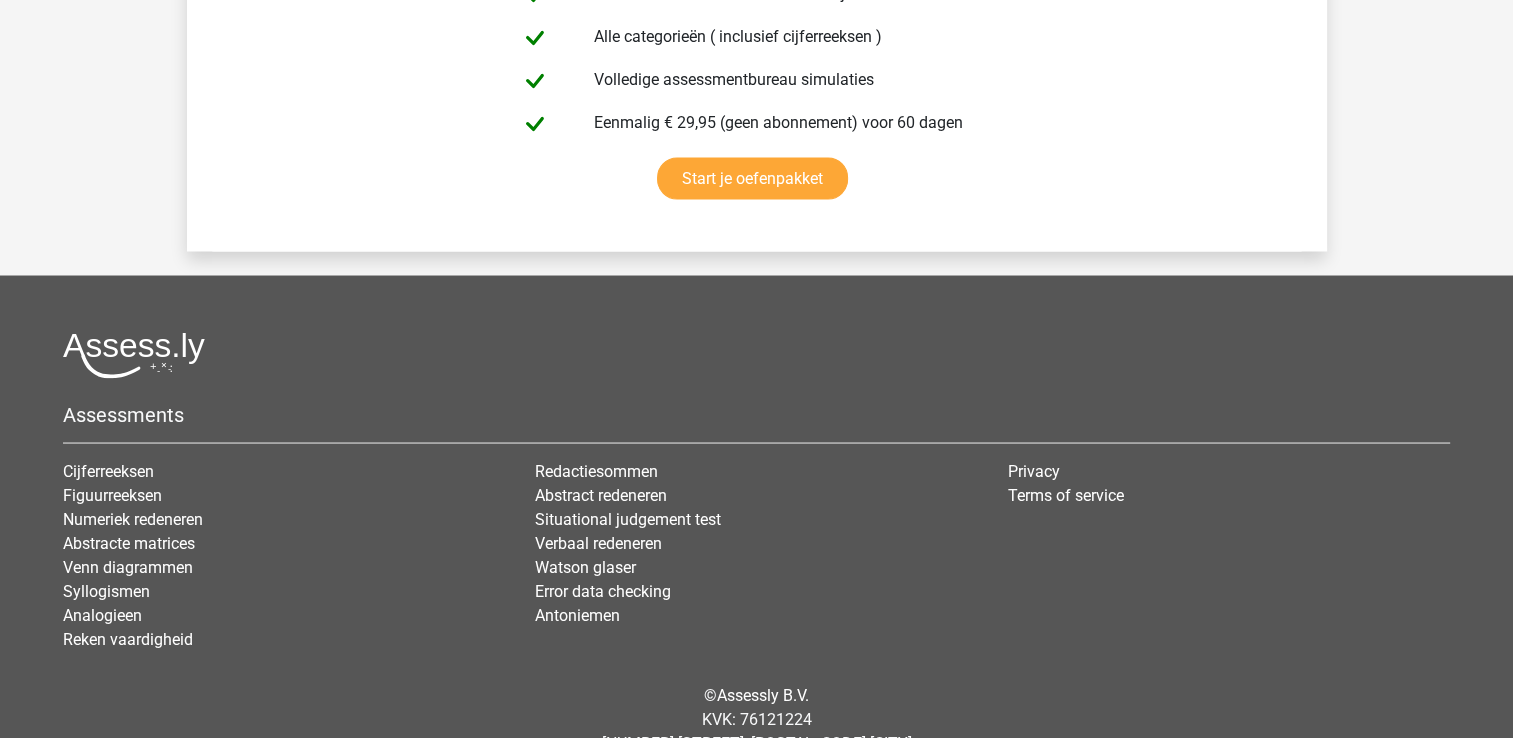 scroll, scrollTop: 3683, scrollLeft: 0, axis: vertical 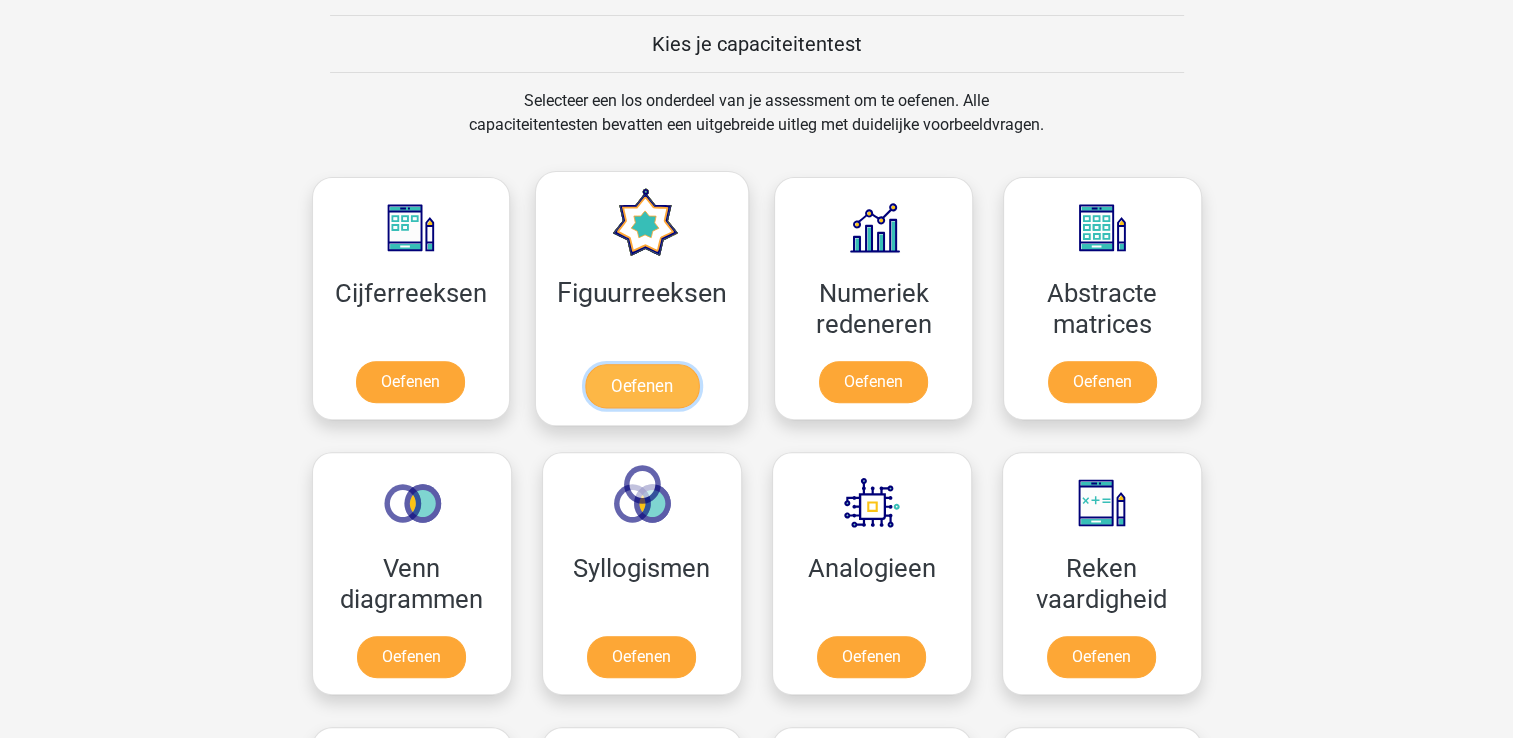 click on "Oefenen" at bounding box center (642, 386) 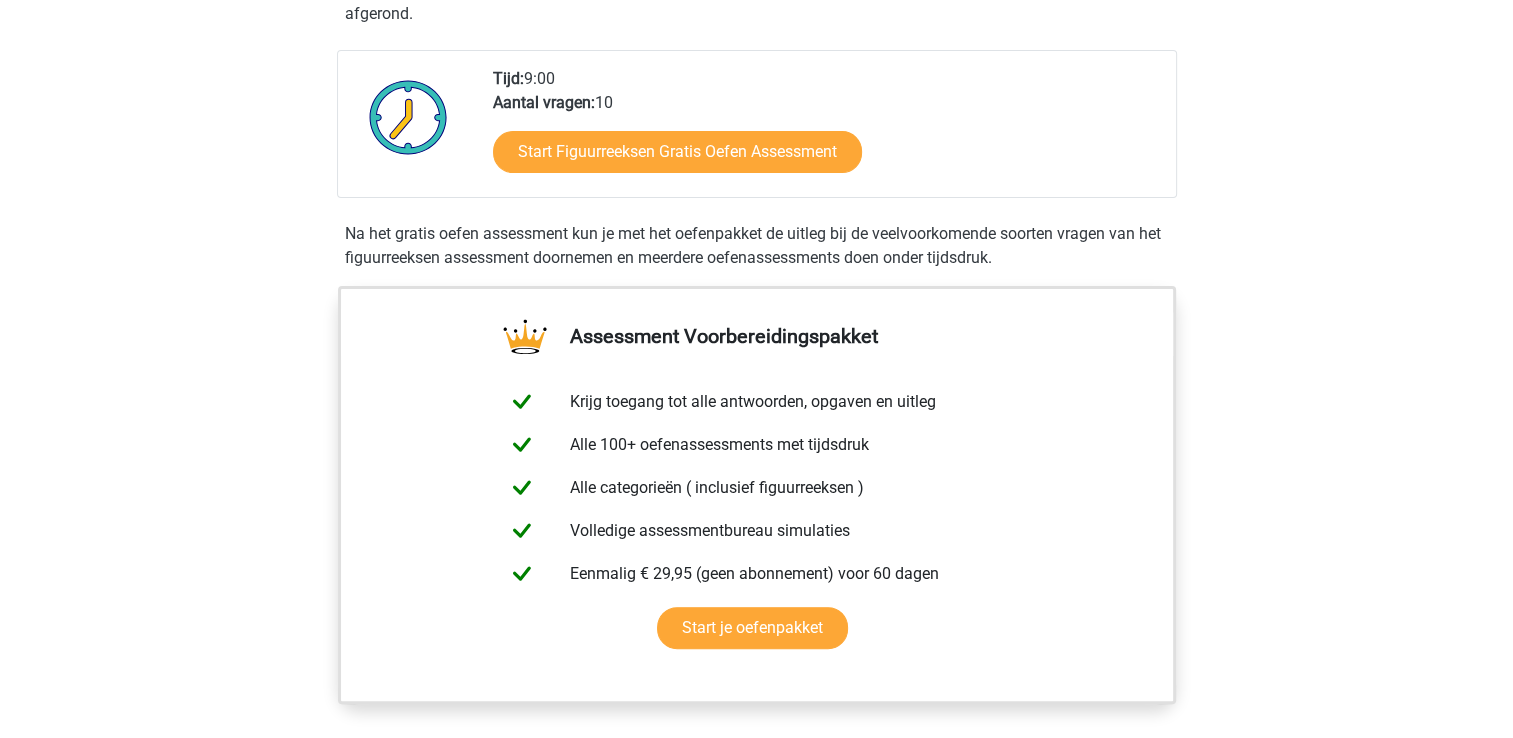 scroll, scrollTop: 463, scrollLeft: 0, axis: vertical 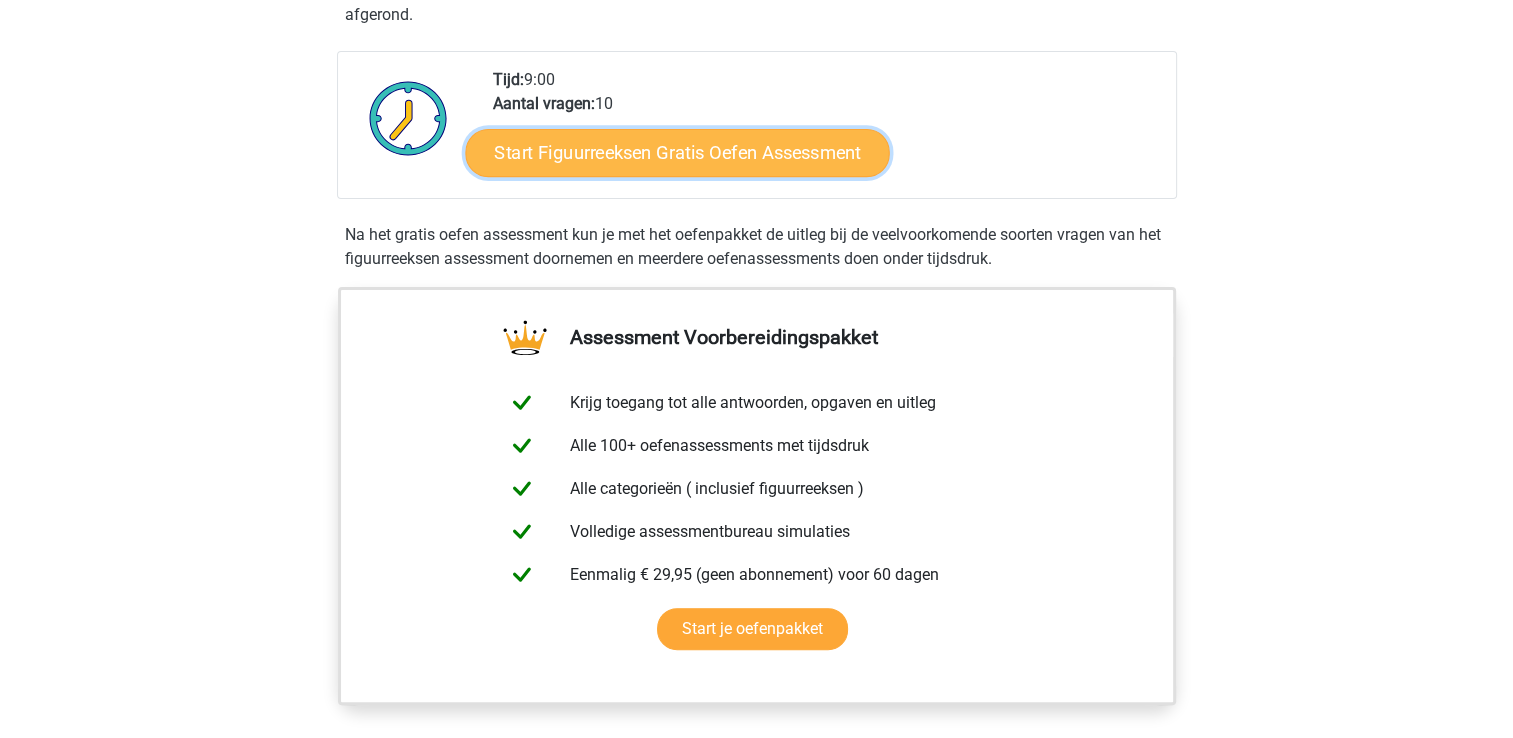 click on "Start Figuurreeksen
Gratis Oefen Assessment" at bounding box center [677, 152] 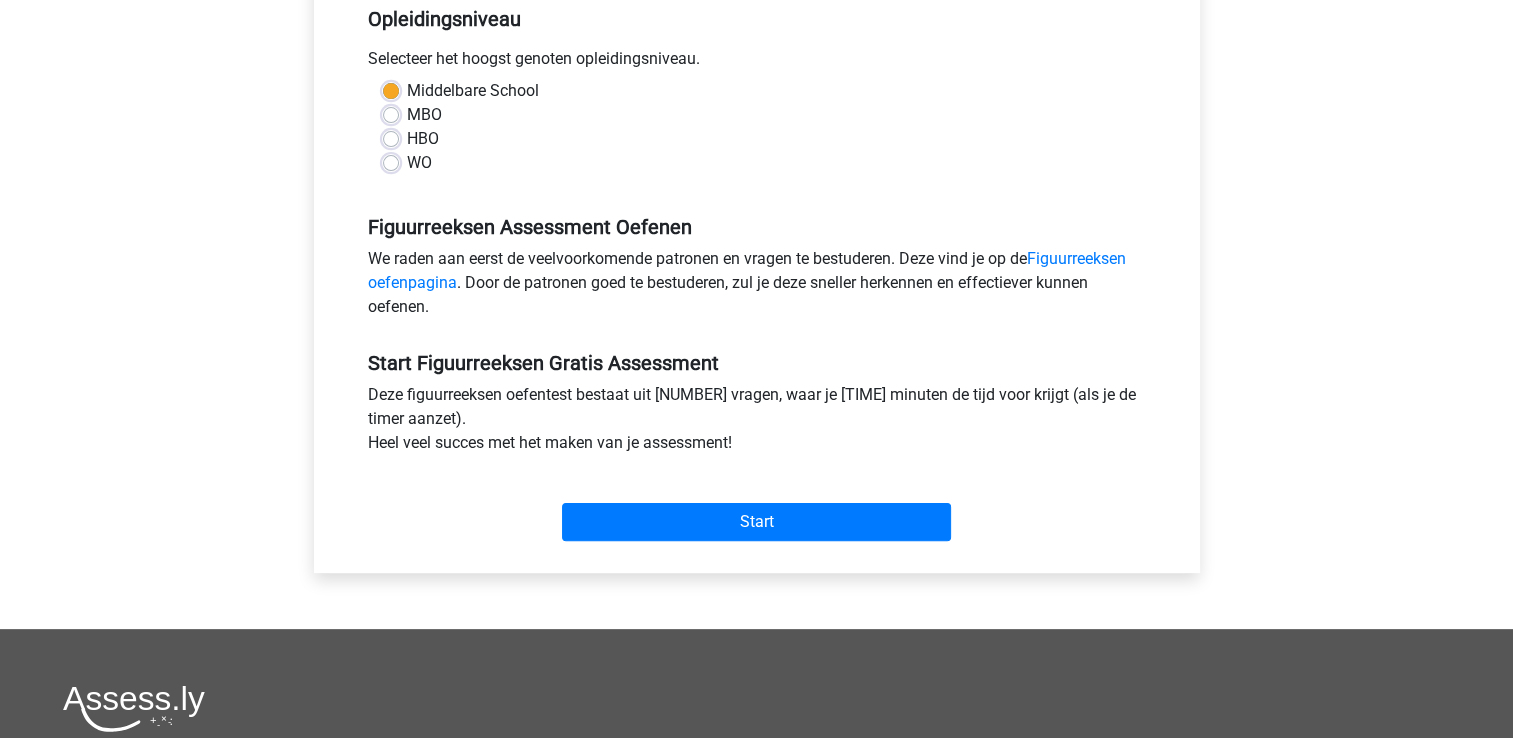 scroll, scrollTop: 424, scrollLeft: 0, axis: vertical 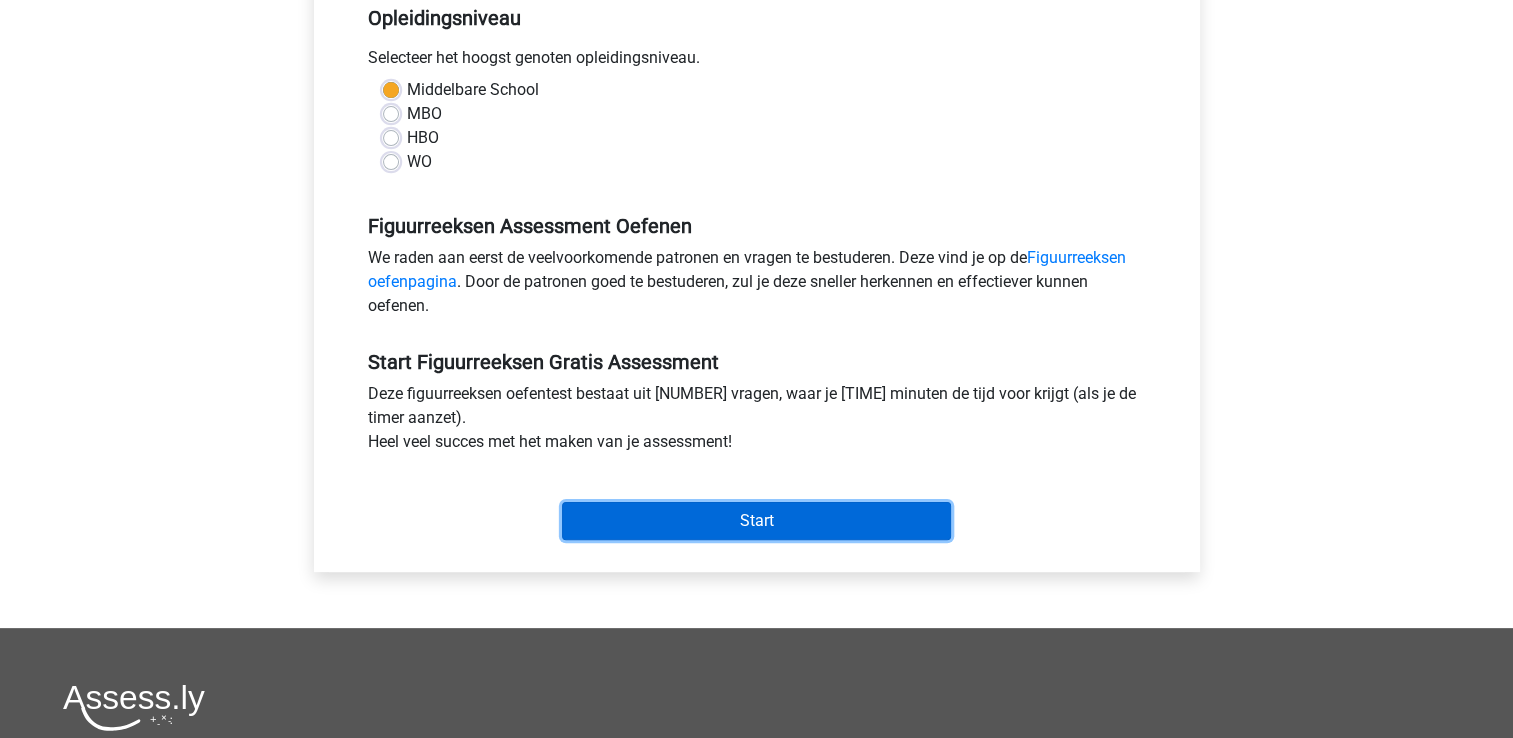 click on "Start" at bounding box center [756, 521] 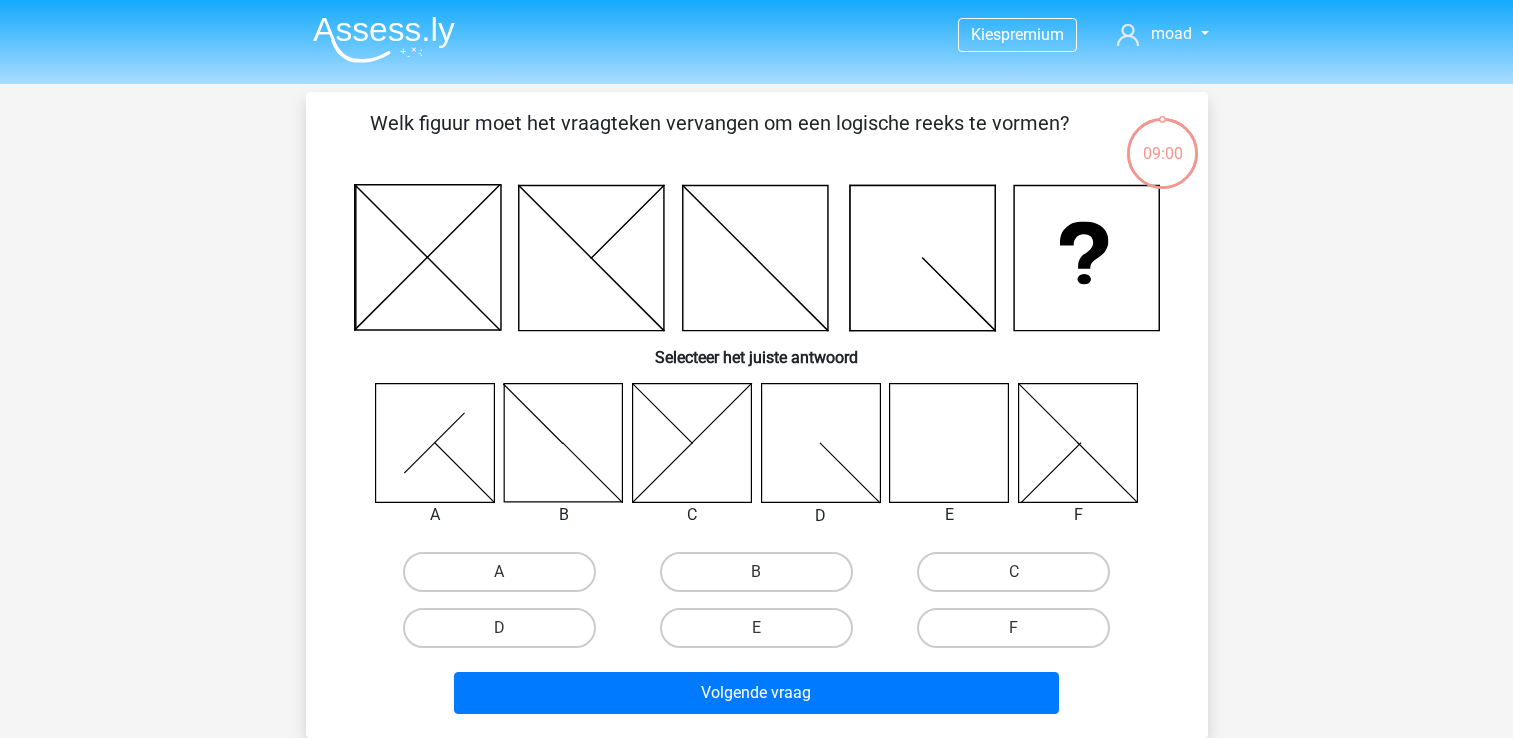 scroll, scrollTop: 0, scrollLeft: 0, axis: both 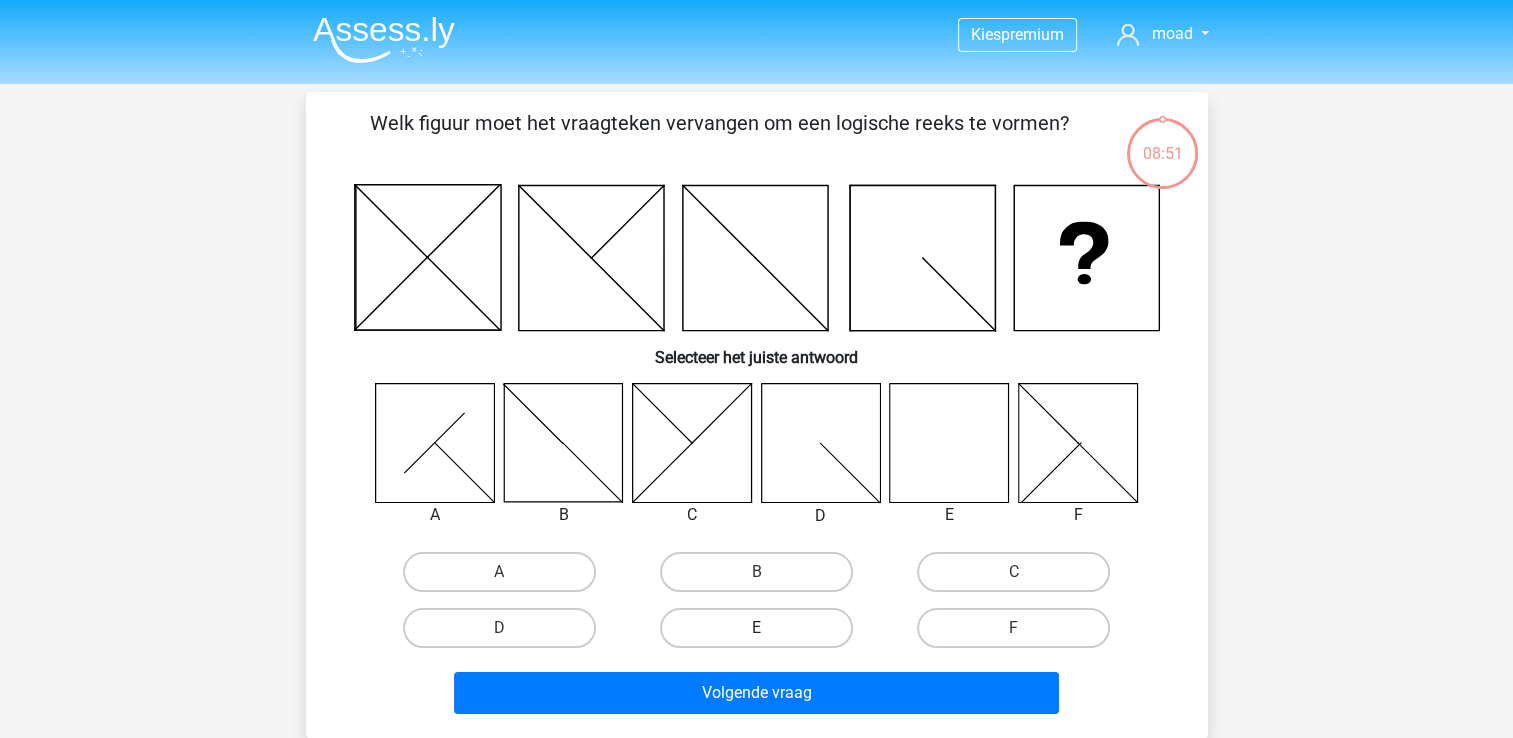 click on "E" at bounding box center (756, 628) 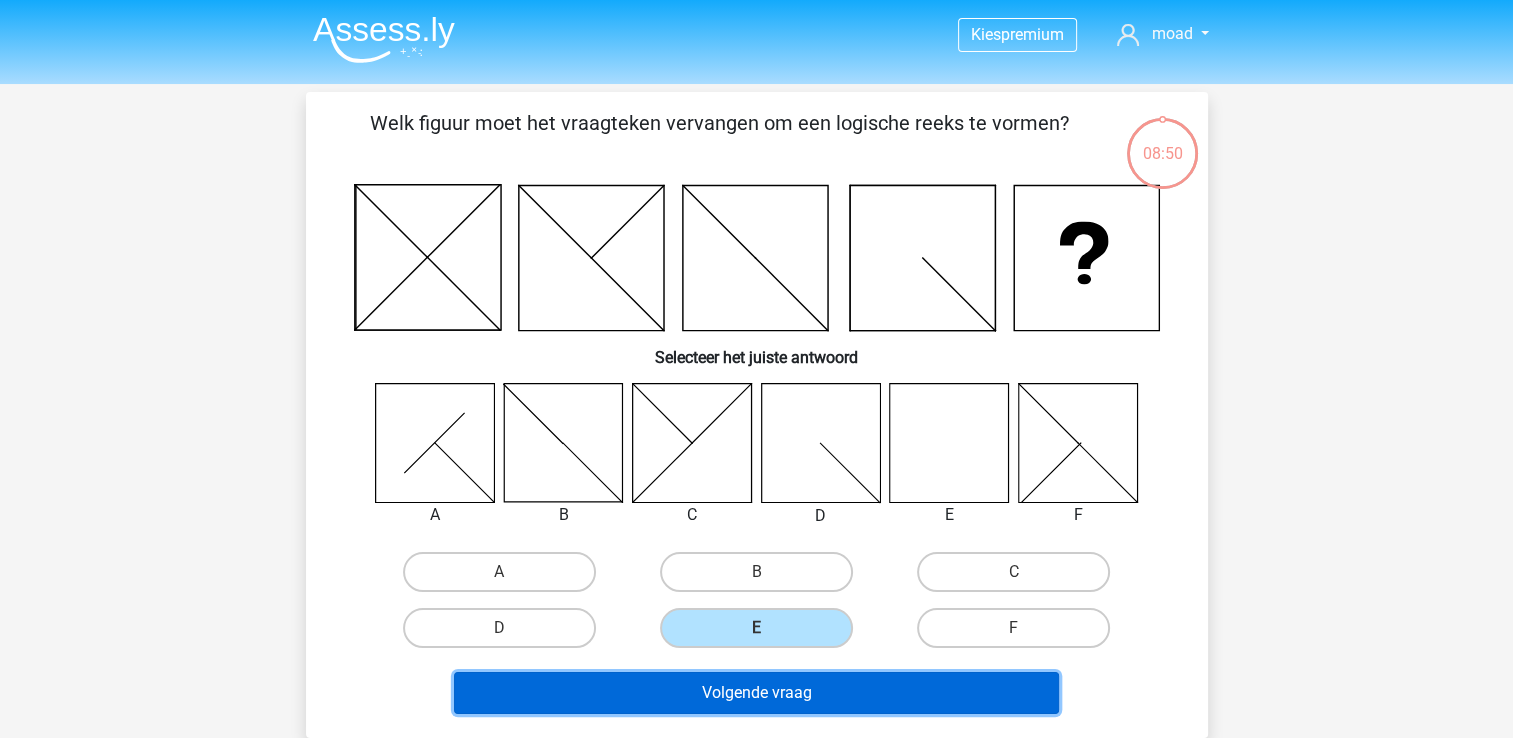 click on "Volgende vraag" at bounding box center (756, 693) 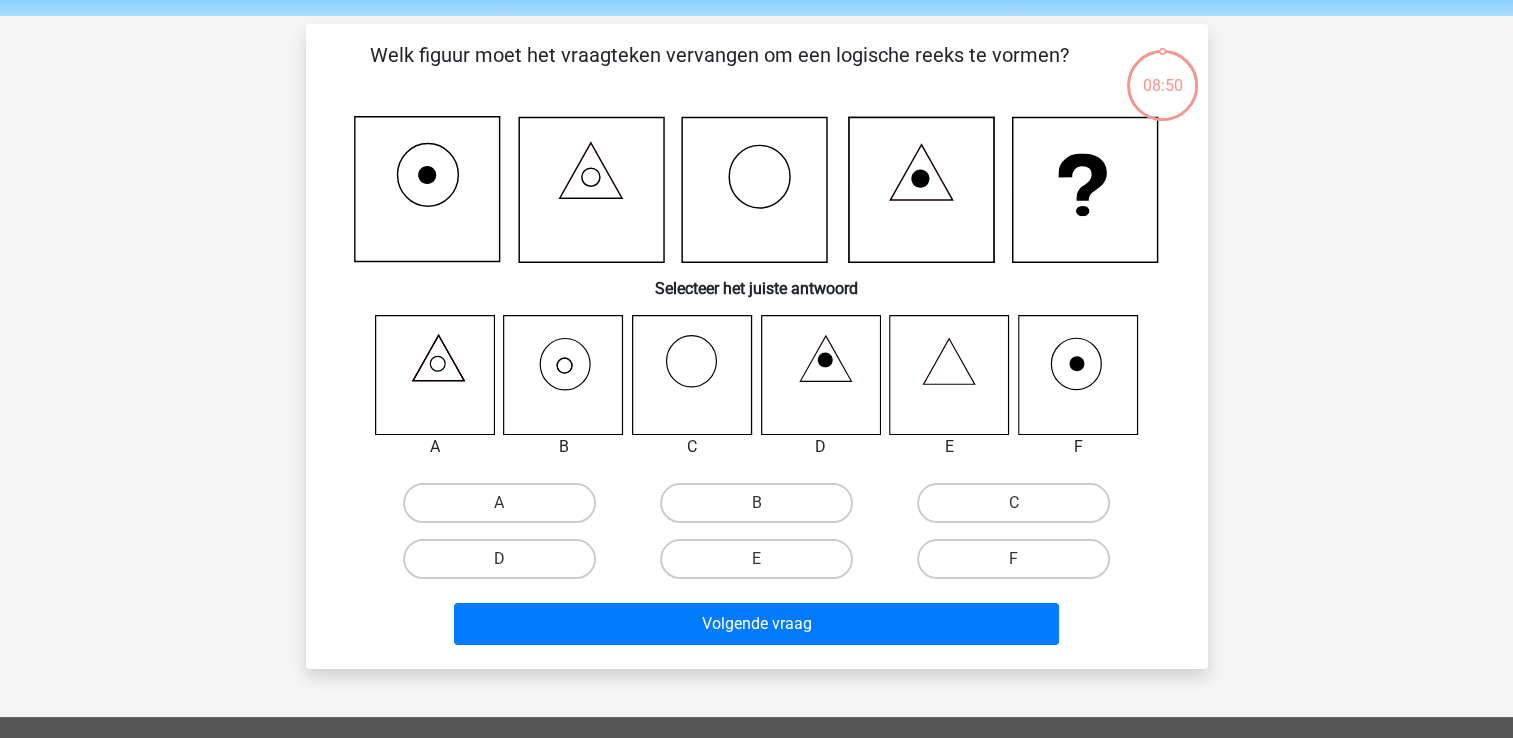 scroll, scrollTop: 92, scrollLeft: 0, axis: vertical 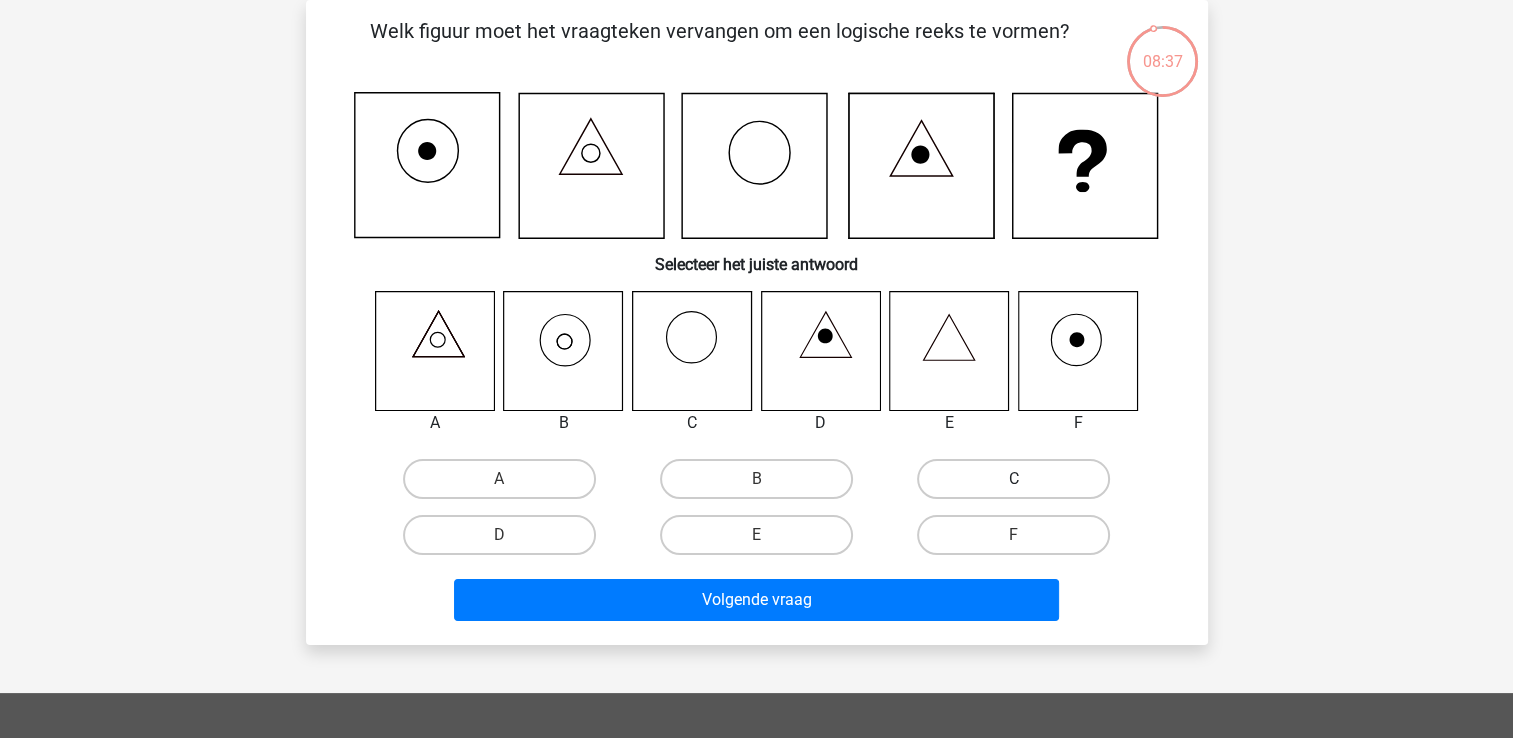 click on "C" at bounding box center [1013, 479] 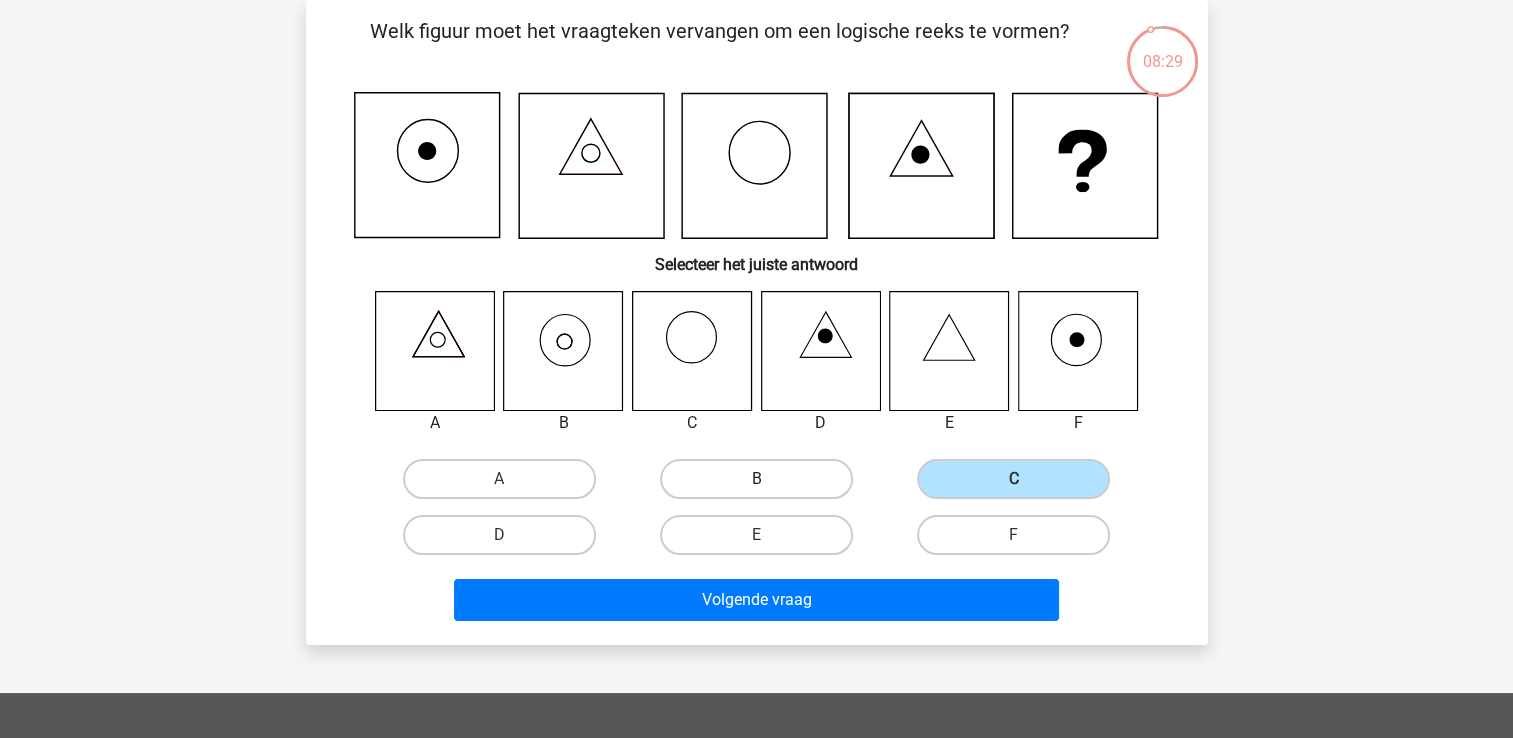 click on "B" at bounding box center [756, 479] 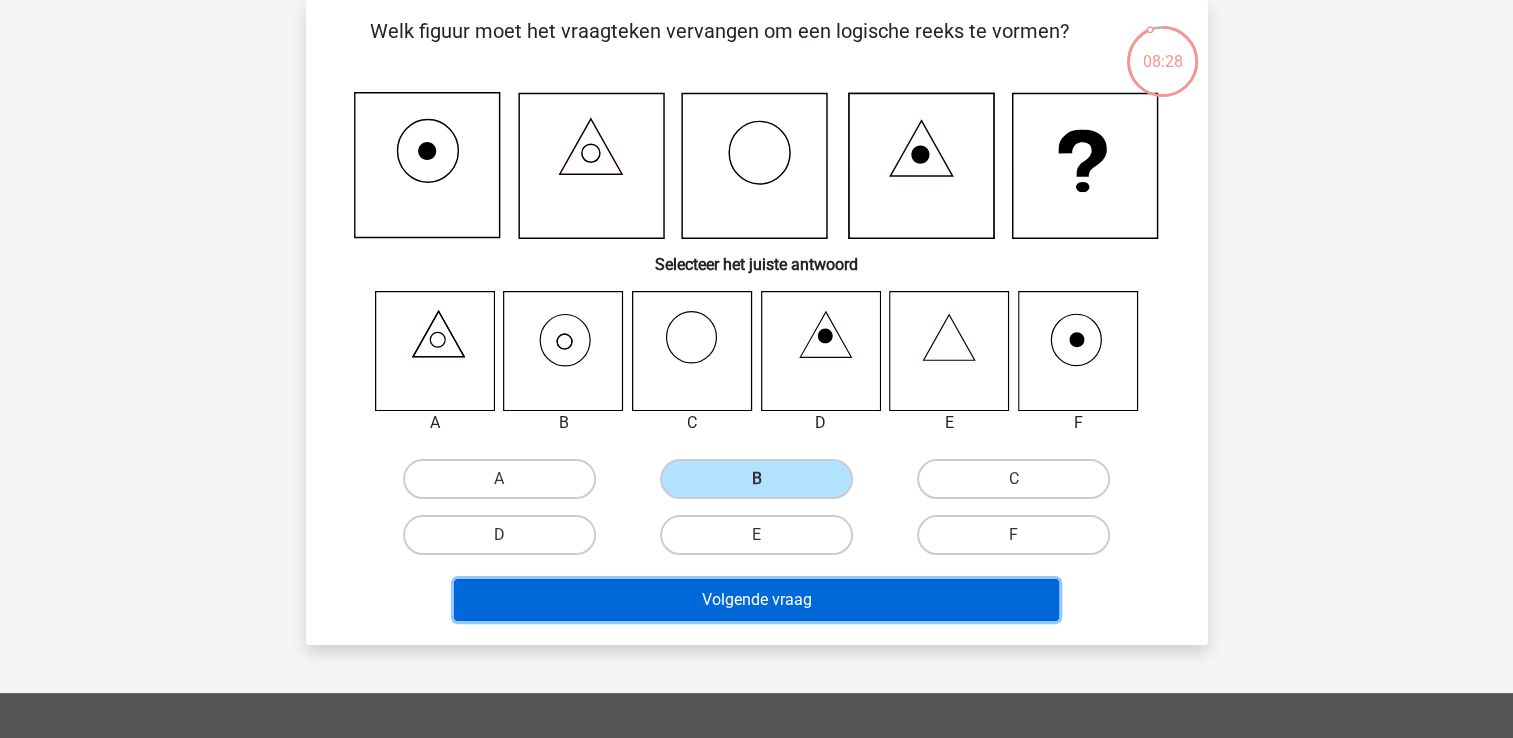 click on "Volgende vraag" at bounding box center [756, 600] 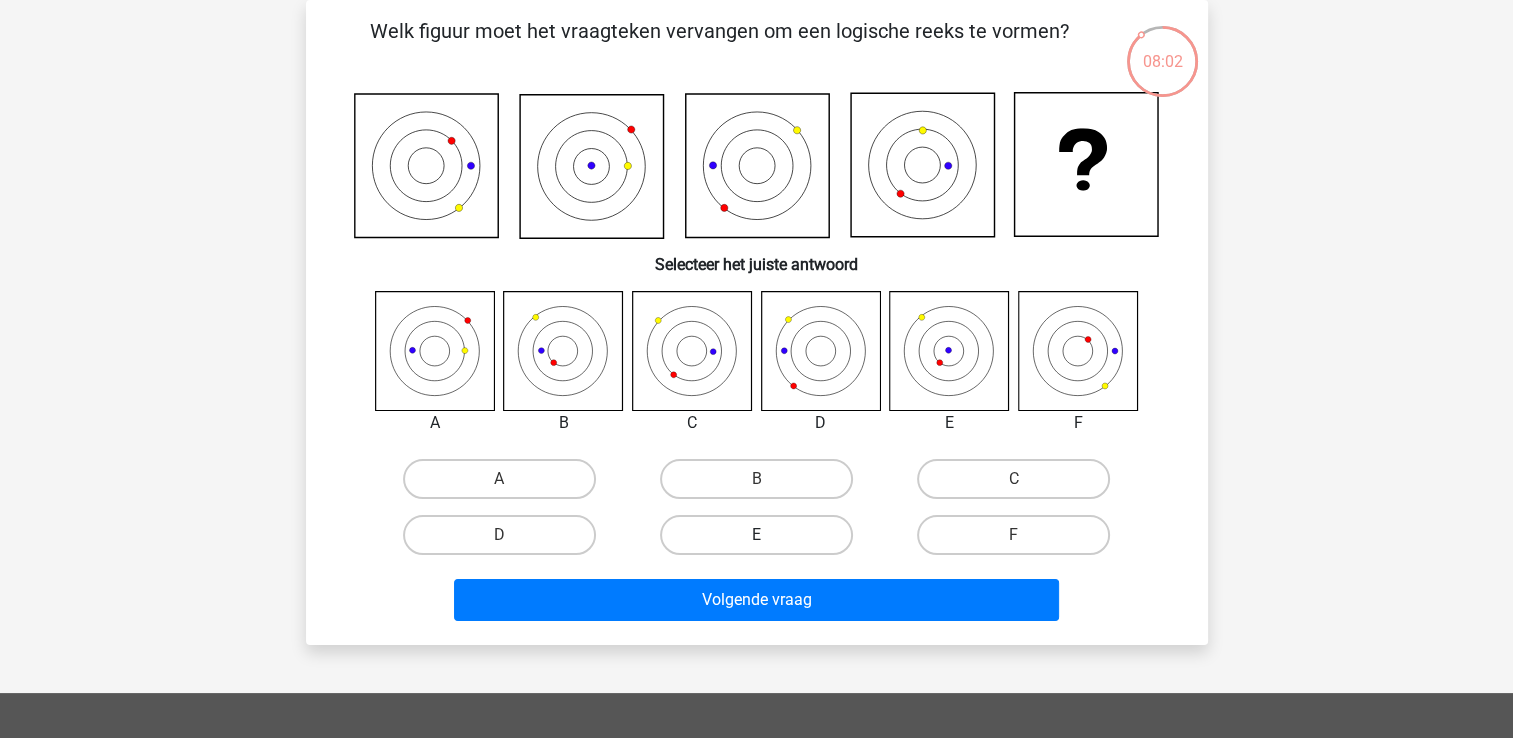 click on "E" at bounding box center (756, 535) 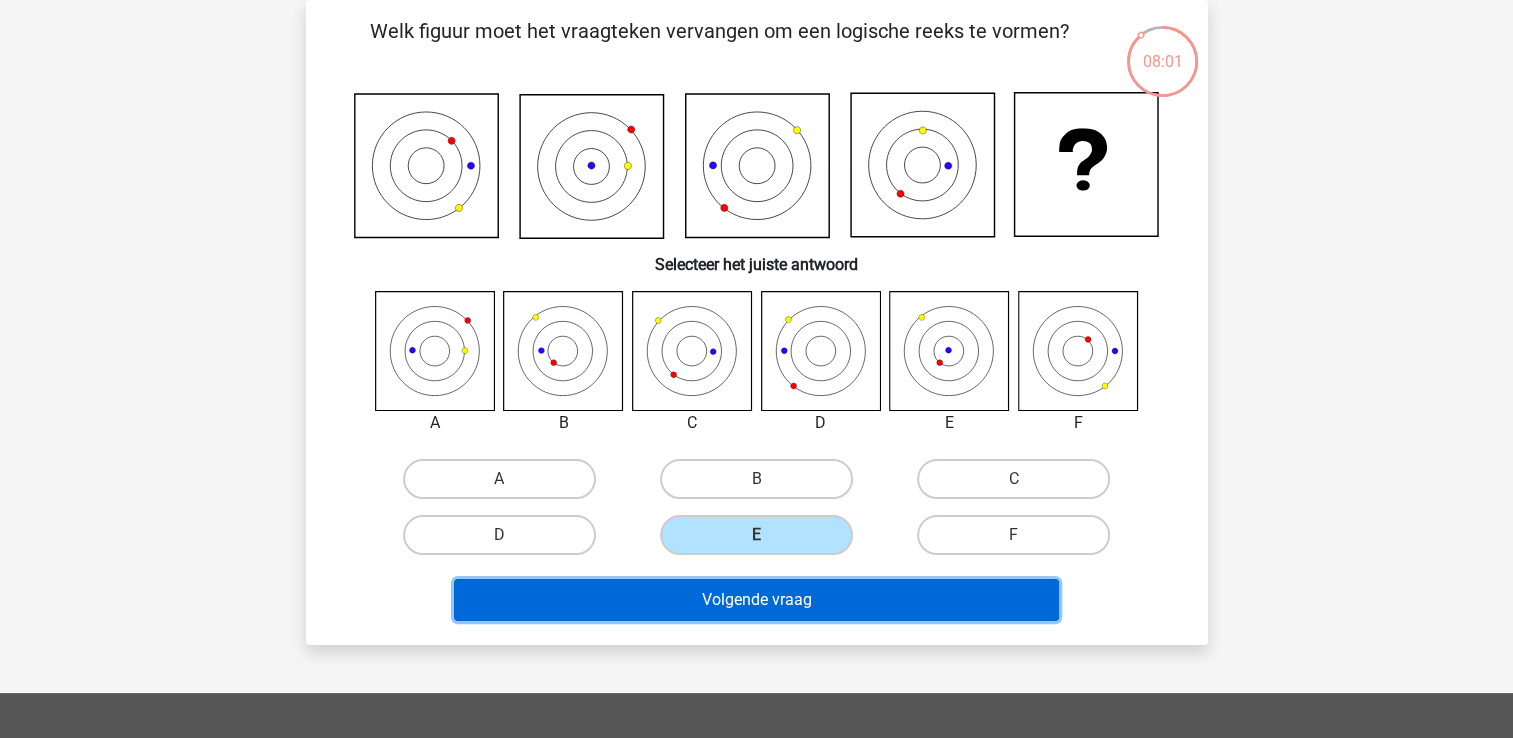 click on "Volgende vraag" at bounding box center [756, 600] 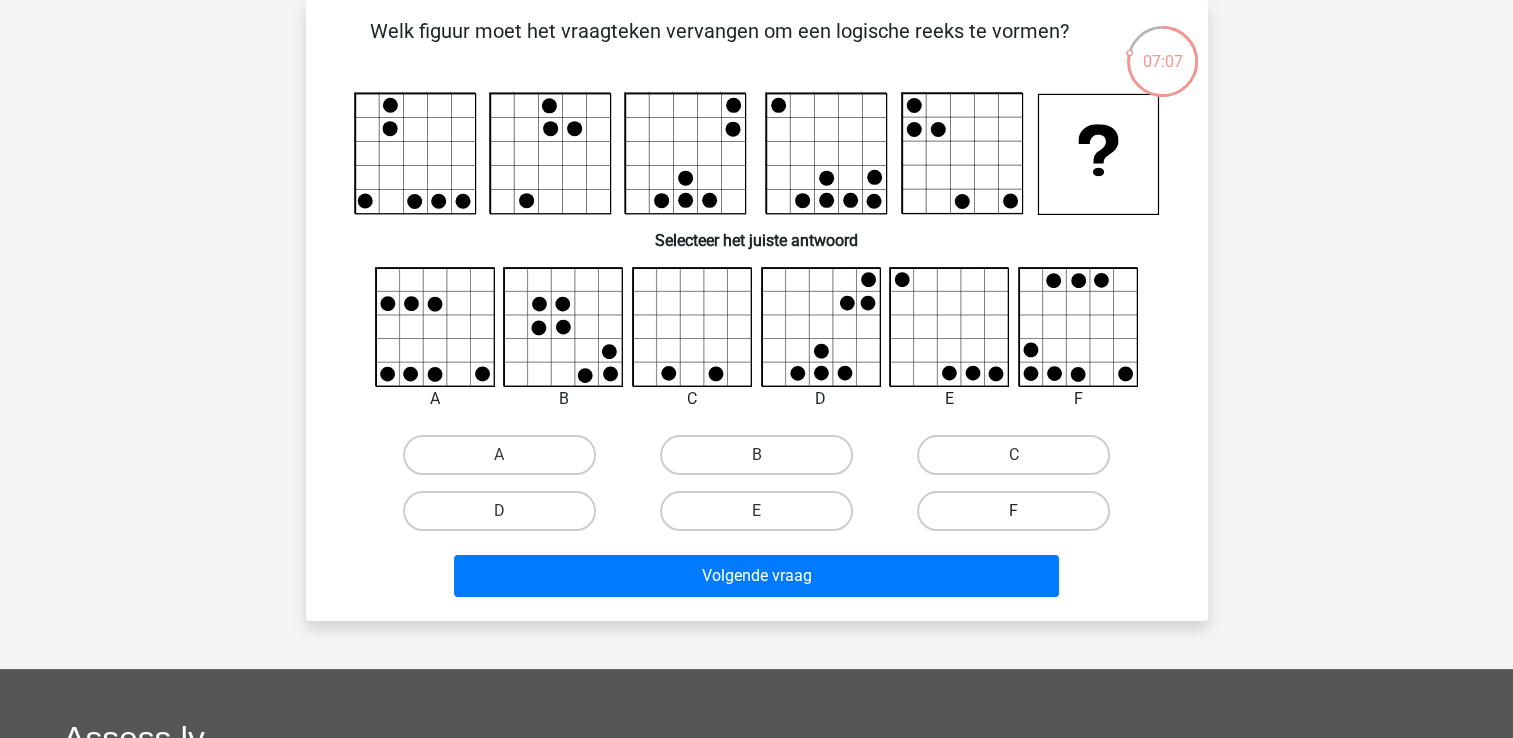 click on "F" at bounding box center [1013, 511] 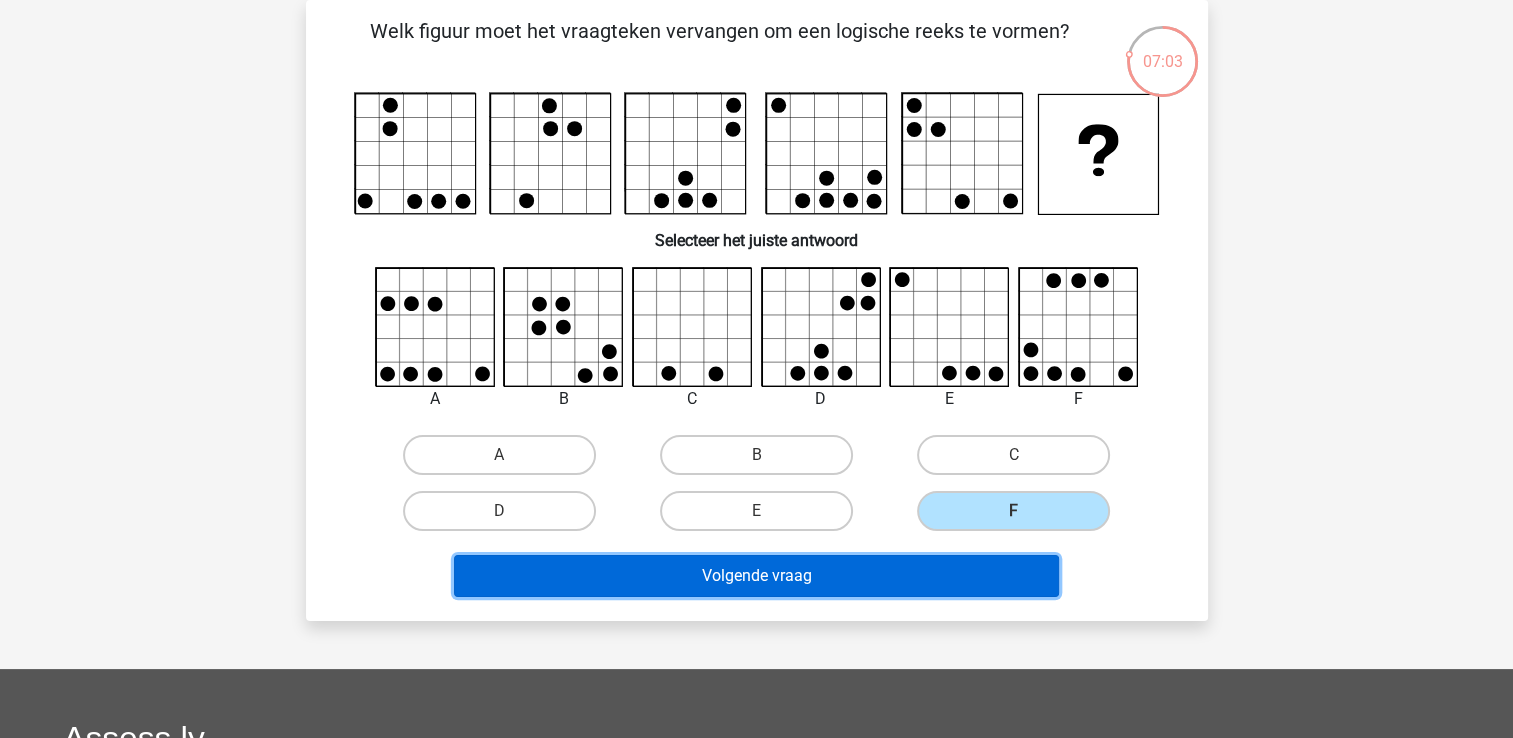 click on "Volgende vraag" at bounding box center [756, 576] 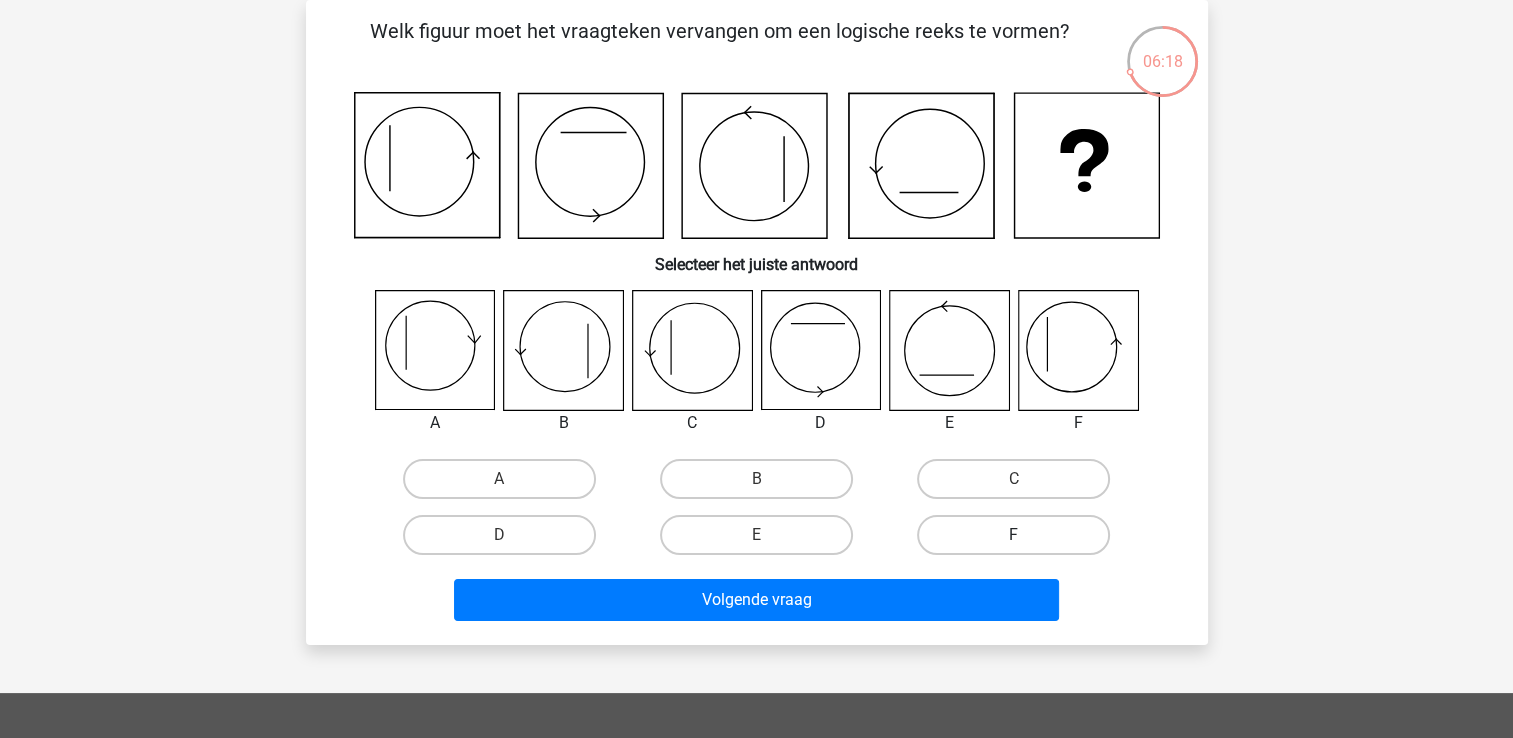 click on "F" at bounding box center (1013, 535) 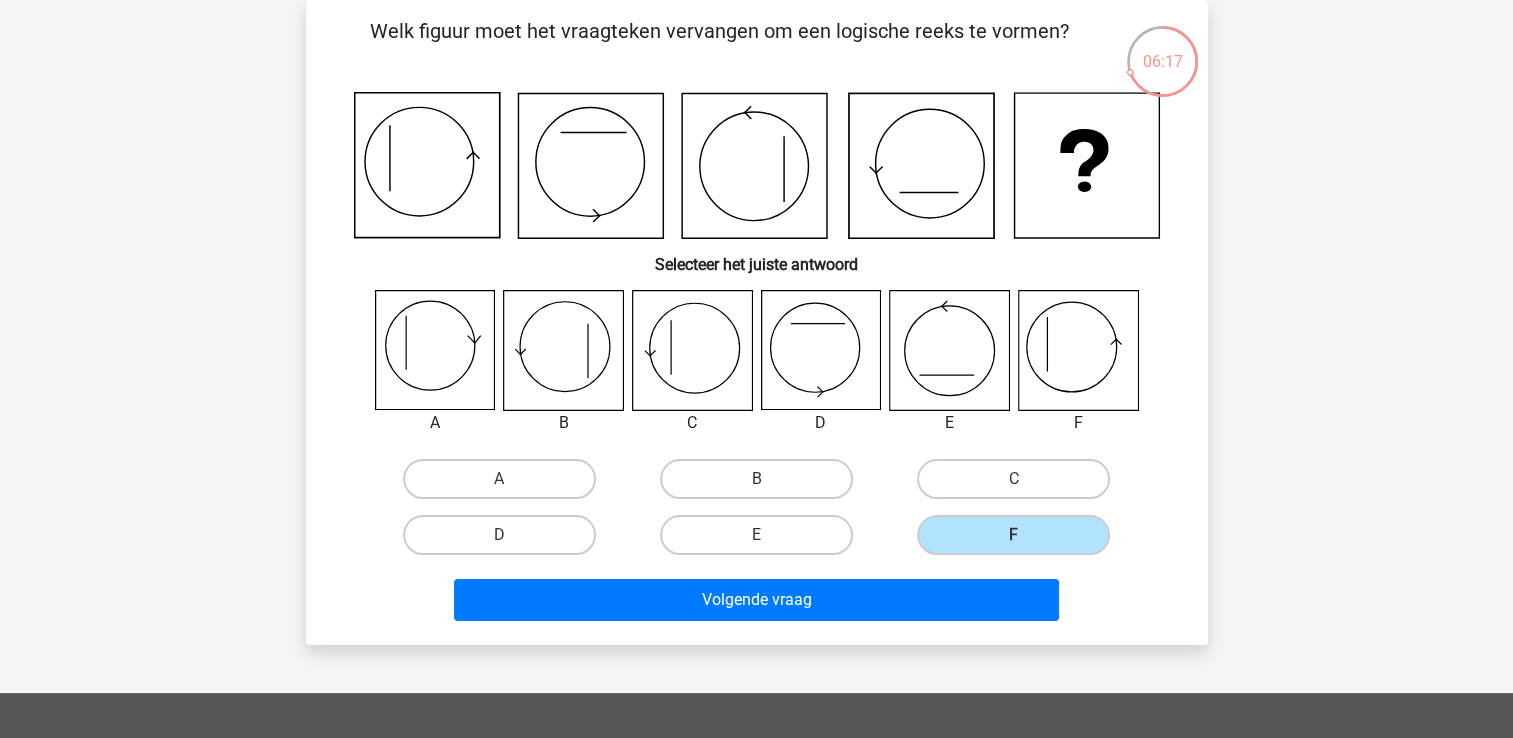 click on "Volgende vraag" at bounding box center (757, 596) 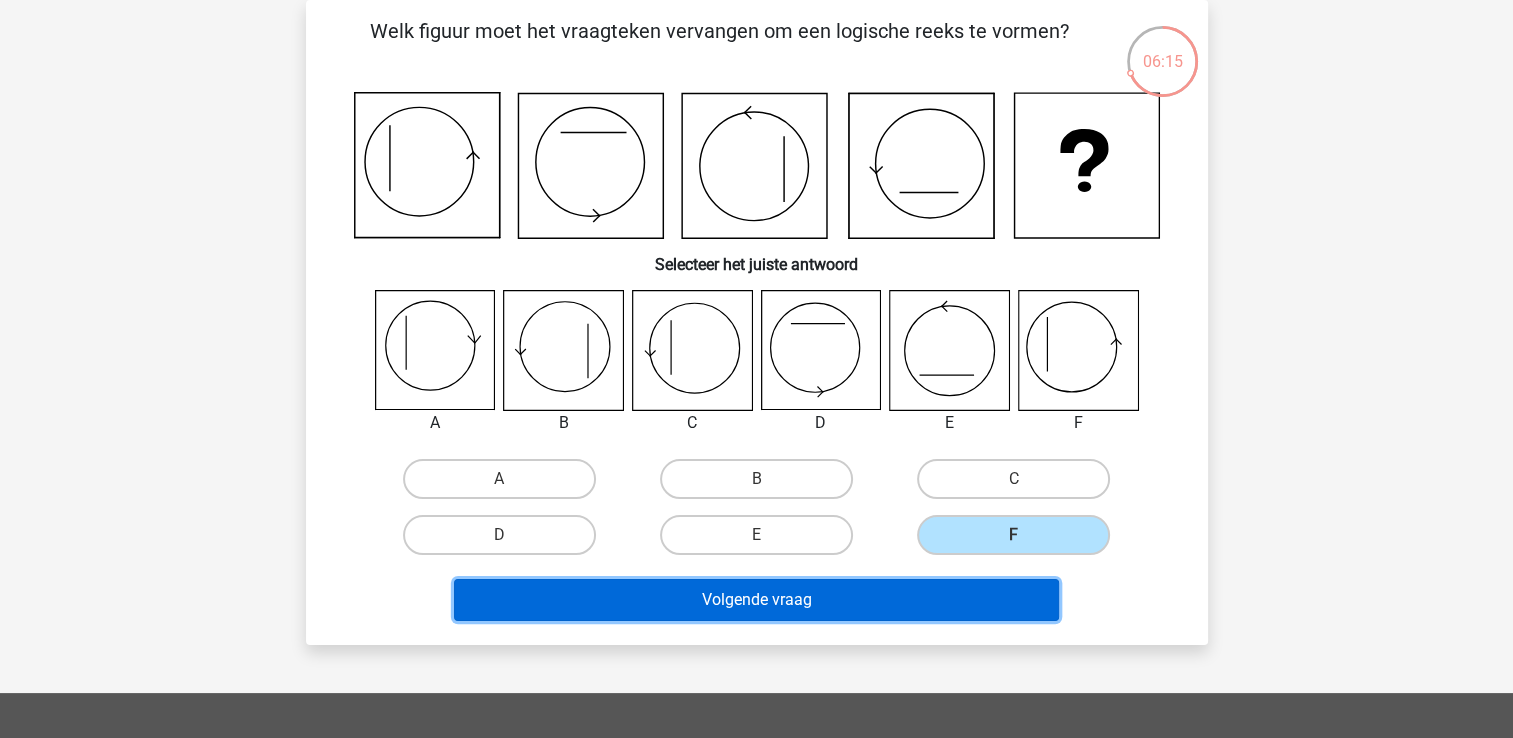 click on "Volgende vraag" at bounding box center [756, 600] 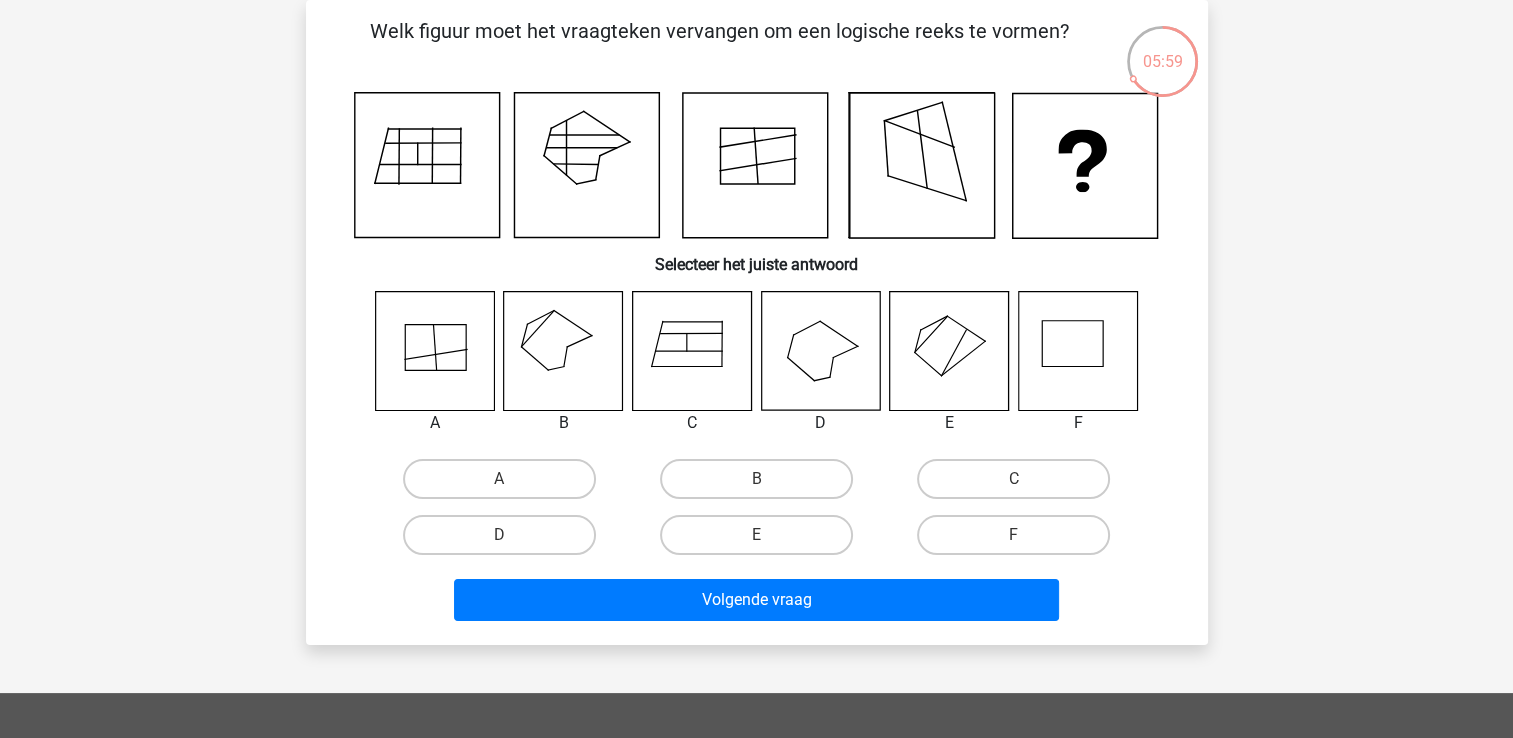 click at bounding box center (563, 350) 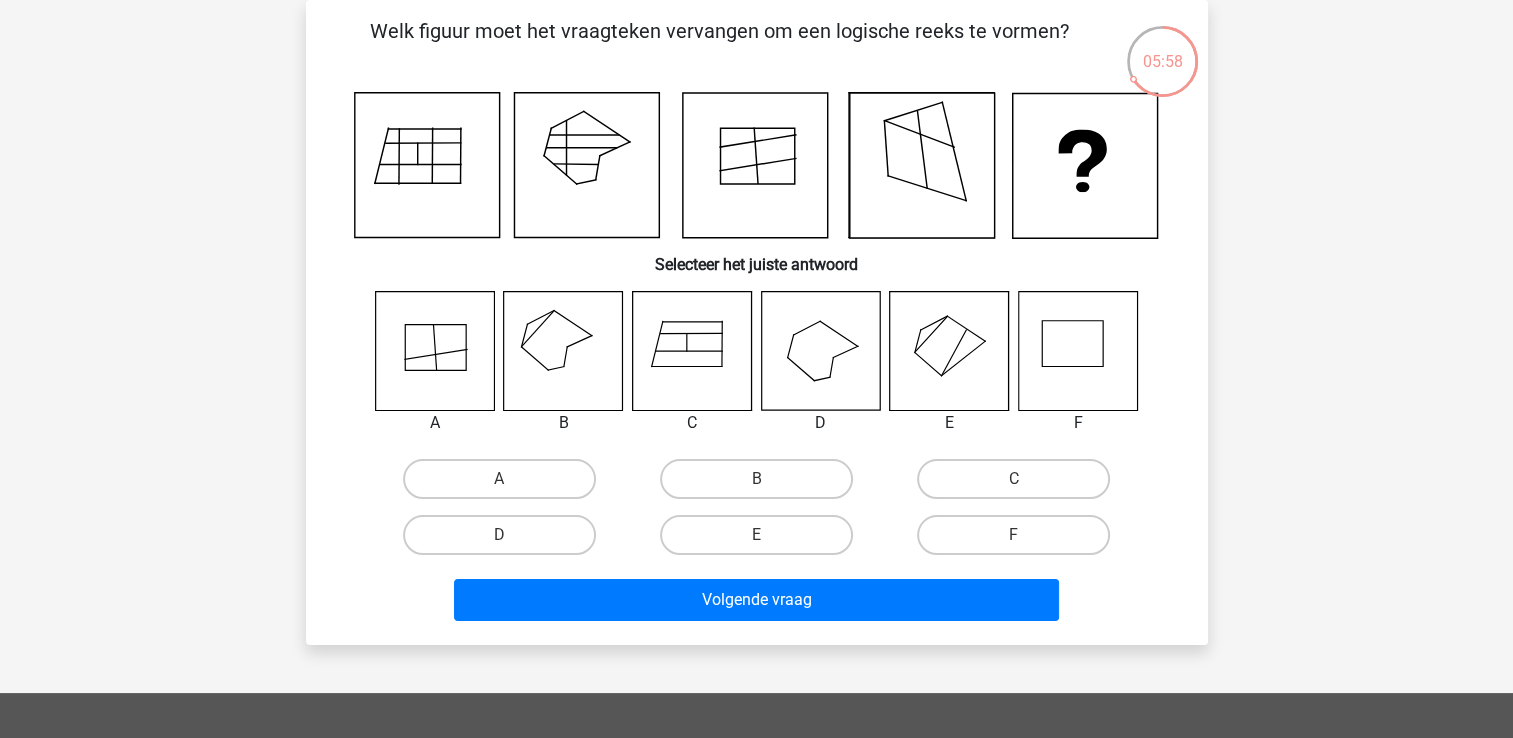 click on "B" at bounding box center (762, 485) 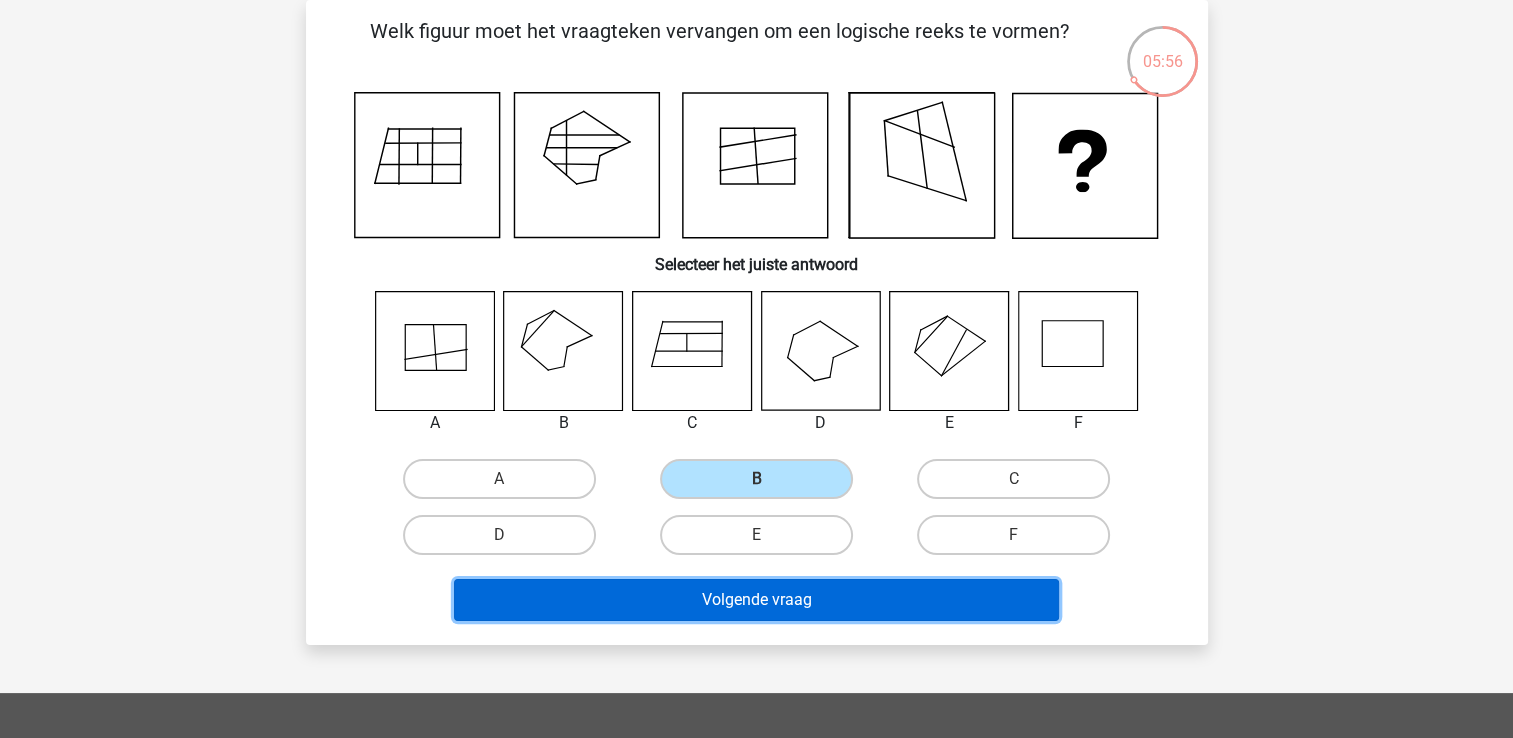 click on "Volgende vraag" at bounding box center [756, 600] 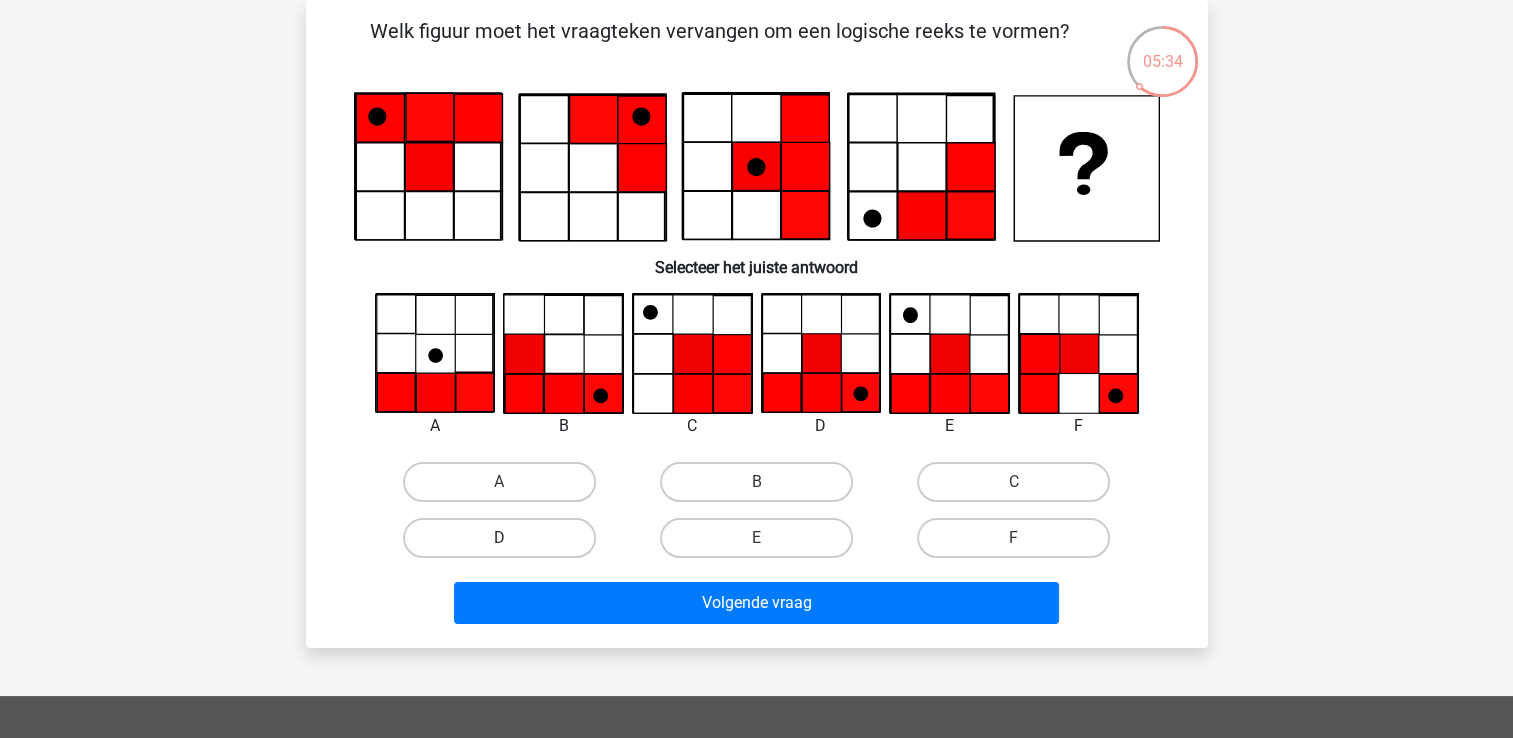 click on "D" at bounding box center [499, 538] 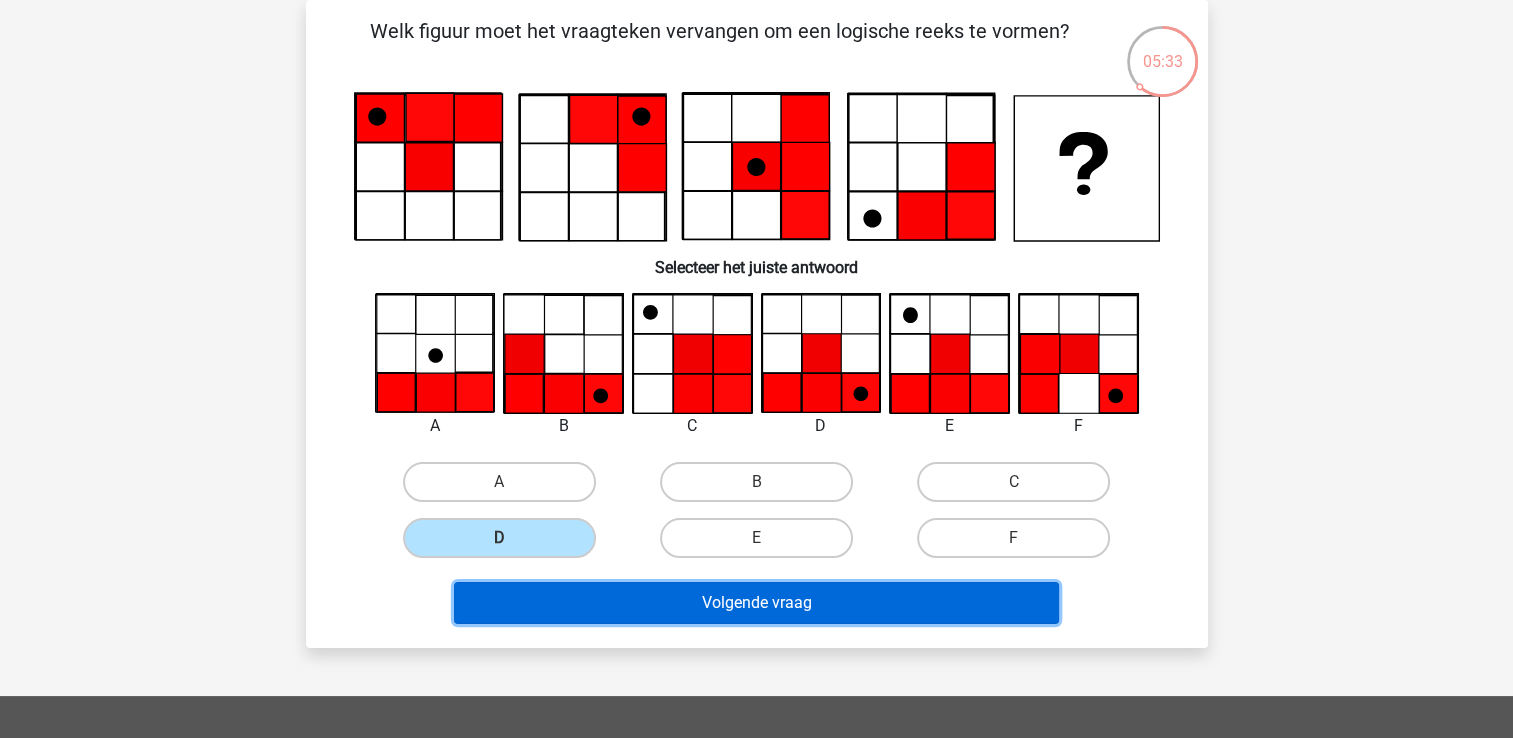 click on "Volgende vraag" at bounding box center (756, 603) 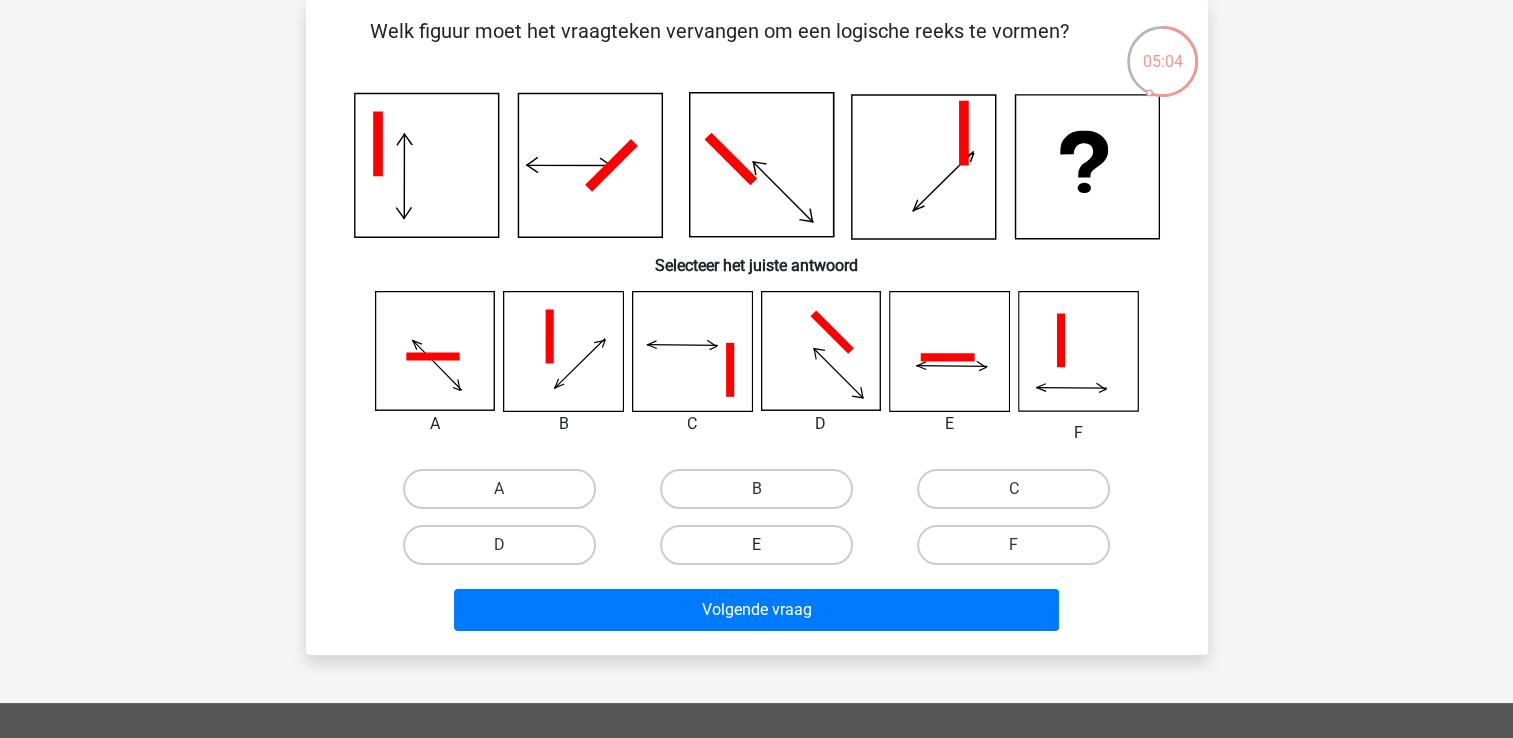 click on "E" at bounding box center (756, 545) 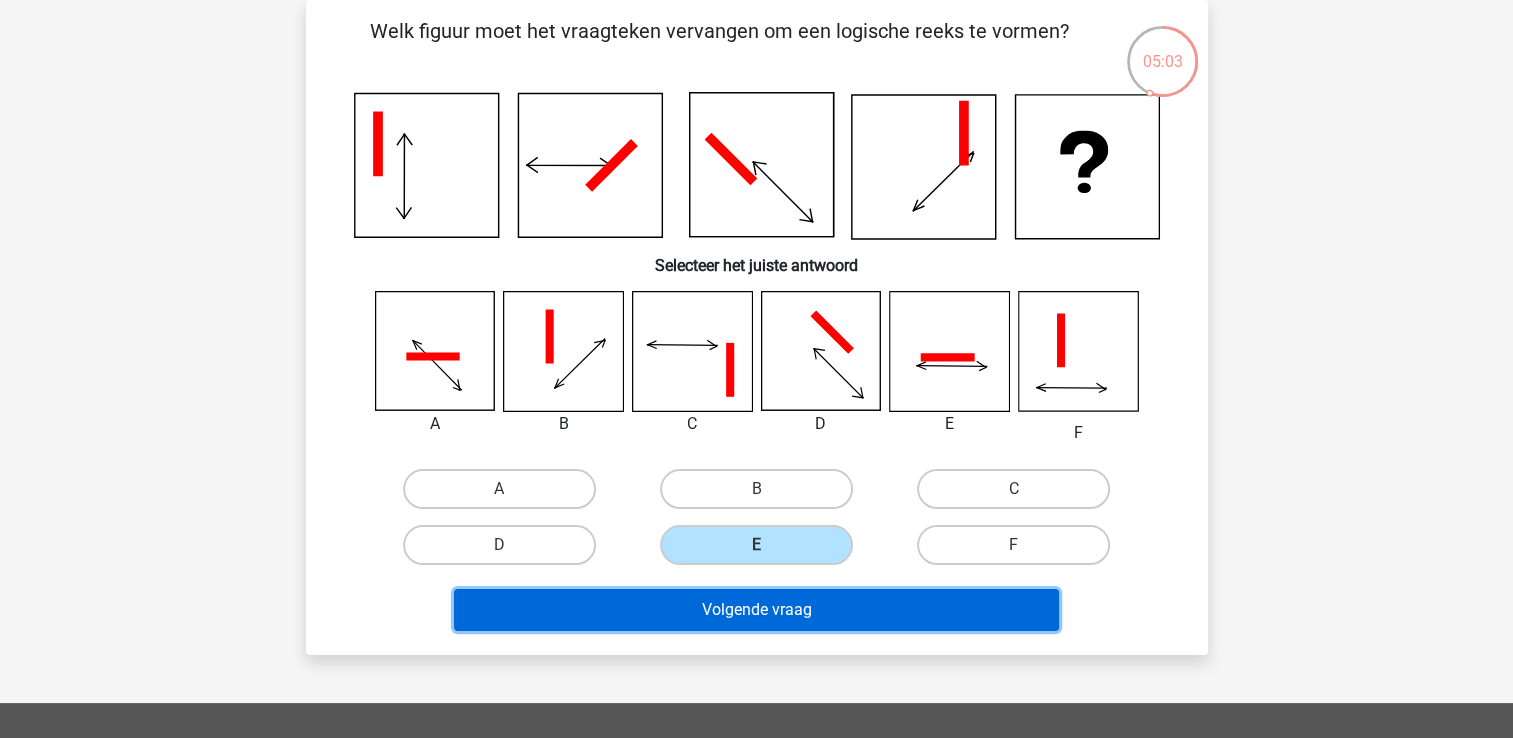 click on "Volgende vraag" at bounding box center [756, 610] 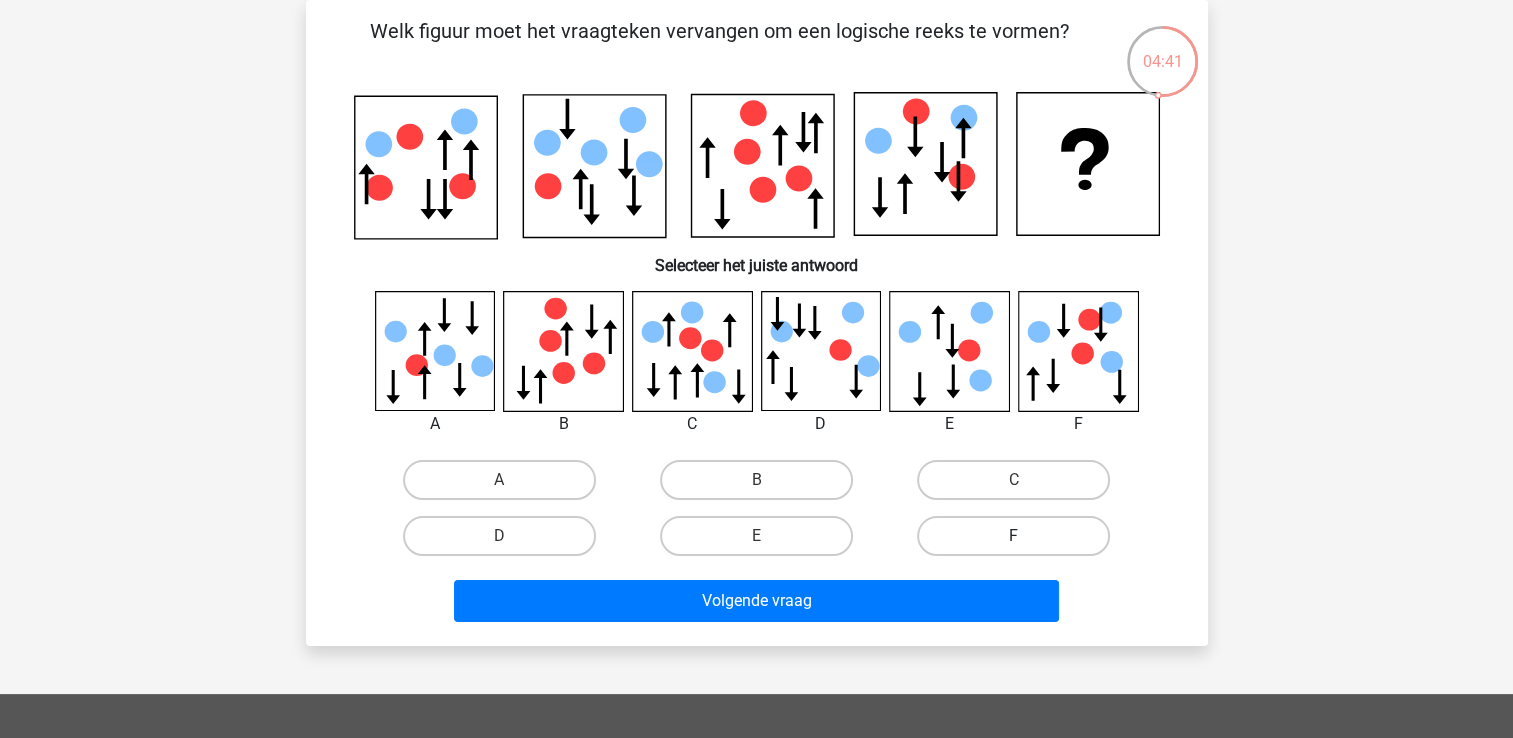 click on "F" at bounding box center [1013, 536] 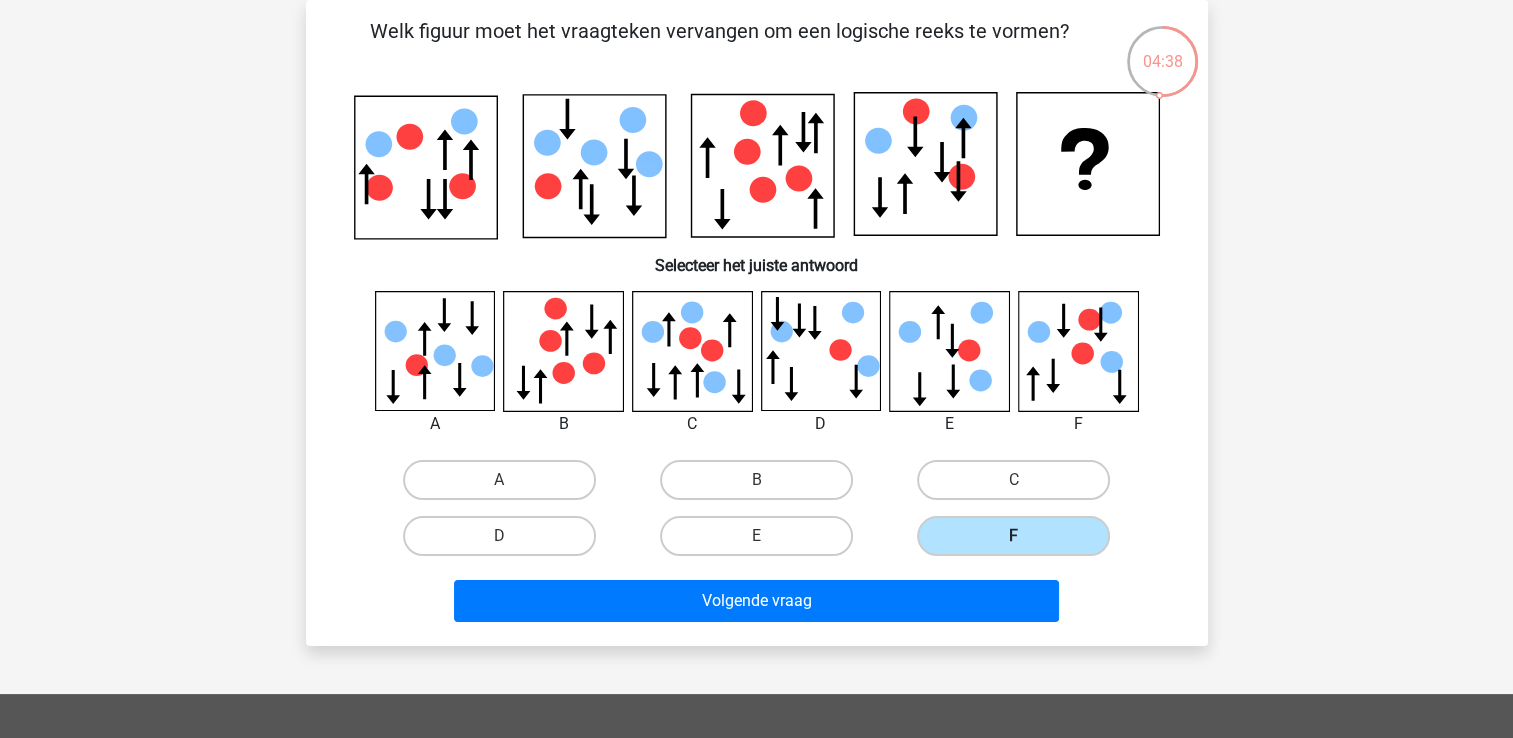click on "F" at bounding box center (1013, 536) 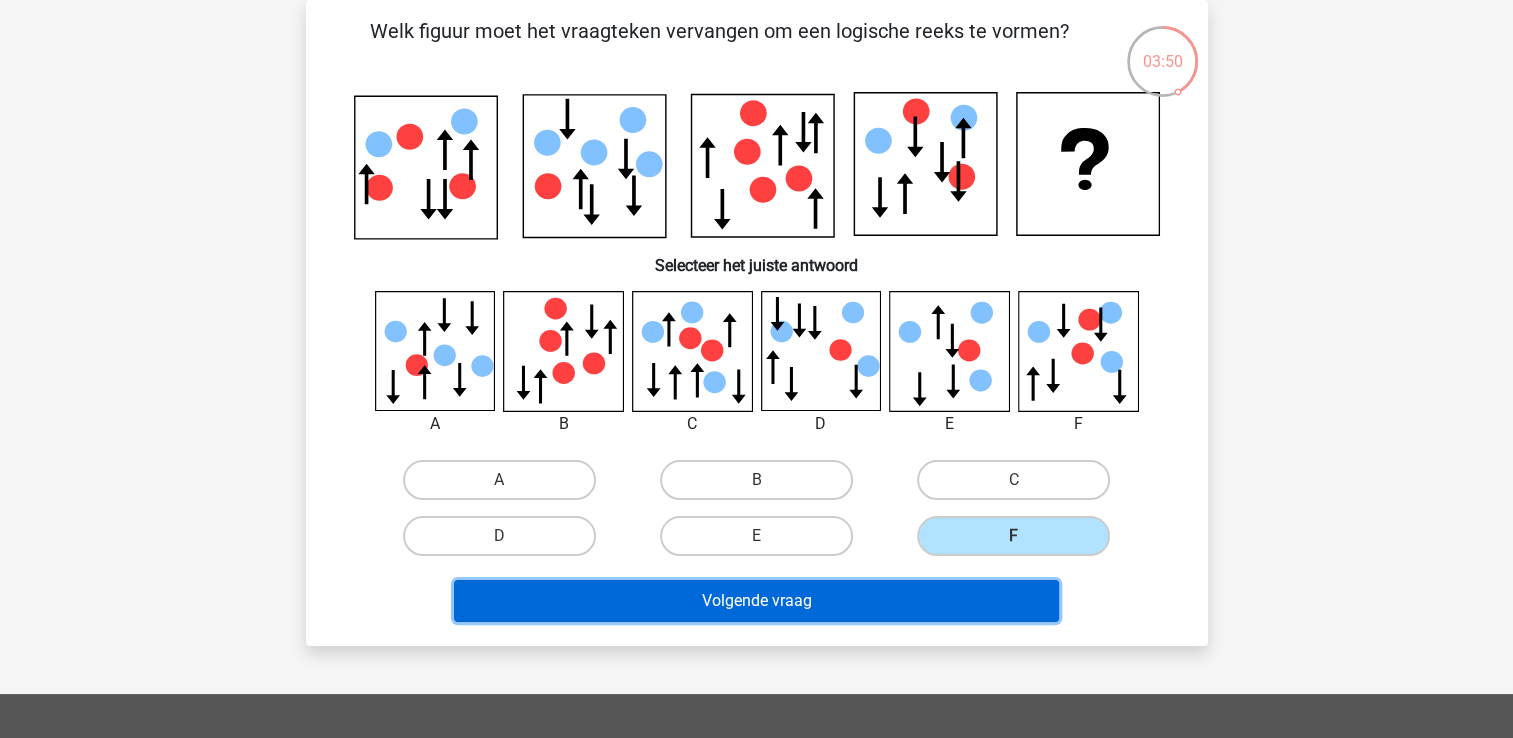 click on "Volgende vraag" at bounding box center (756, 601) 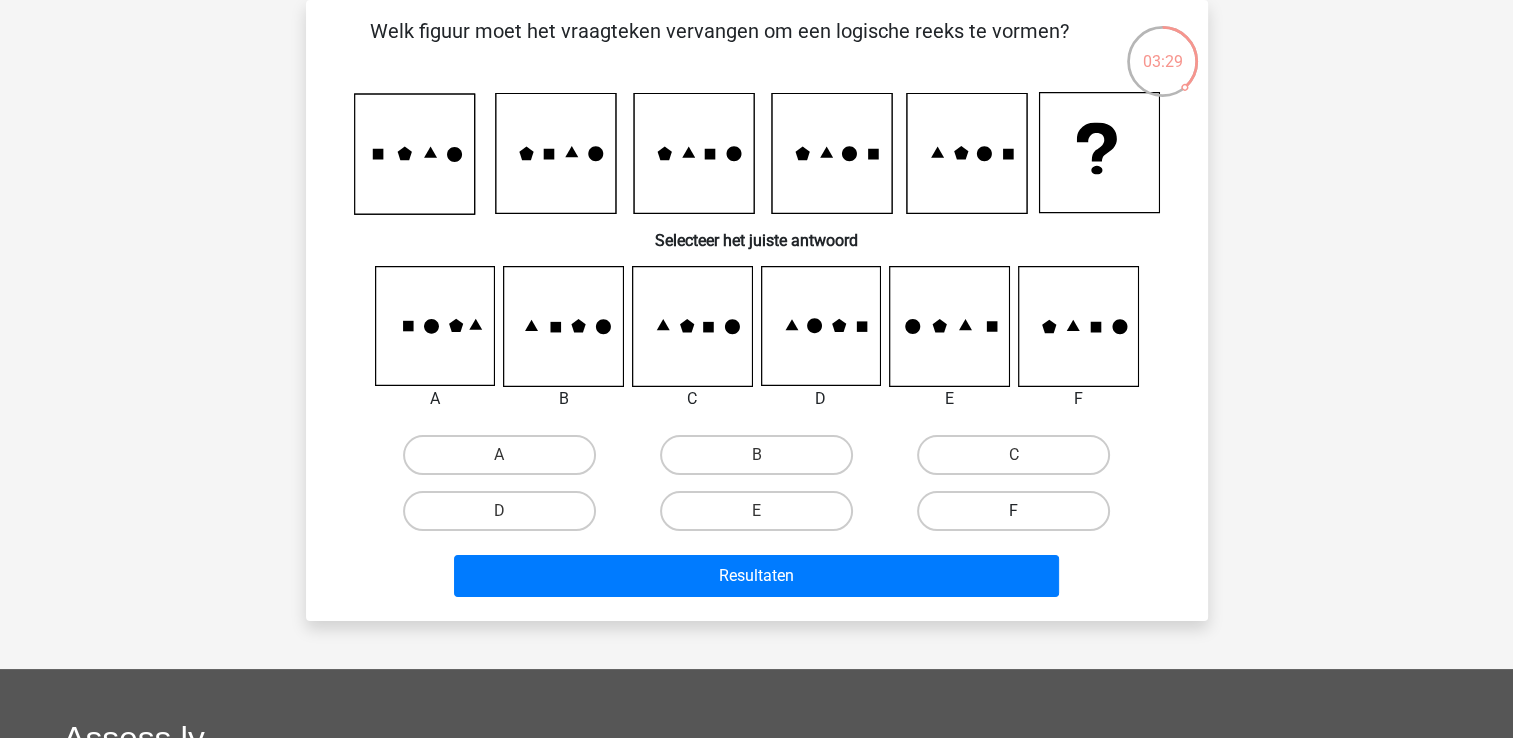 click on "F" at bounding box center (1013, 511) 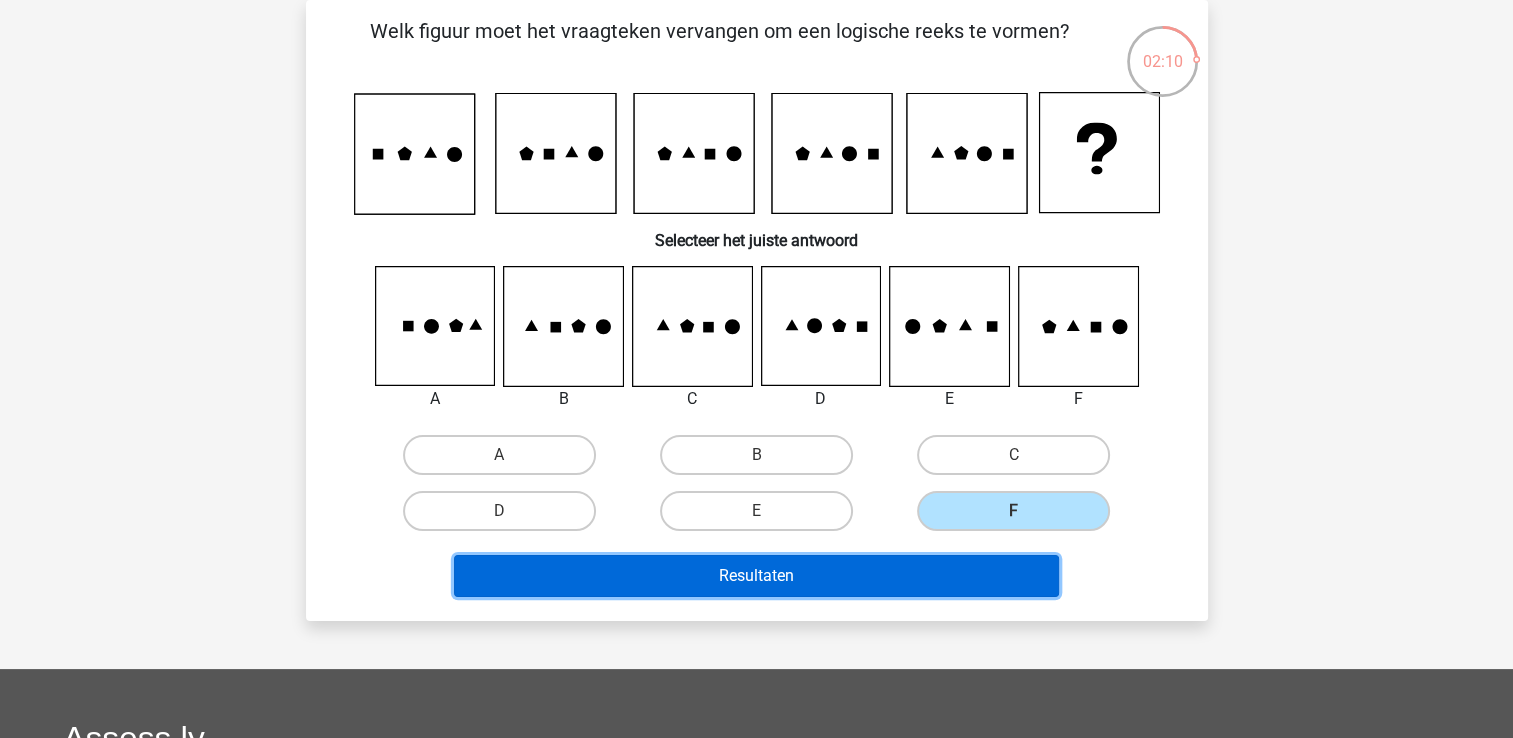 click on "Resultaten" at bounding box center [756, 576] 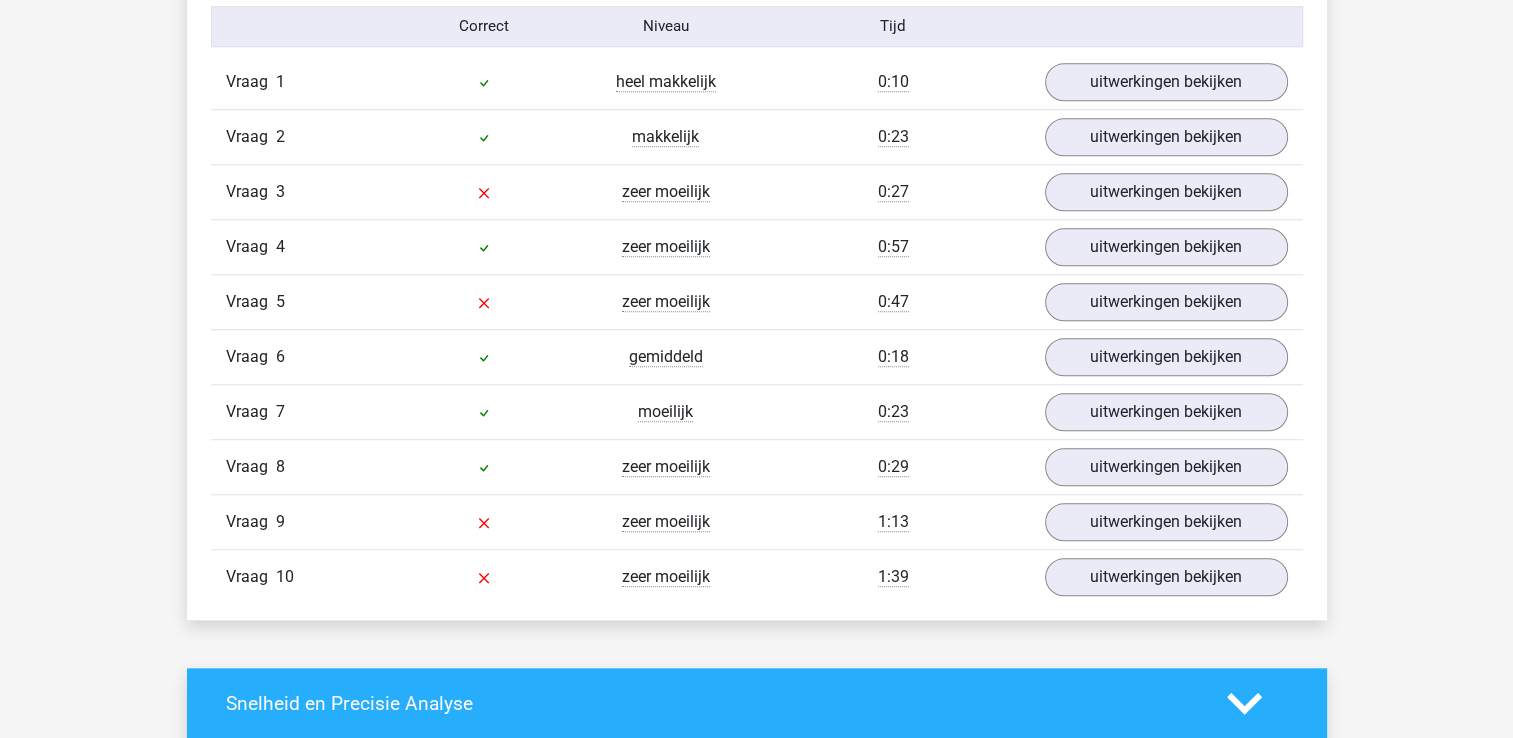 scroll, scrollTop: 1660, scrollLeft: 0, axis: vertical 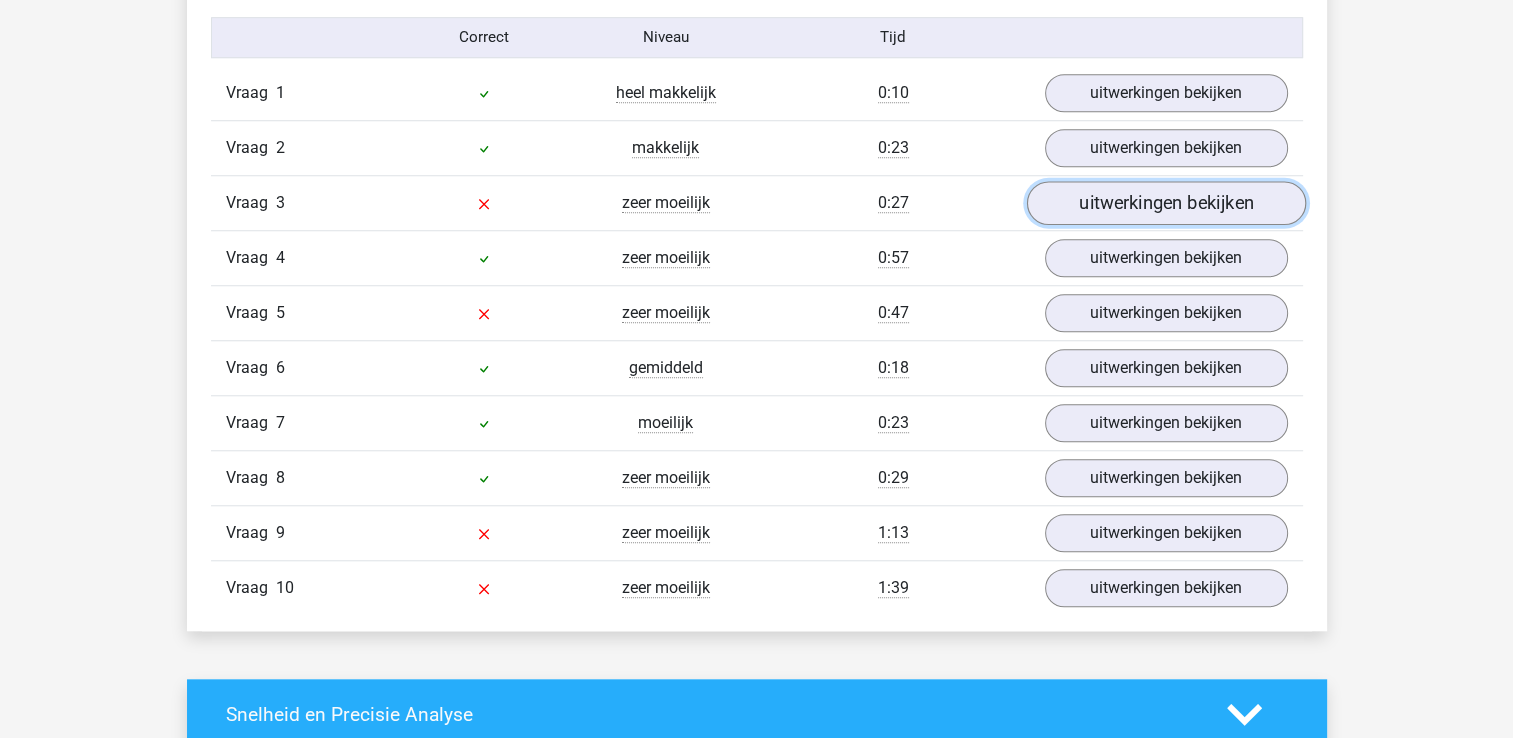 click on "uitwerkingen bekijken" at bounding box center [1165, 203] 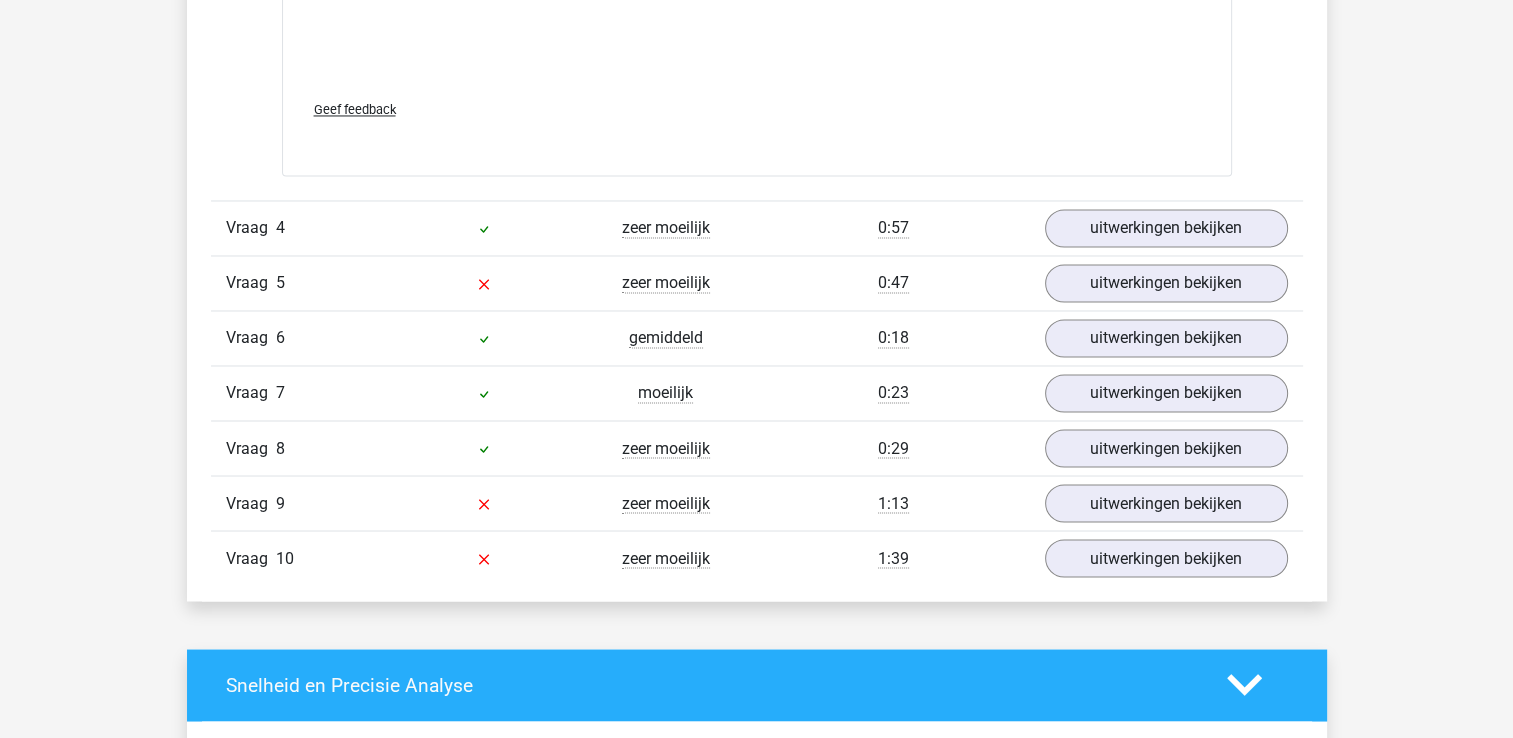 scroll, scrollTop: 3370, scrollLeft: 0, axis: vertical 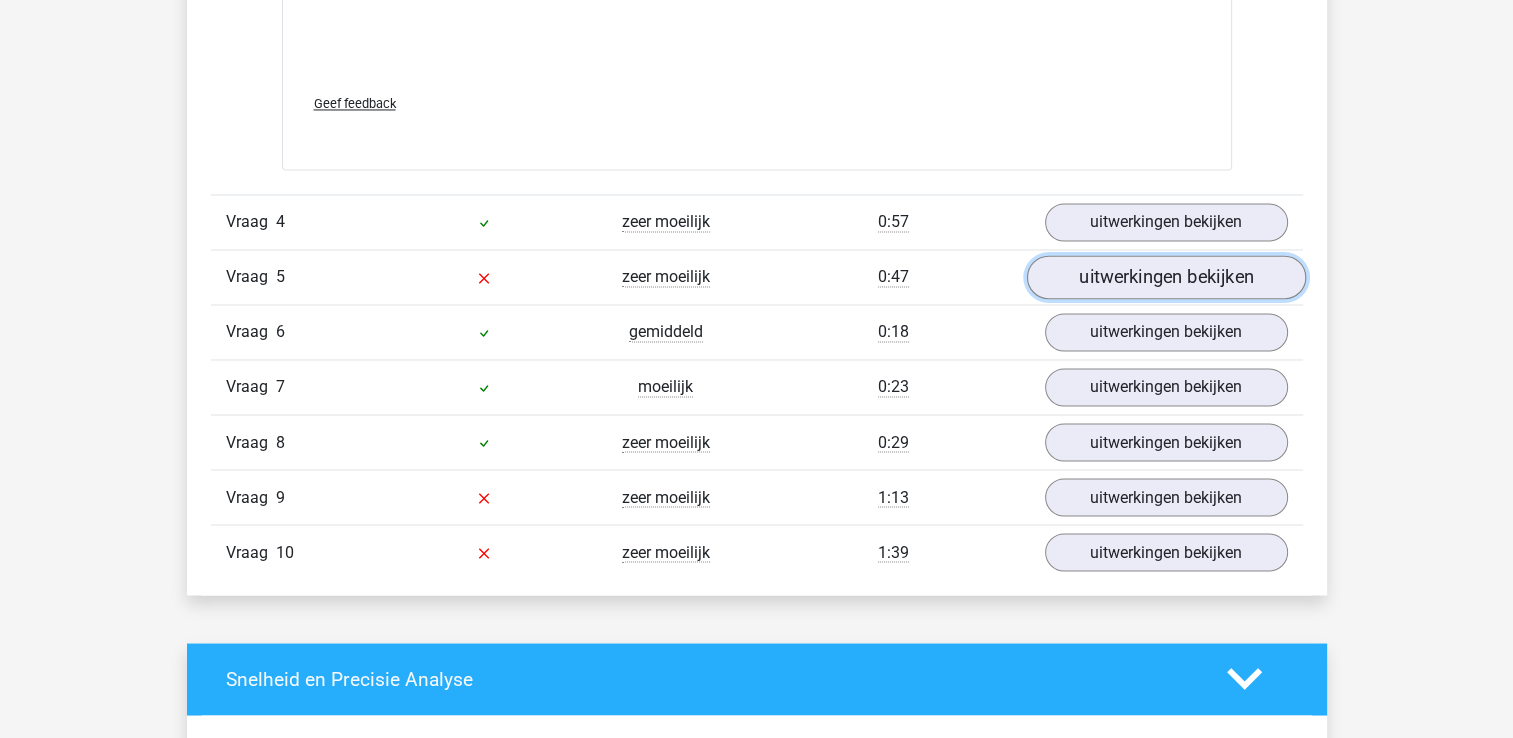 click on "uitwerkingen bekijken" at bounding box center [1165, 277] 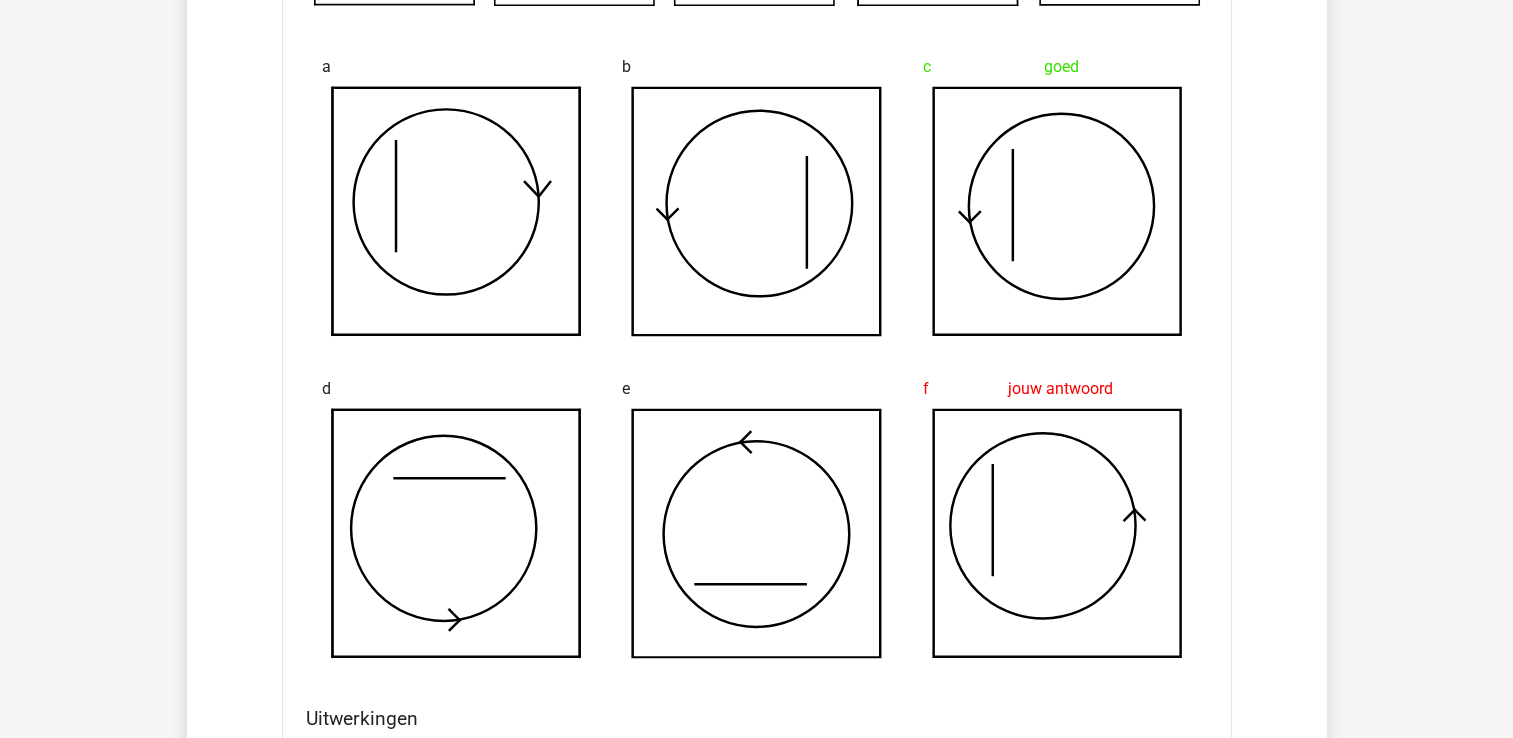 scroll, scrollTop: 3892, scrollLeft: 0, axis: vertical 